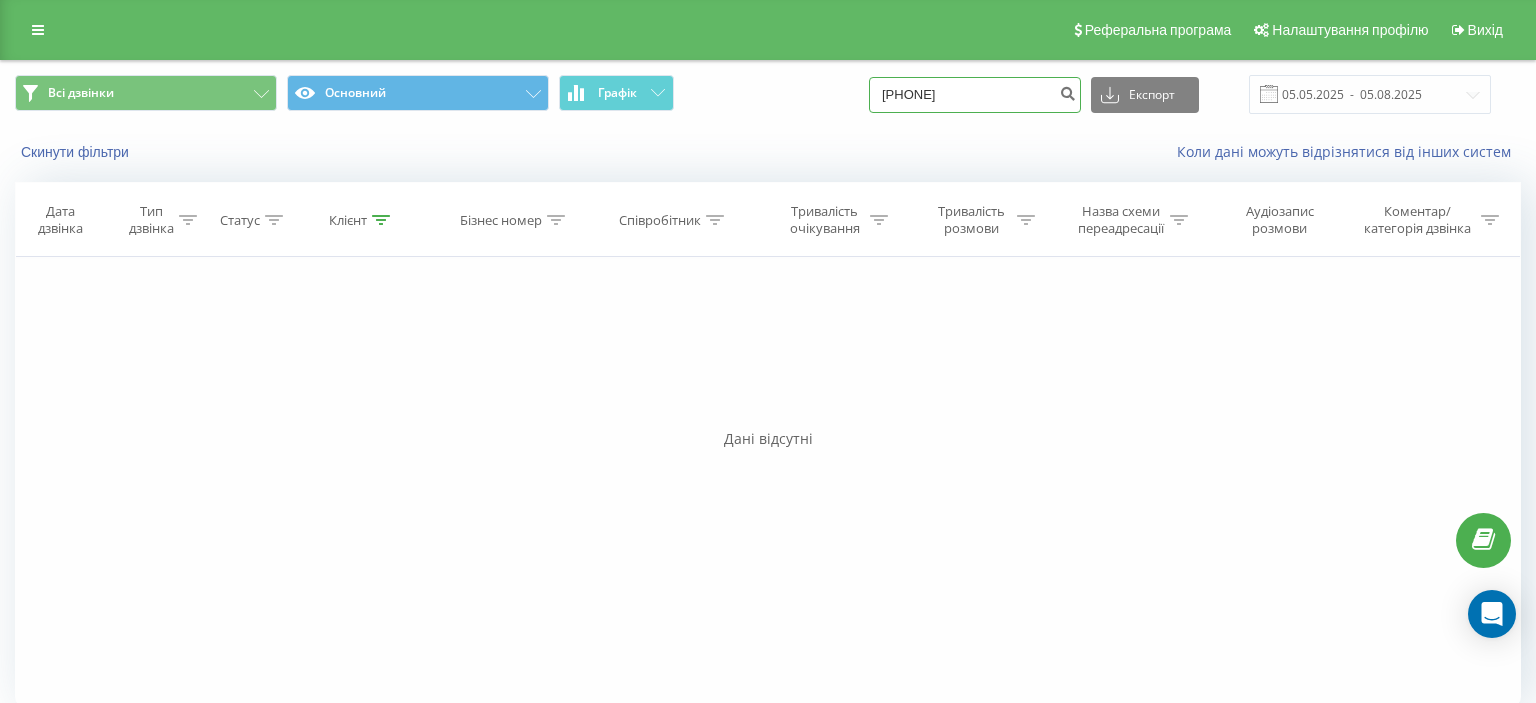 scroll, scrollTop: 0, scrollLeft: 0, axis: both 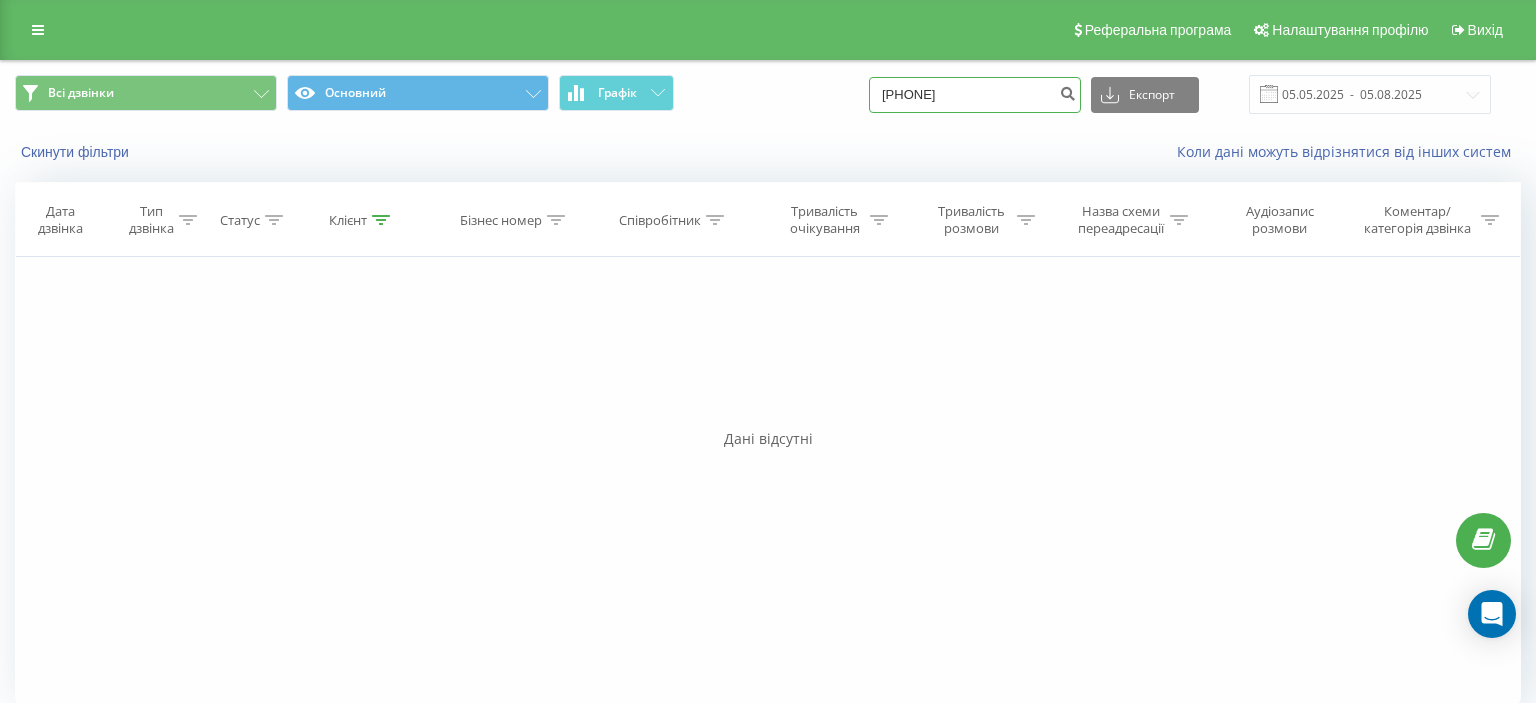 paste on "(066) 728 91 97" 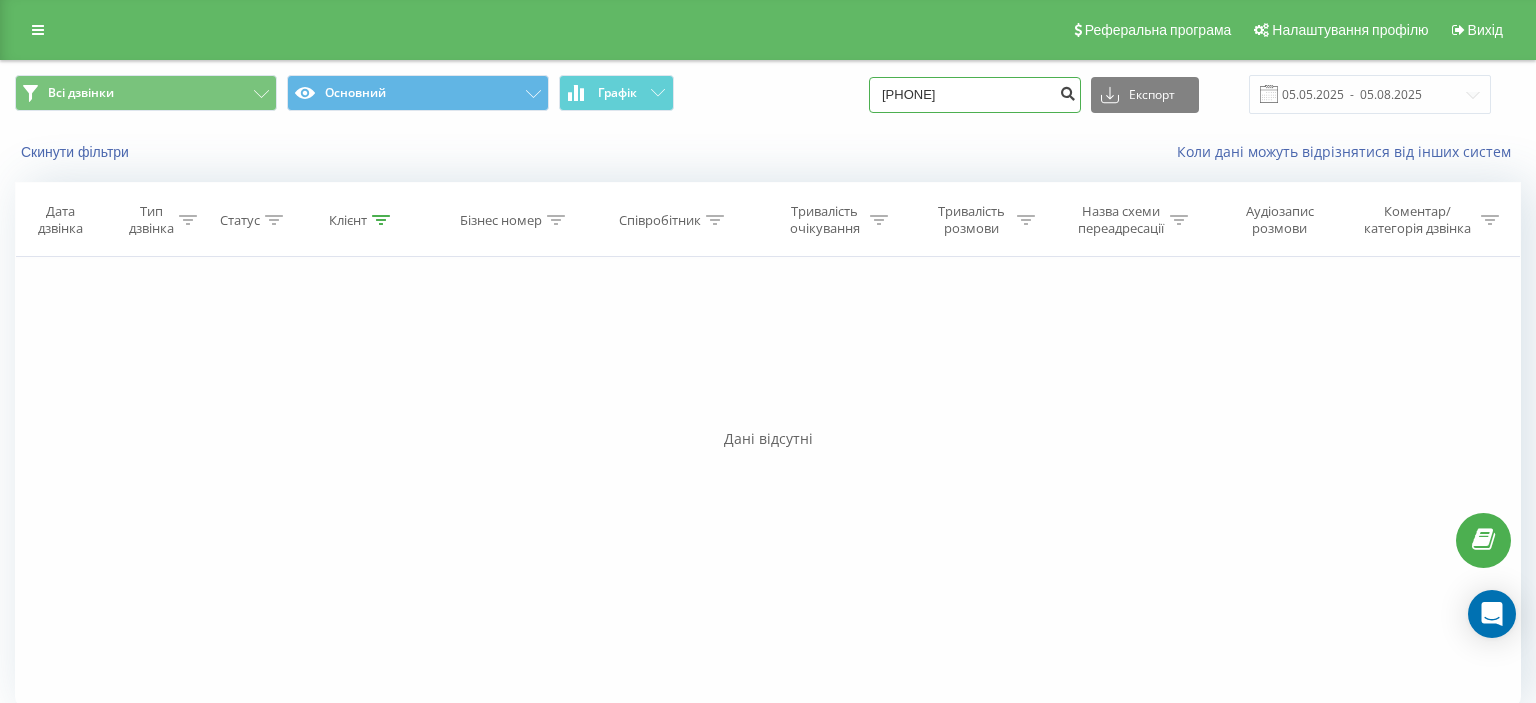 type on "066 728 91 97" 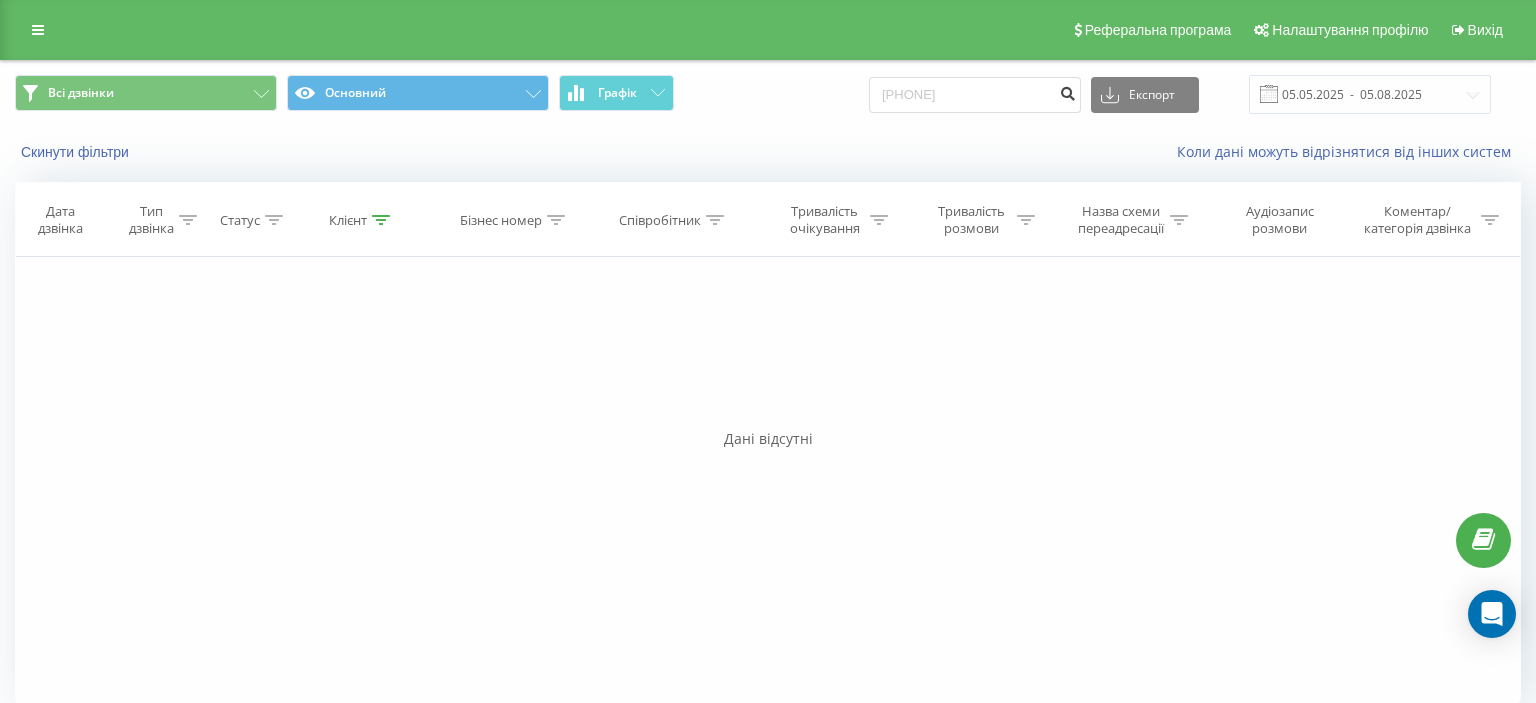 click at bounding box center [1067, 91] 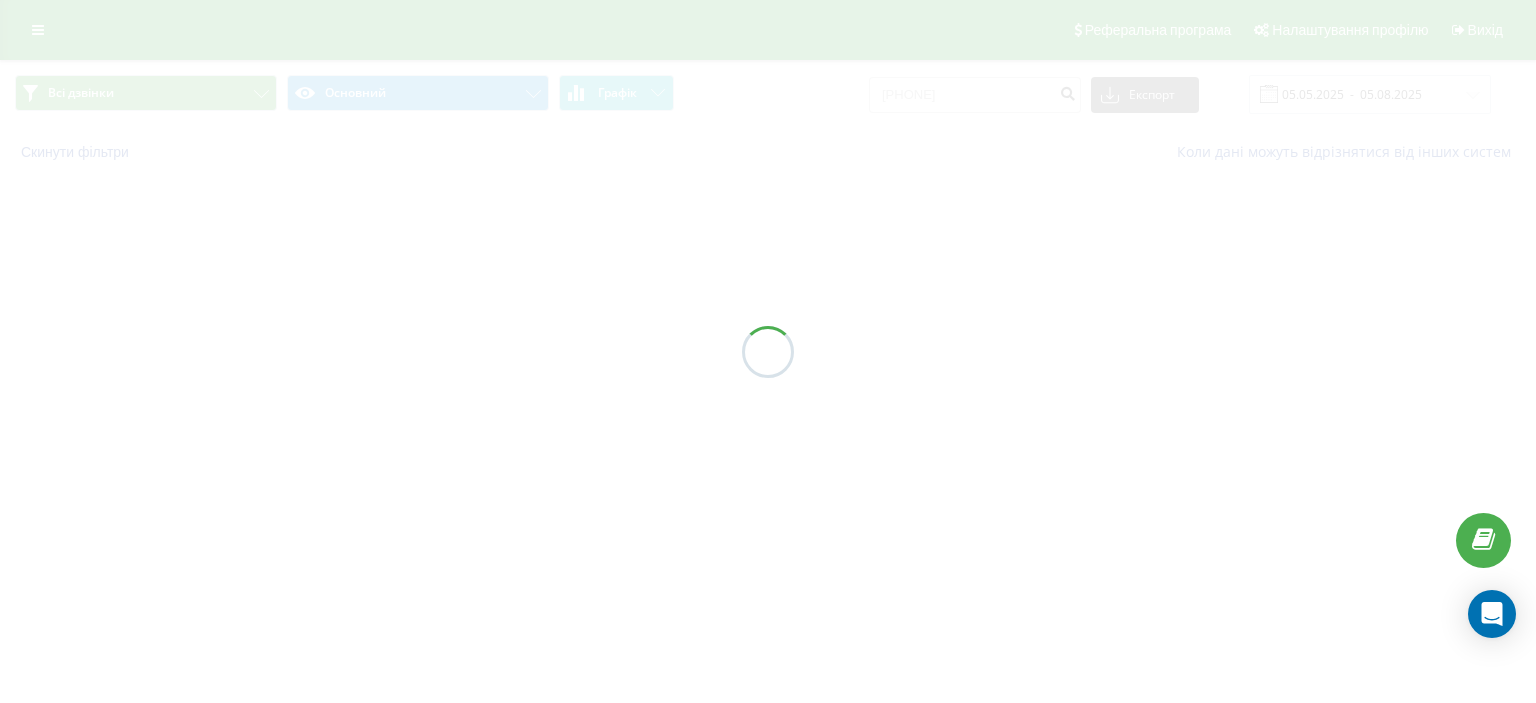 scroll, scrollTop: 0, scrollLeft: 0, axis: both 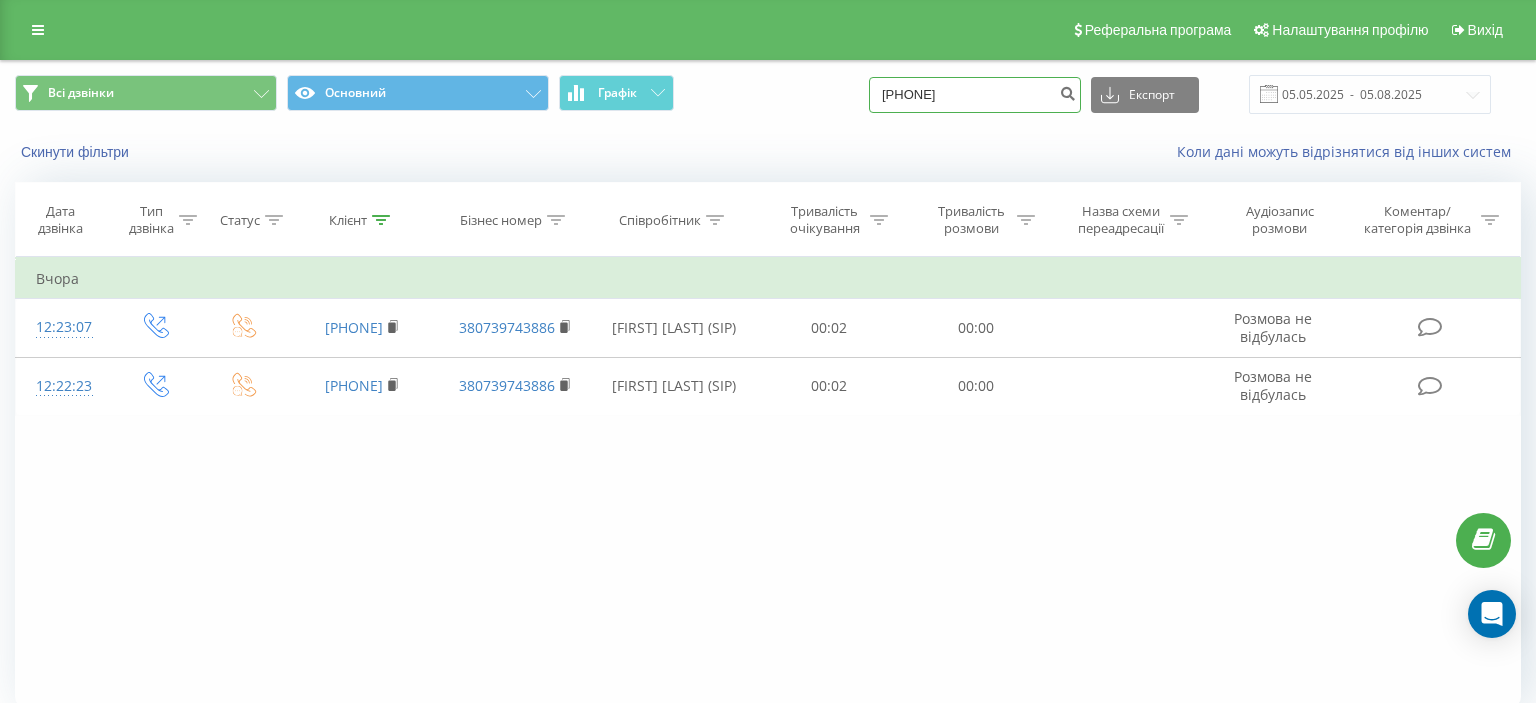 drag, startPoint x: 903, startPoint y: 98, endPoint x: 1063, endPoint y: 82, distance: 160.798 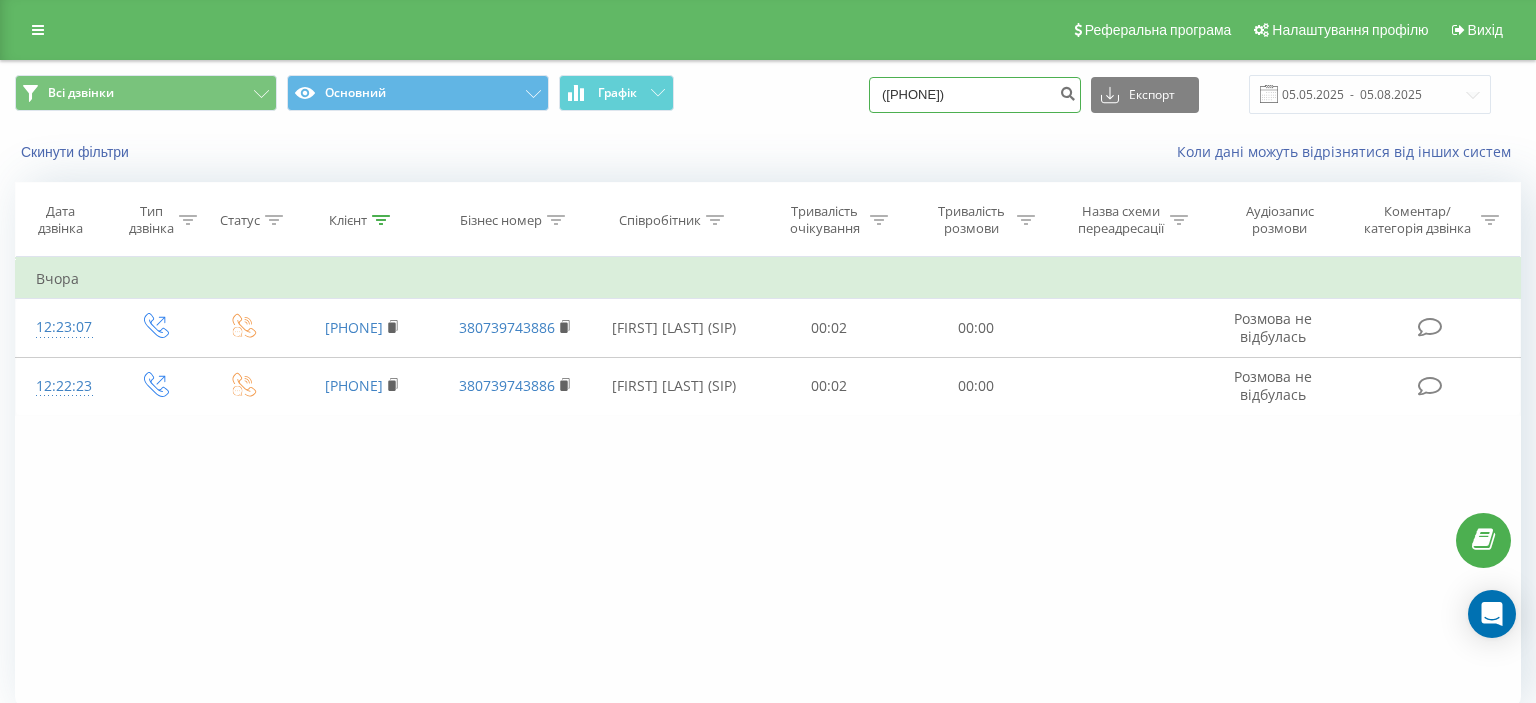 click on "(050) 230 10 50" at bounding box center (975, 95) 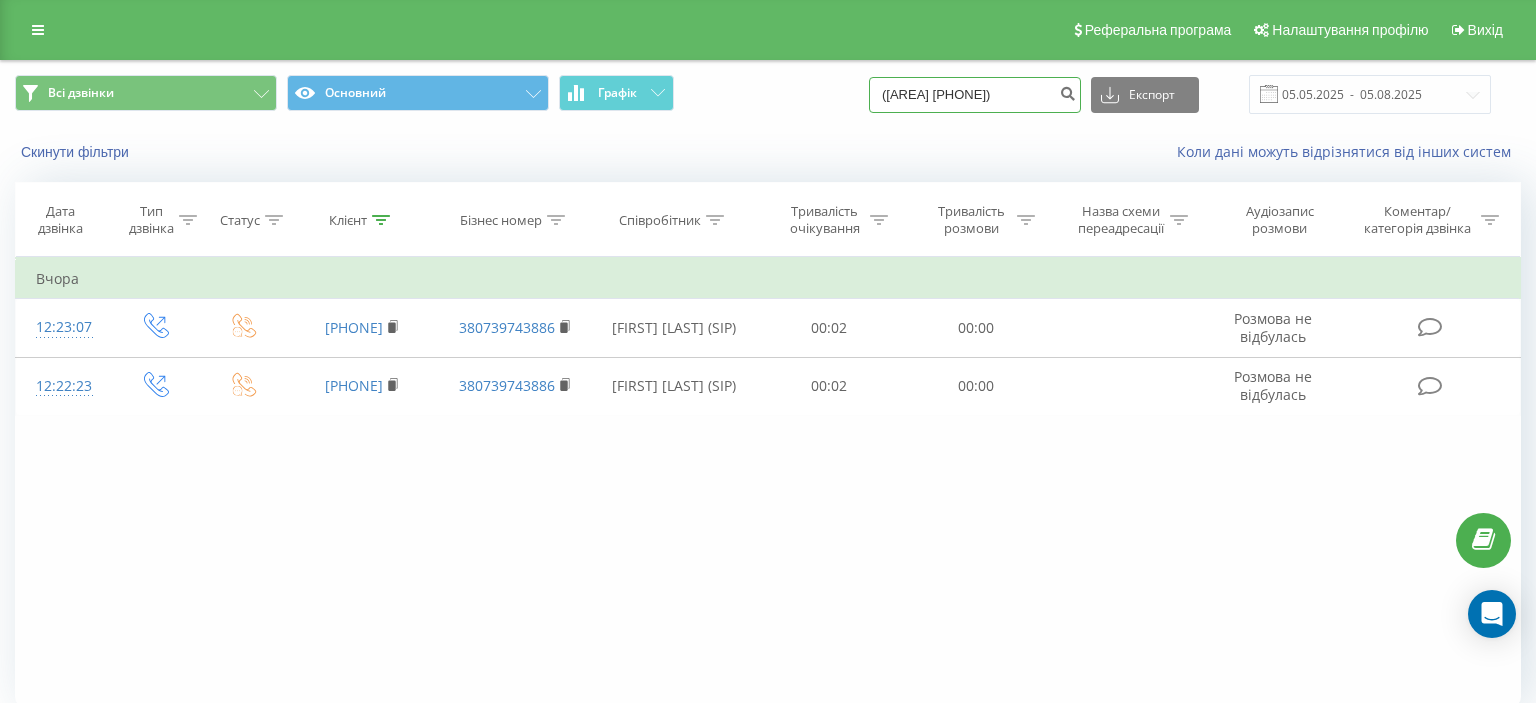 click on "(050 230 10 50" at bounding box center (975, 95) 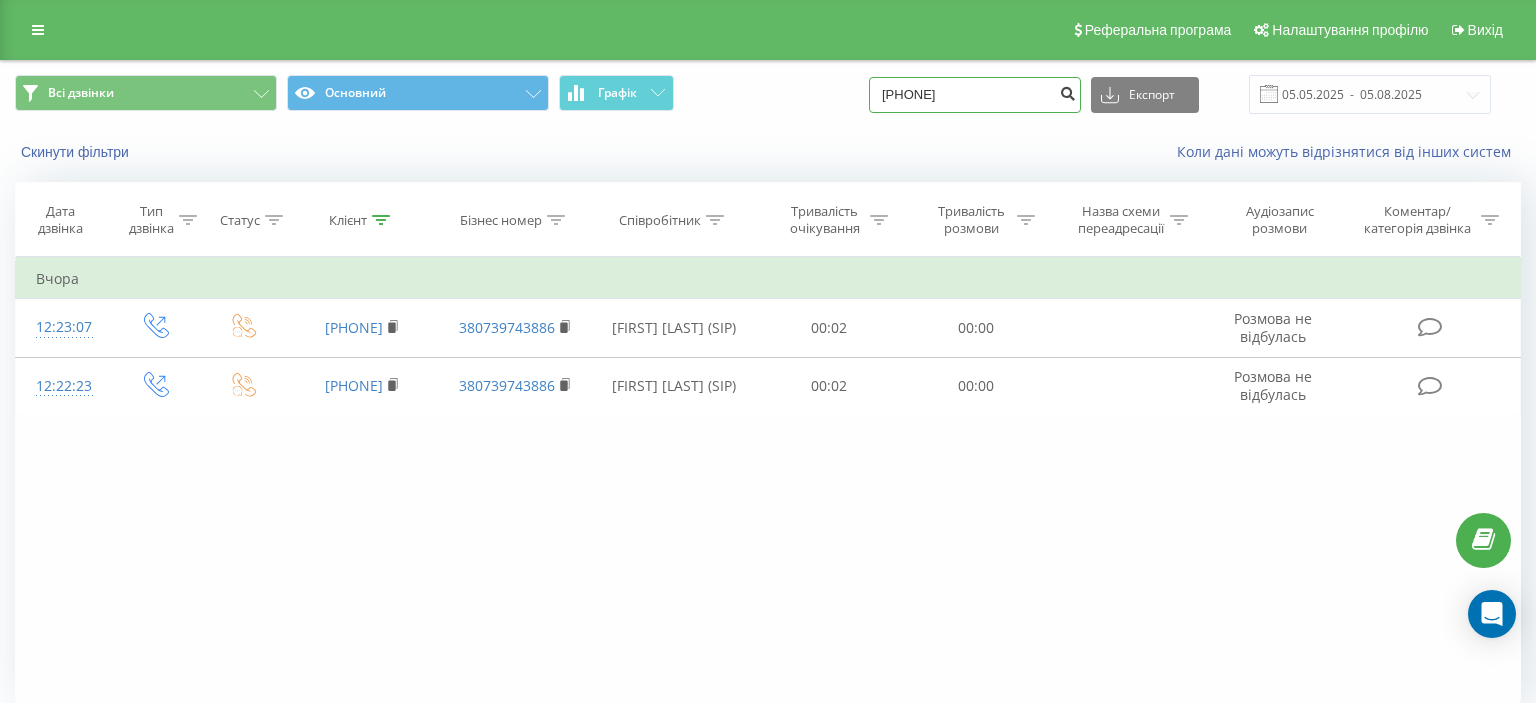type on "050 230 10 50" 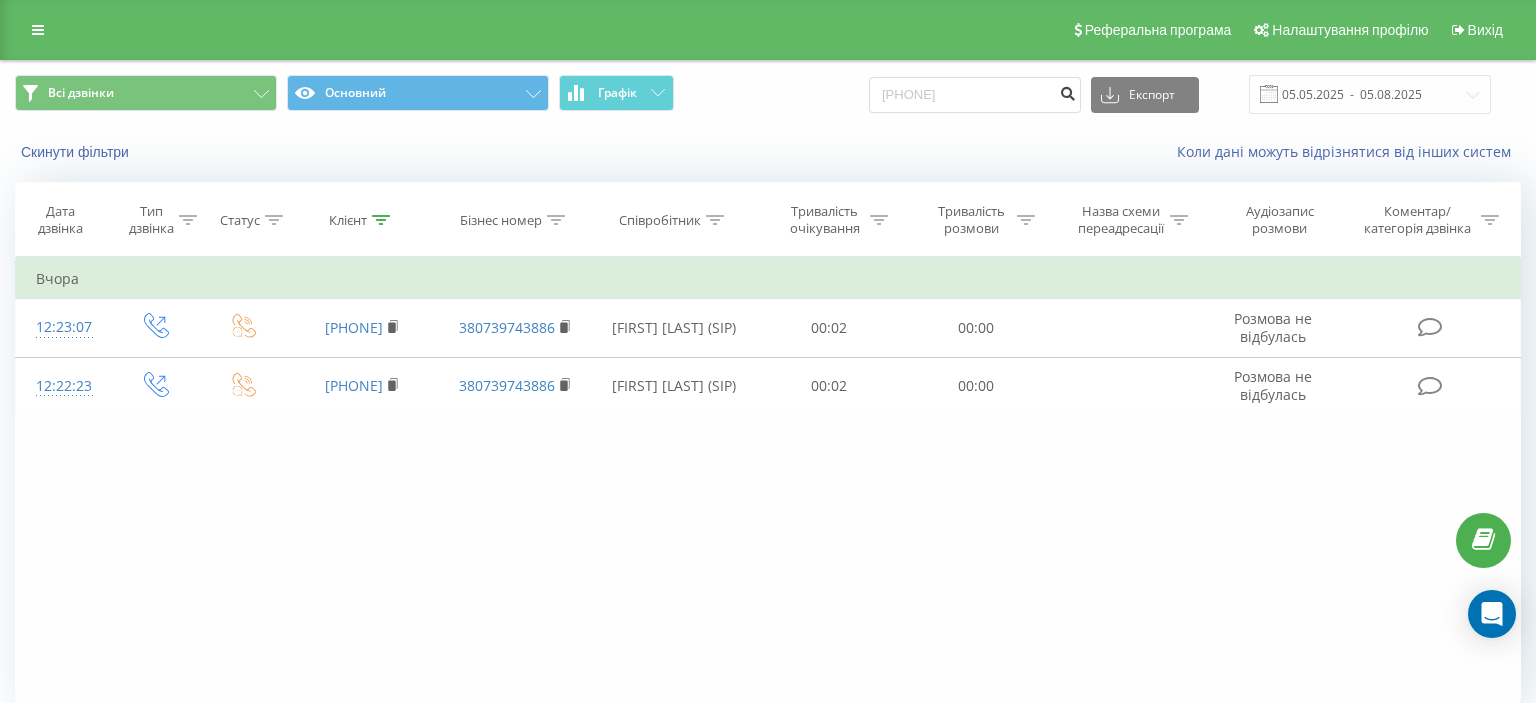 click at bounding box center (1067, 91) 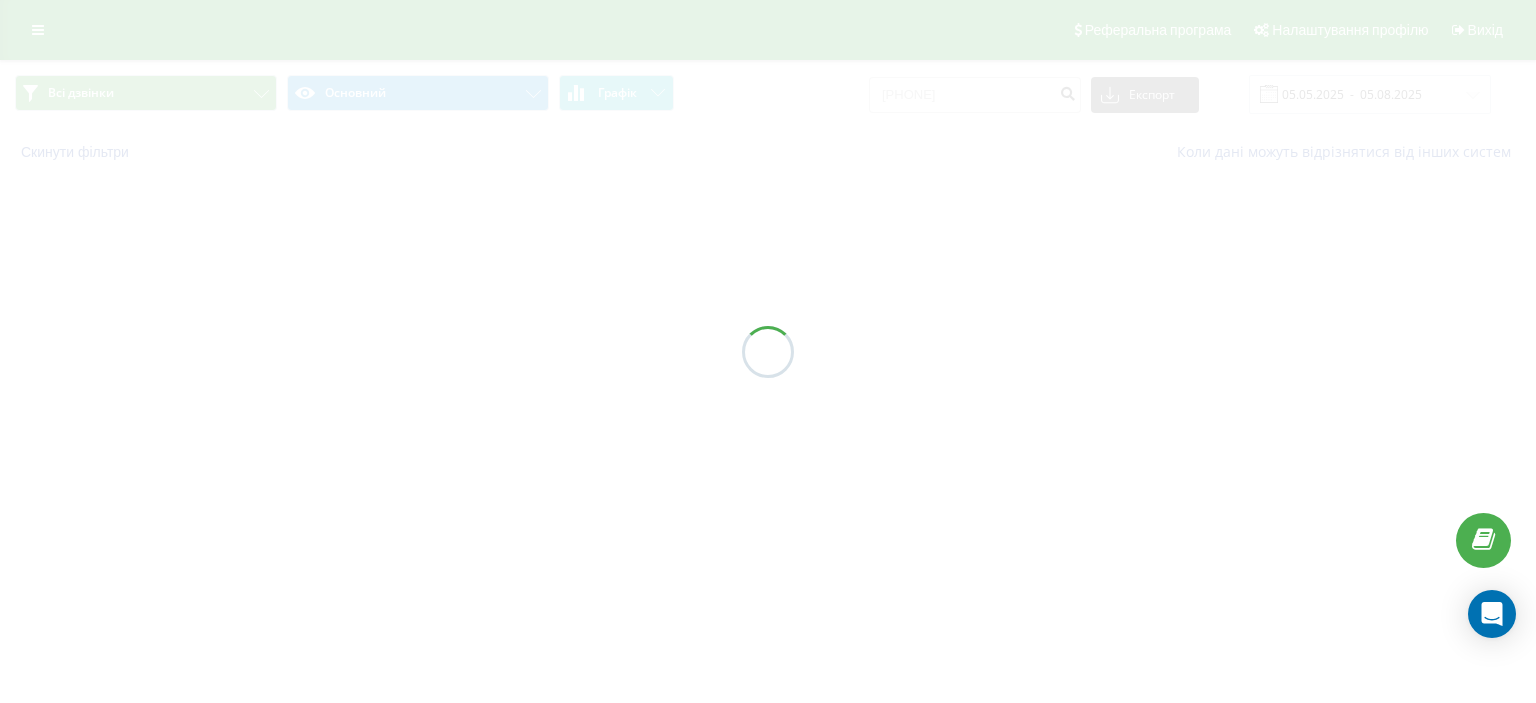 scroll, scrollTop: 0, scrollLeft: 0, axis: both 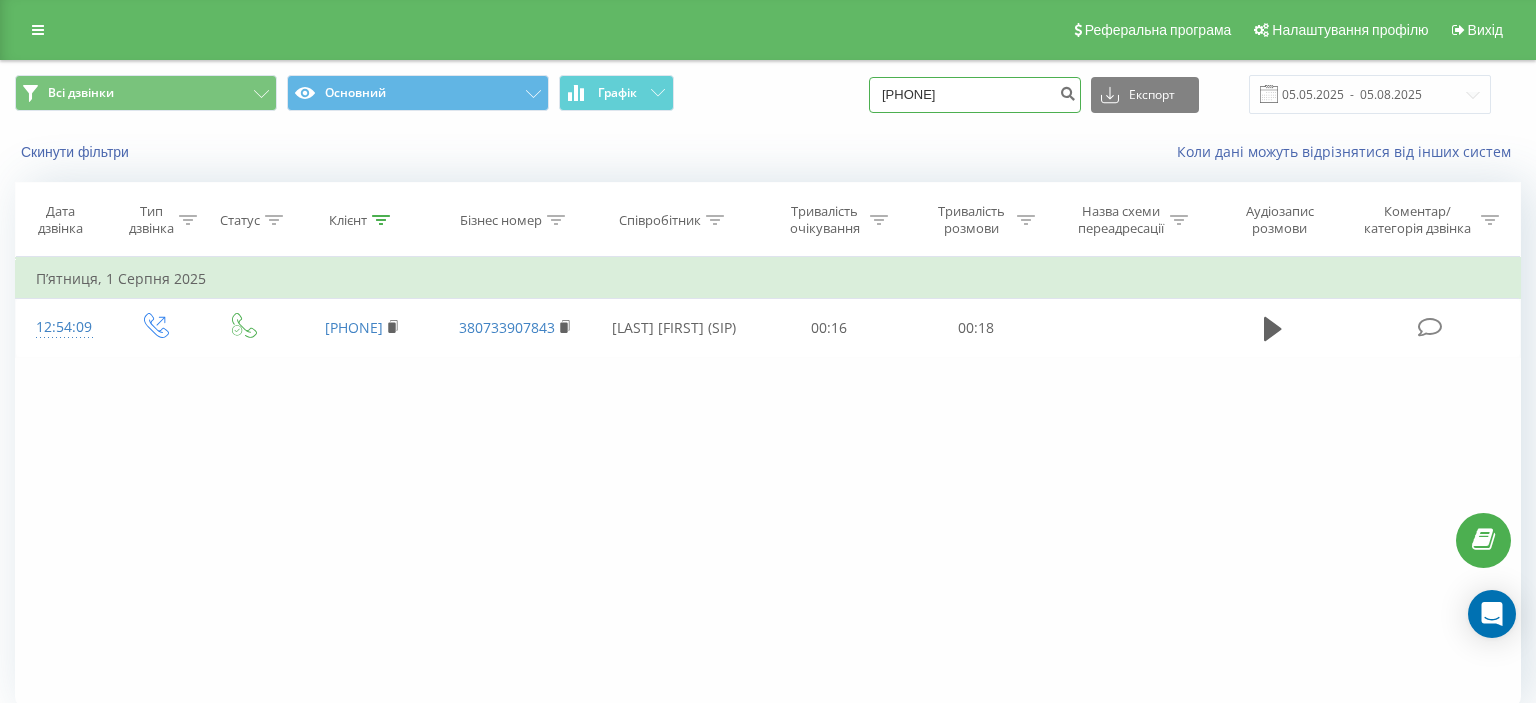 drag, startPoint x: 906, startPoint y: 94, endPoint x: 1022, endPoint y: 81, distance: 116.72617 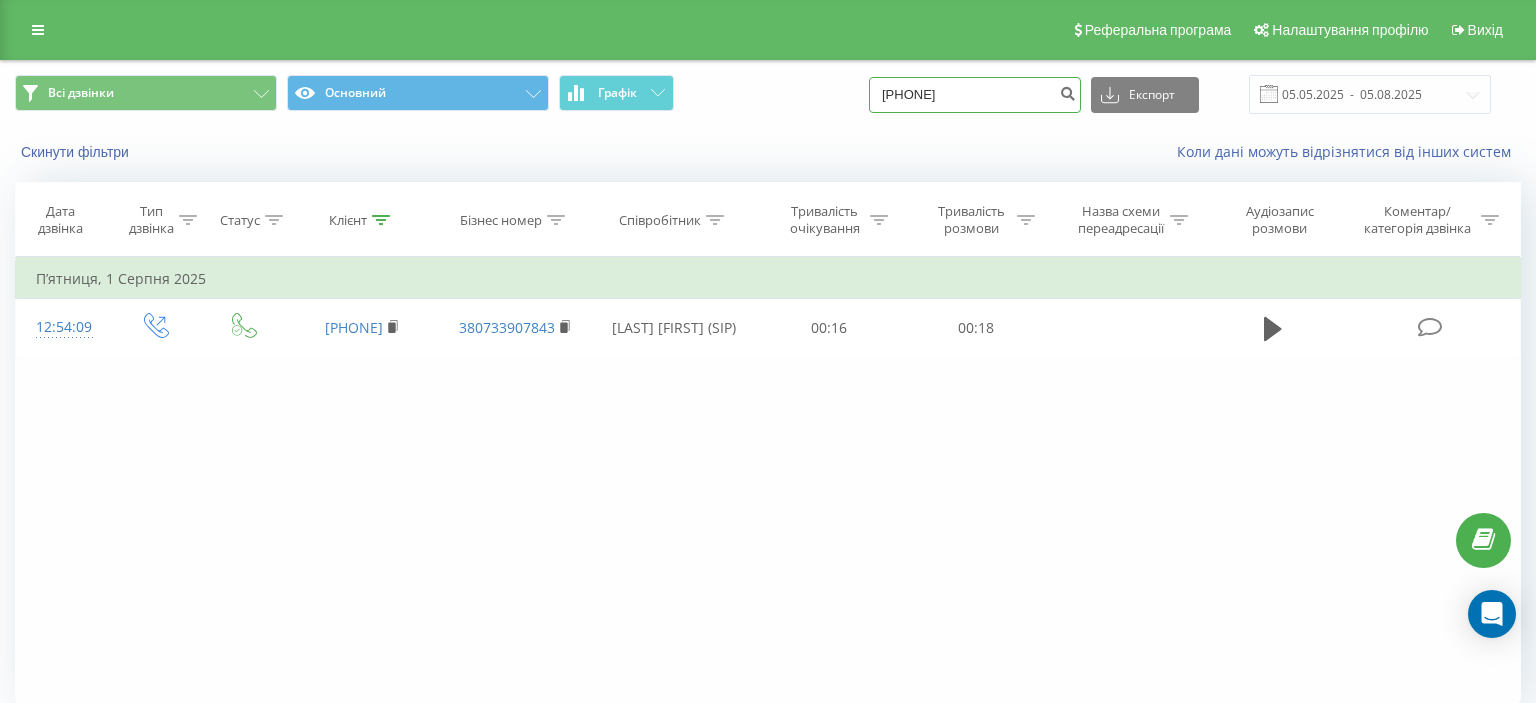 paste on "(067) 542 70 0" 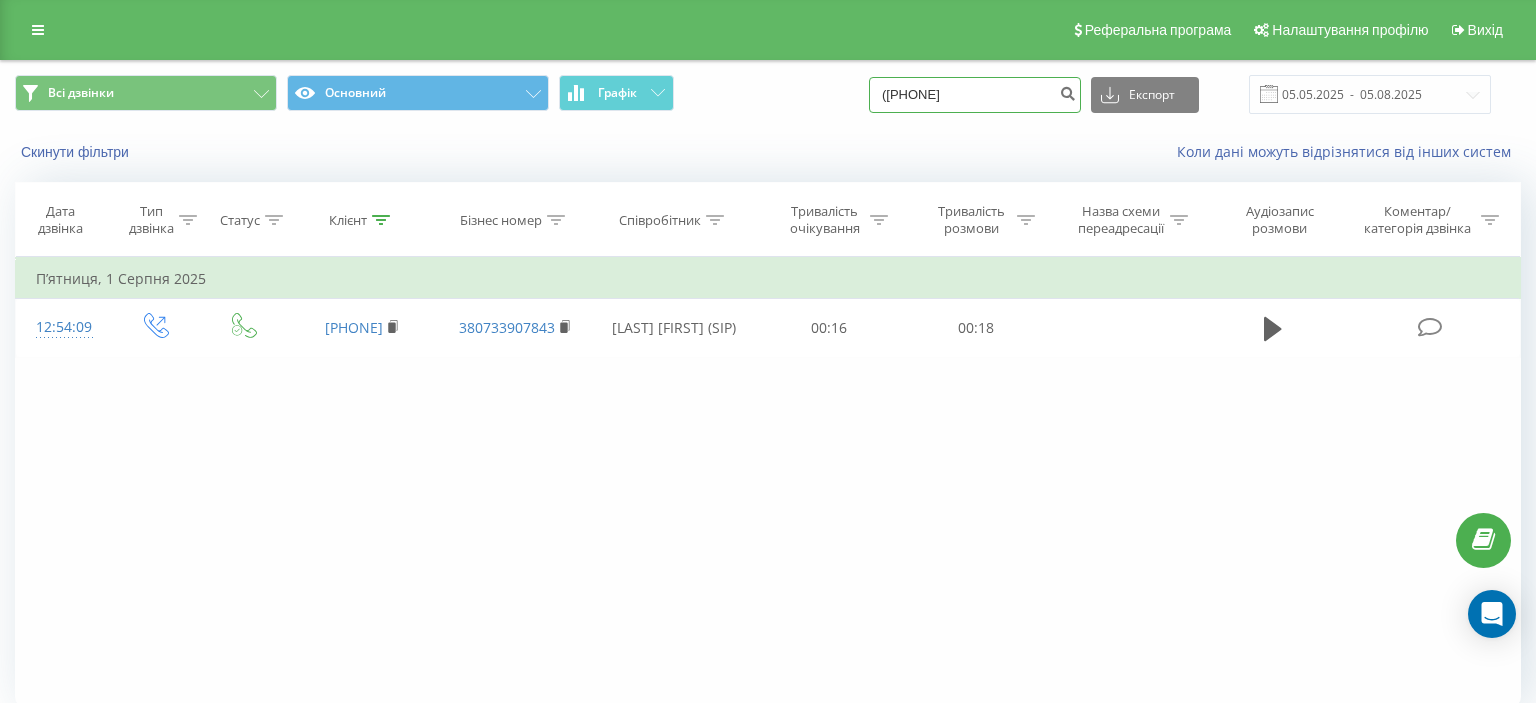 click on "(067) 542 70 00" at bounding box center (975, 95) 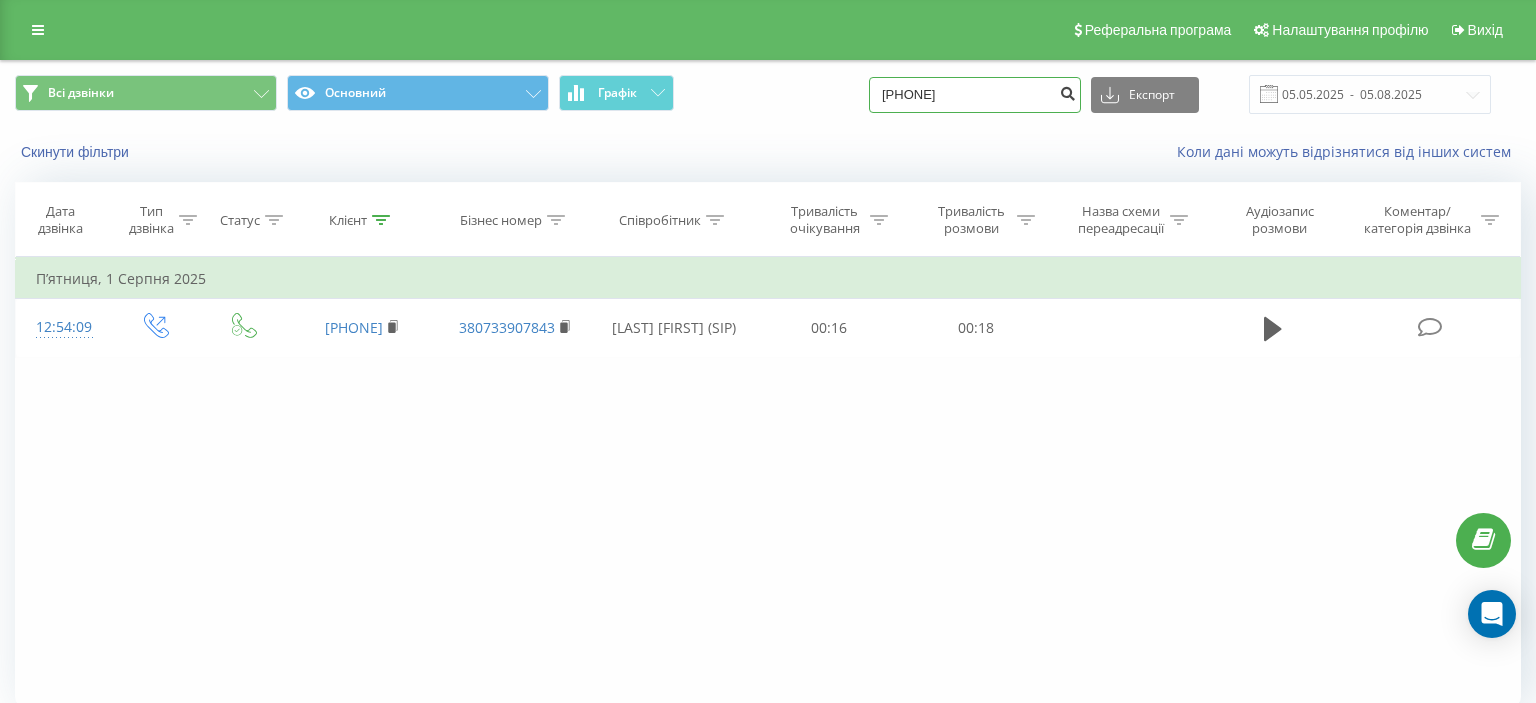type on "067 542 70 00" 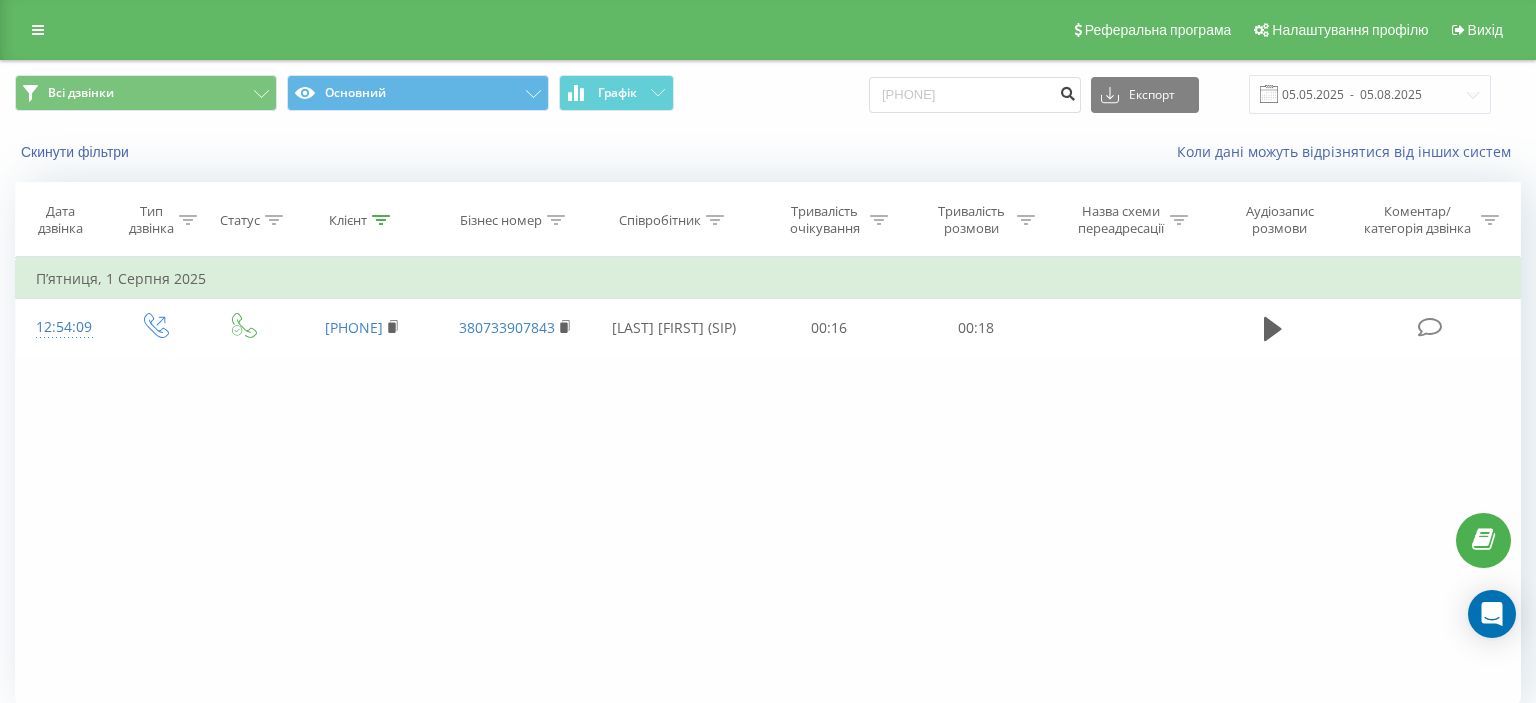 click at bounding box center [1067, 91] 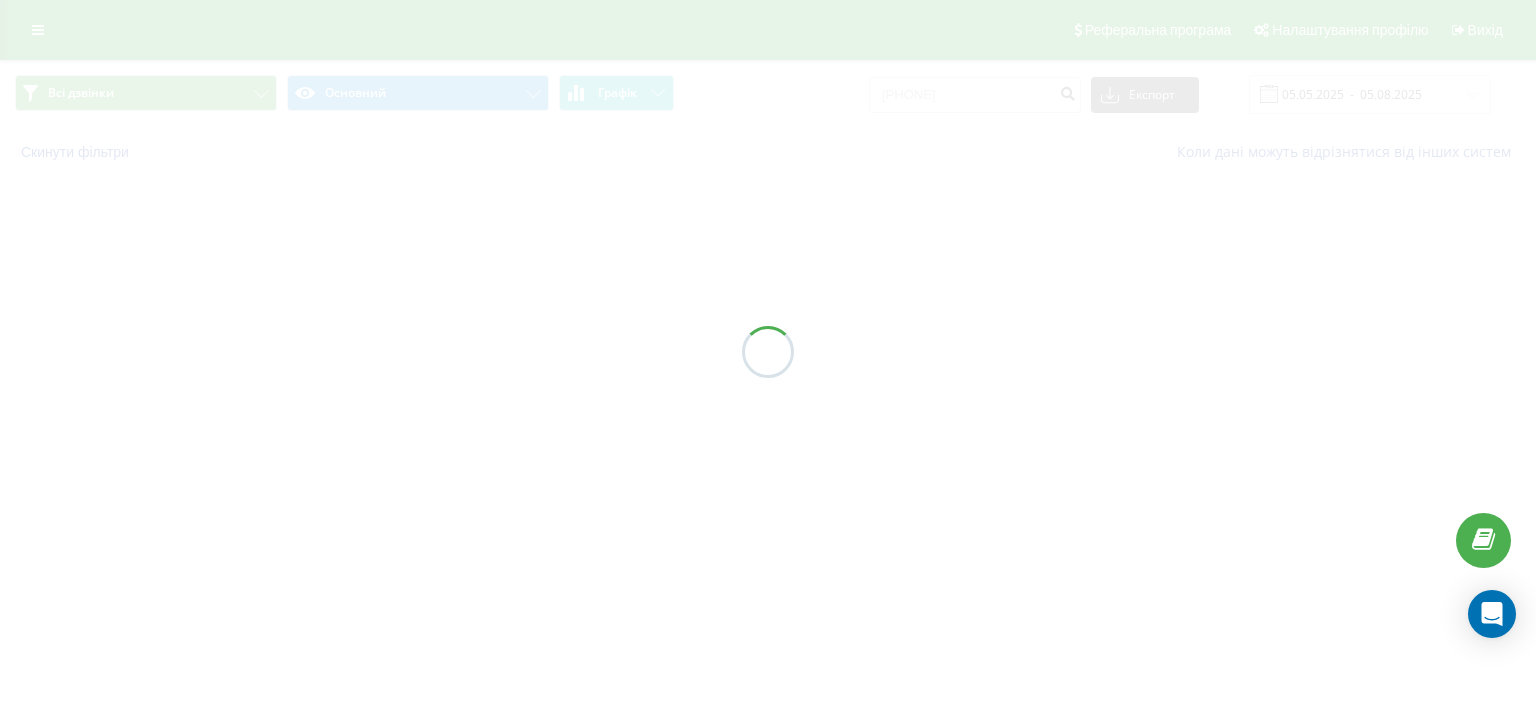 scroll, scrollTop: 0, scrollLeft: 0, axis: both 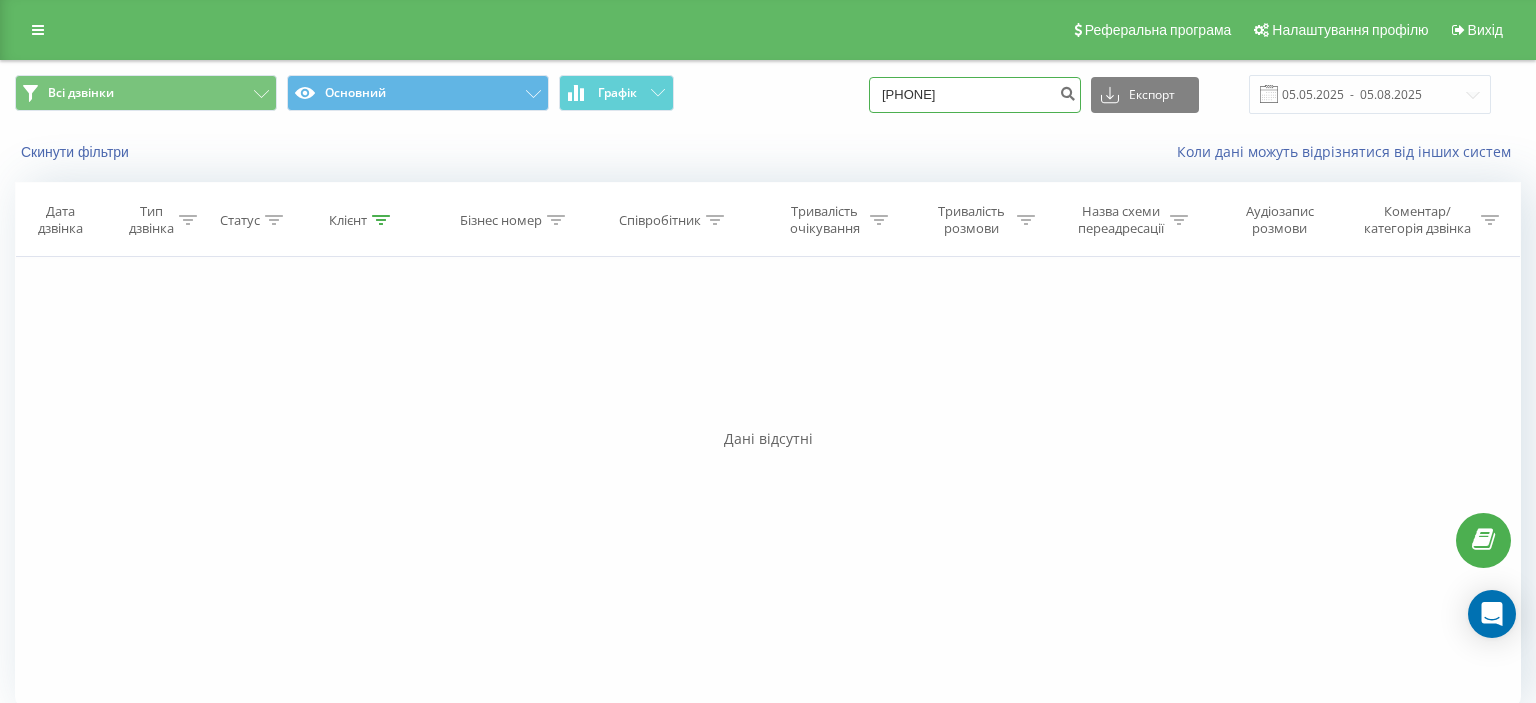drag, startPoint x: 905, startPoint y: 97, endPoint x: 1025, endPoint y: 88, distance: 120.33703 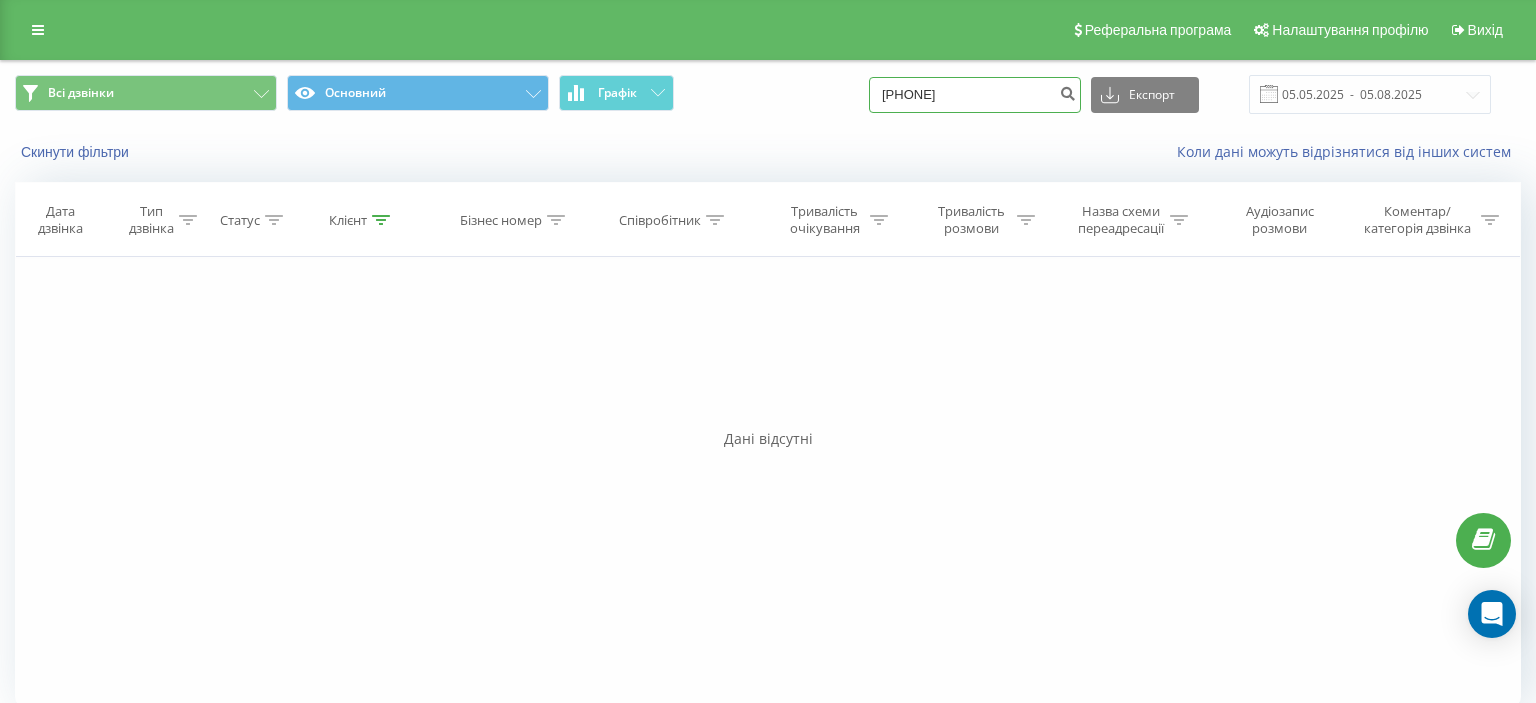 paste on "(067) 217 54 42" 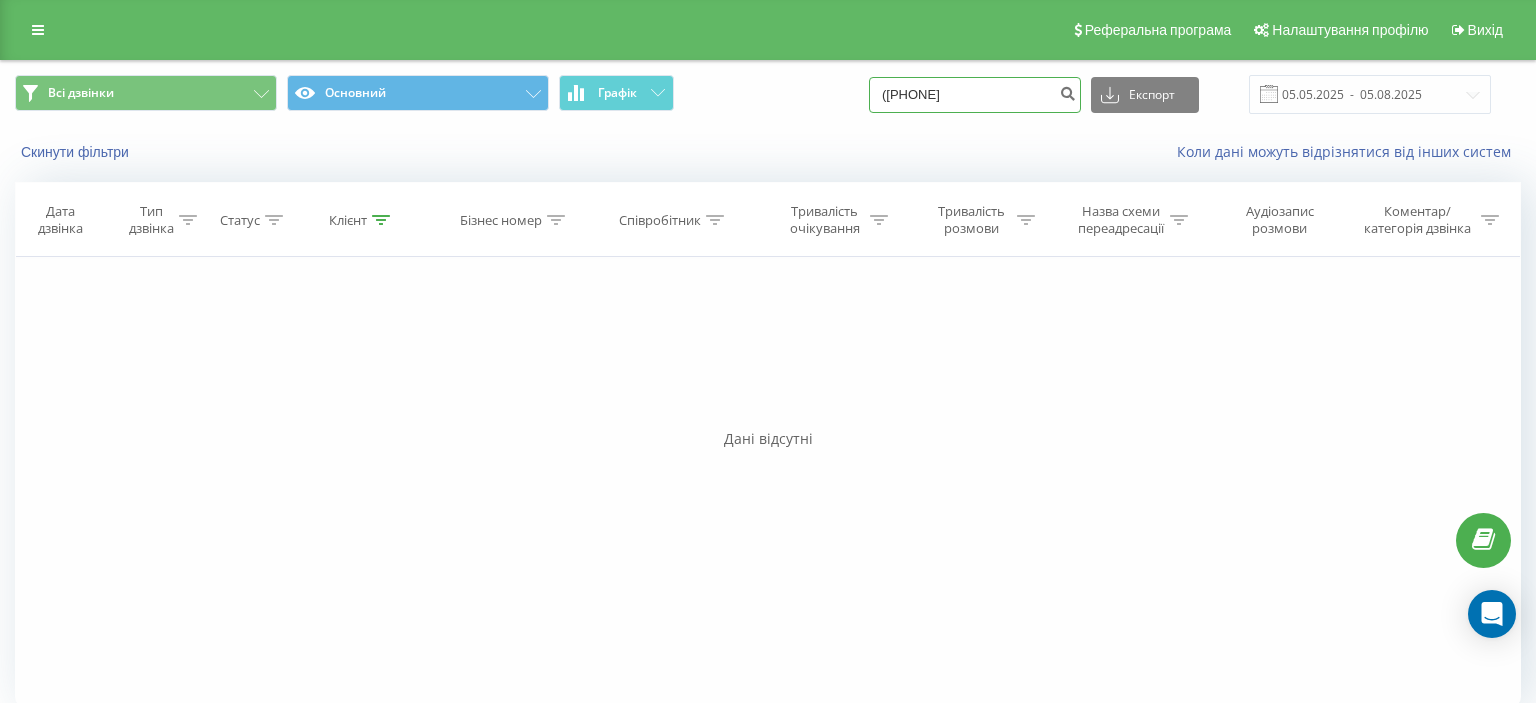 drag, startPoint x: 937, startPoint y: 97, endPoint x: 928, endPoint y: 118, distance: 22.847319 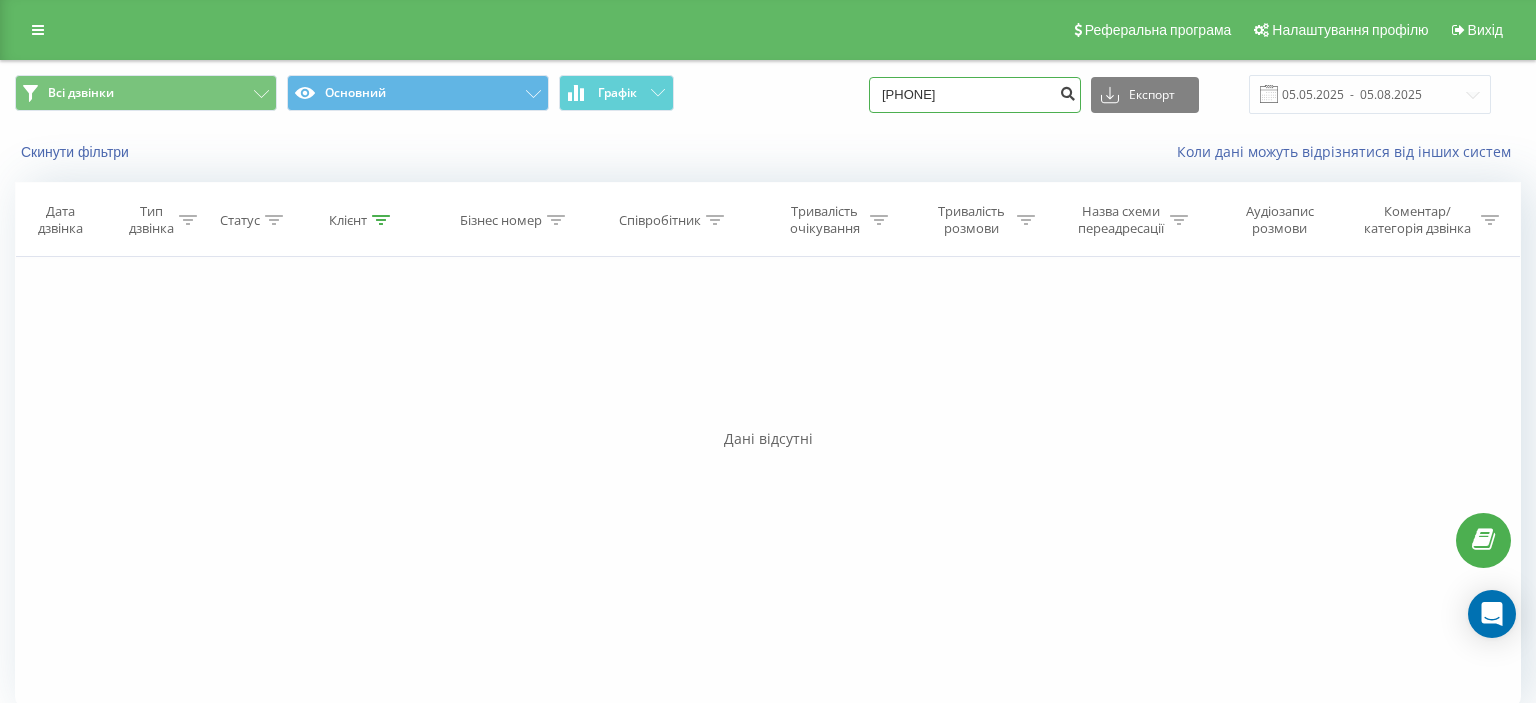 type on "067 217 54 42" 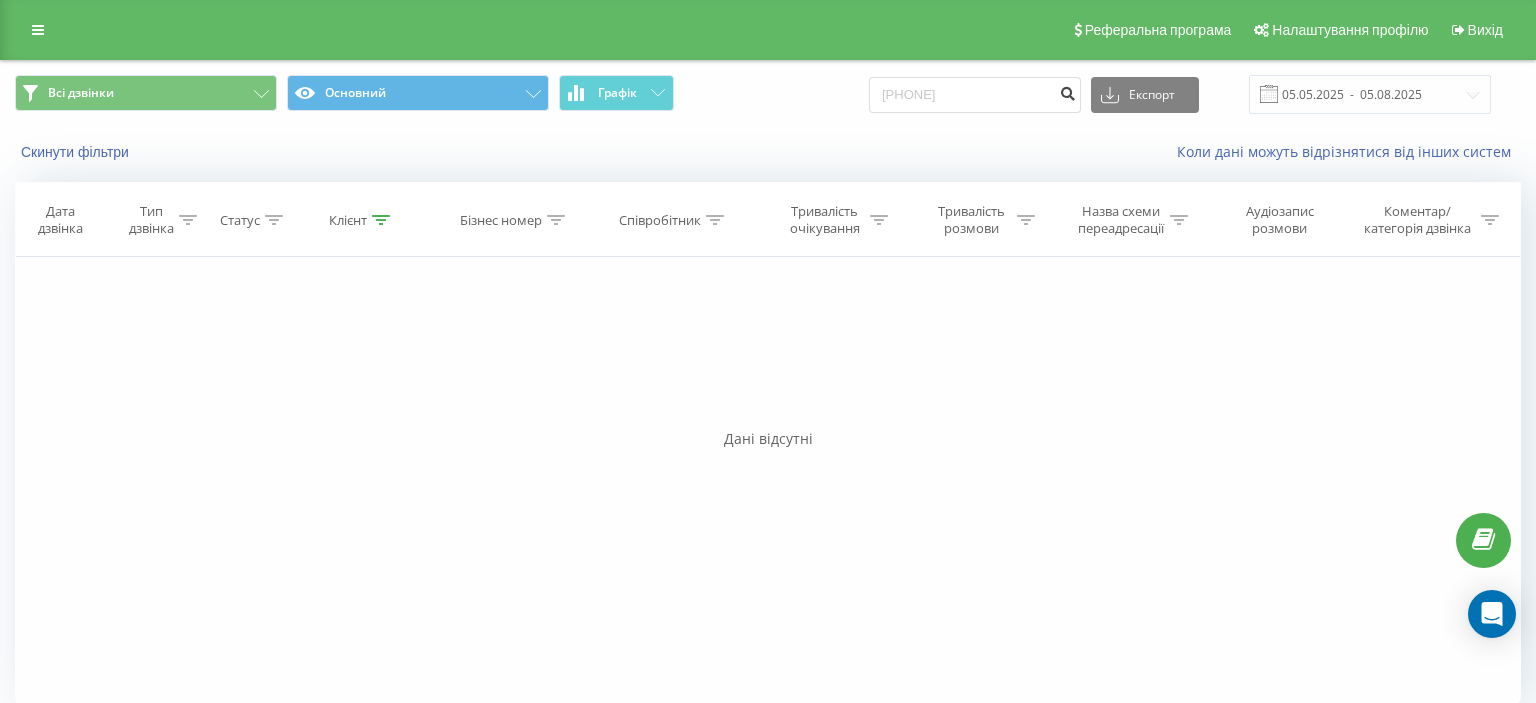 click at bounding box center [1067, 91] 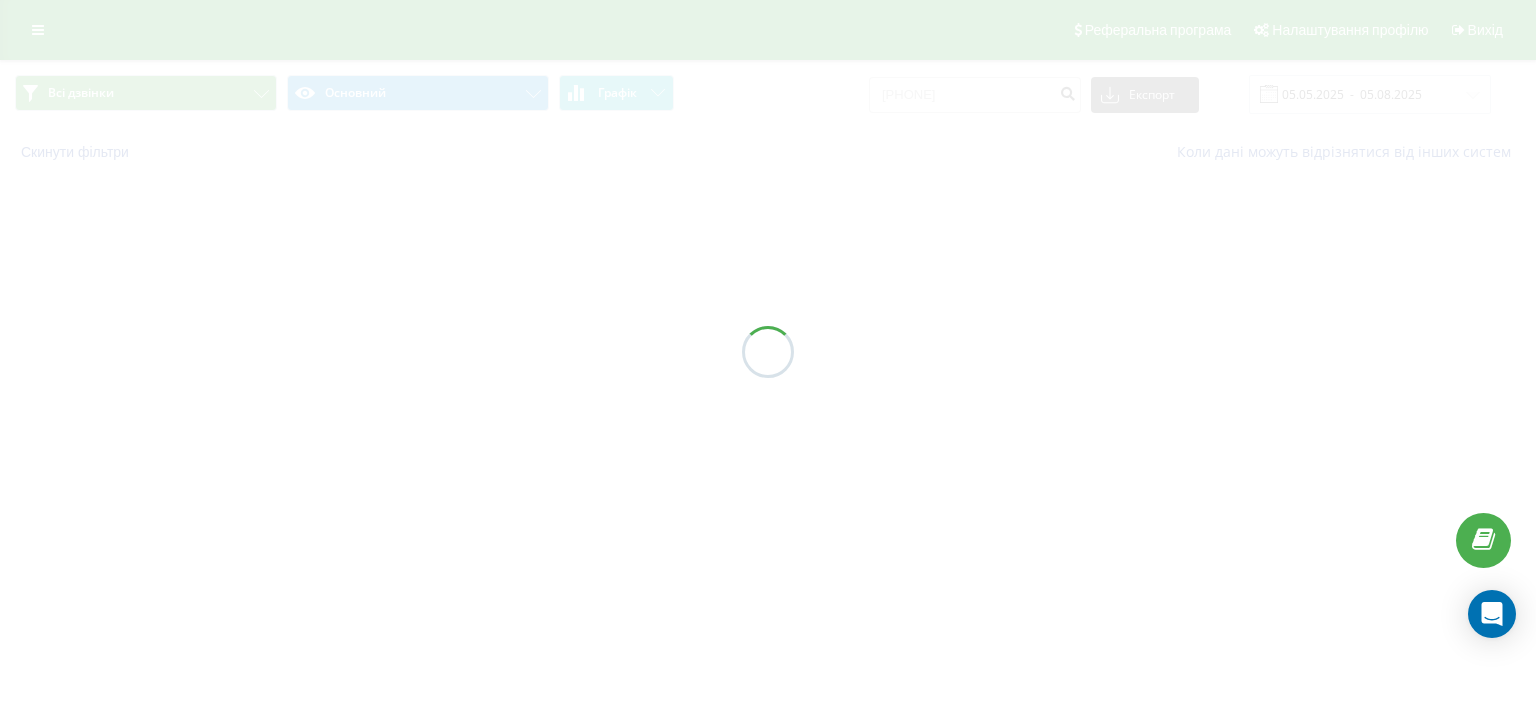 scroll, scrollTop: 0, scrollLeft: 0, axis: both 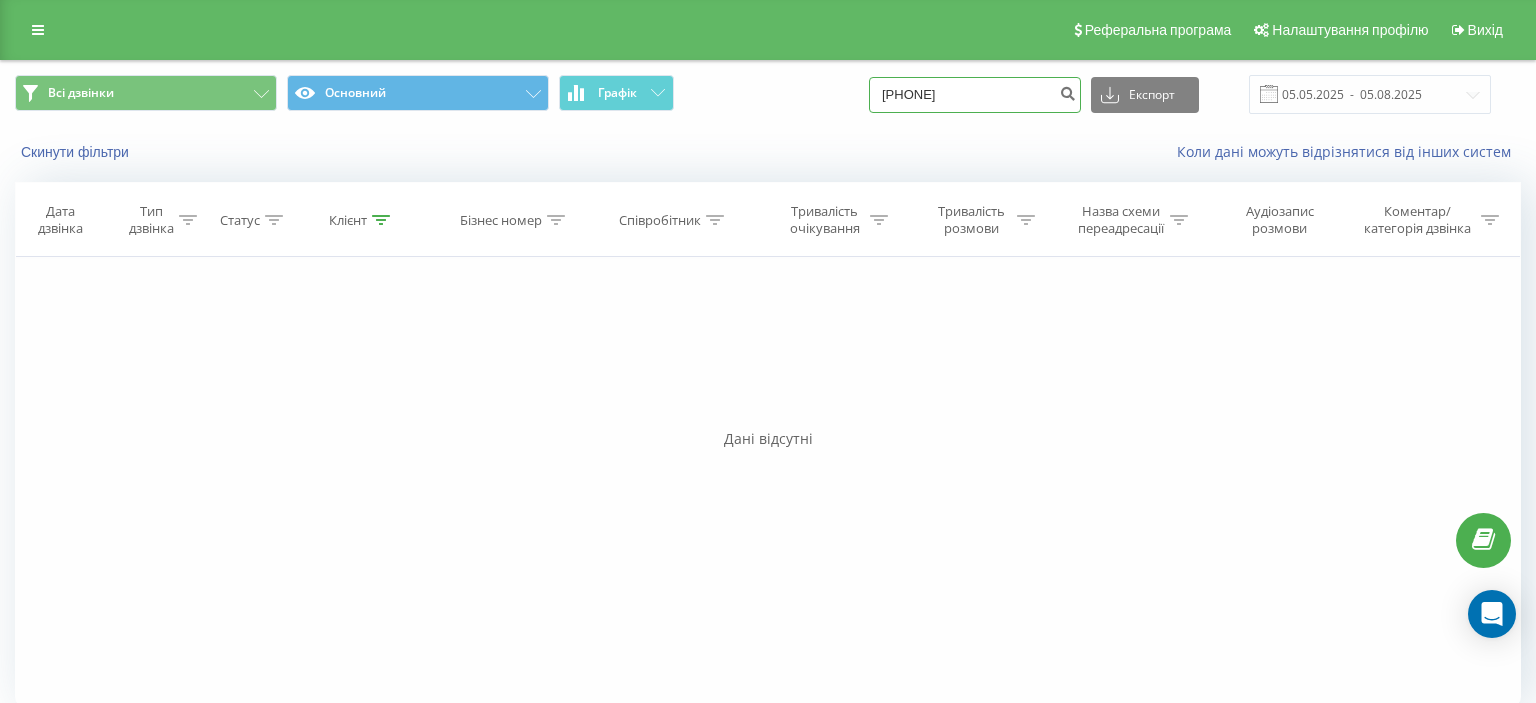drag, startPoint x: 904, startPoint y: 99, endPoint x: 1039, endPoint y: 93, distance: 135.13327 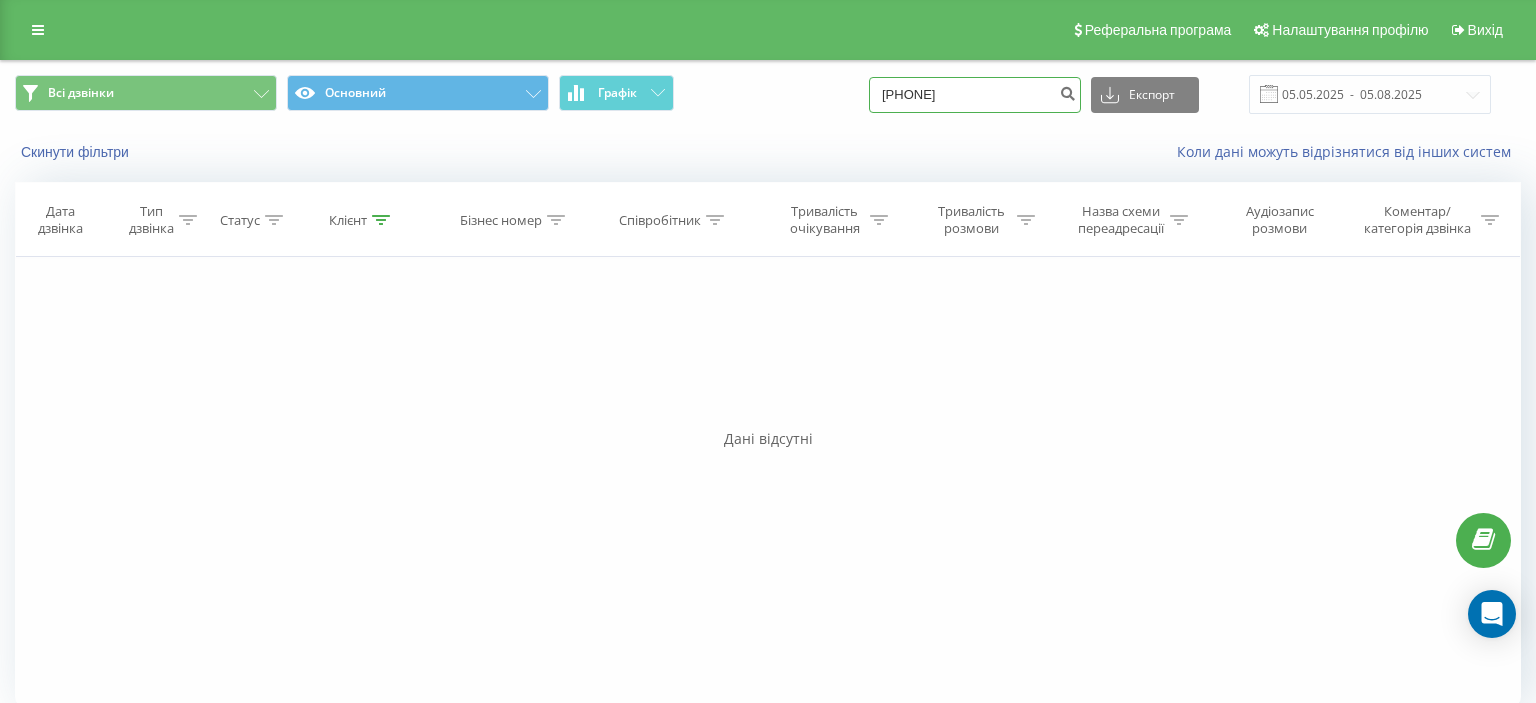 paste on "[PHONE]" 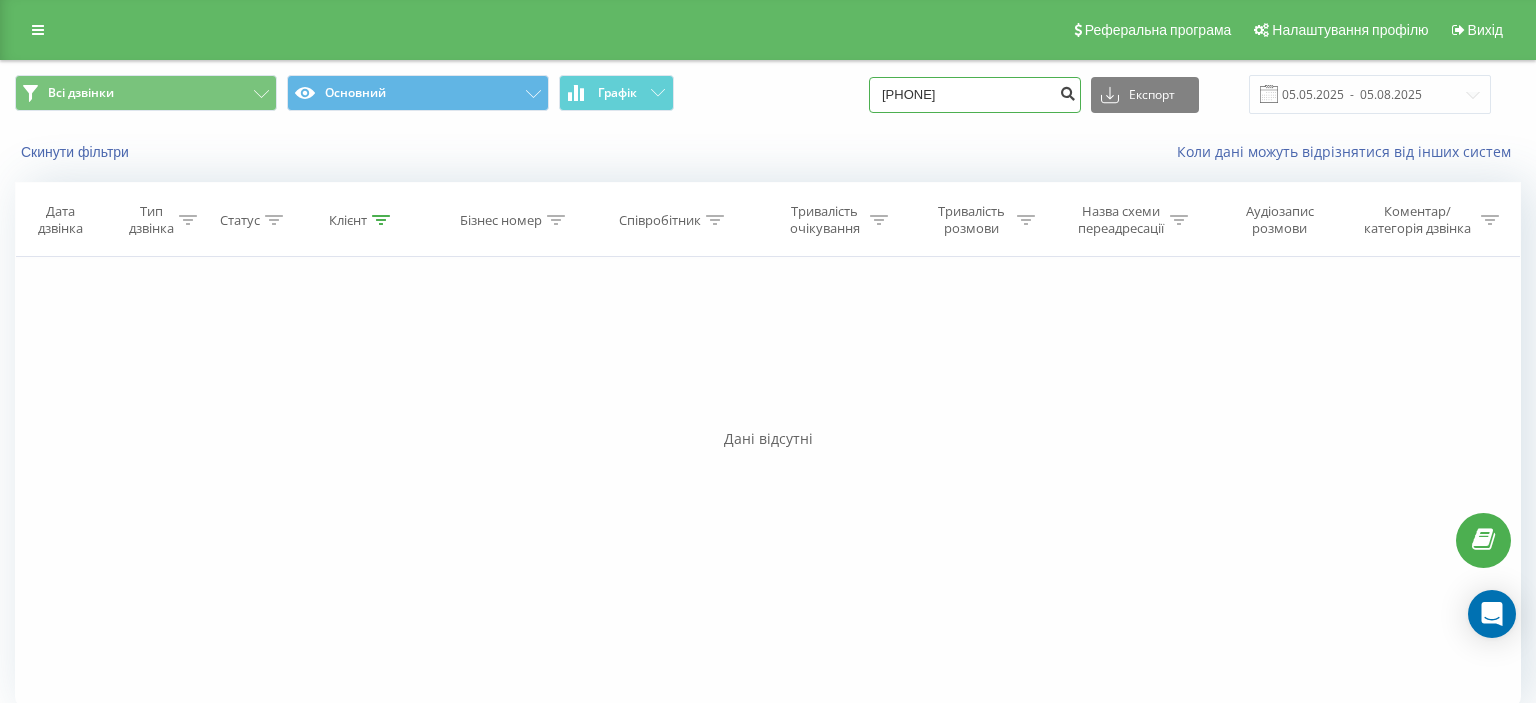 type on "[PHONE]" 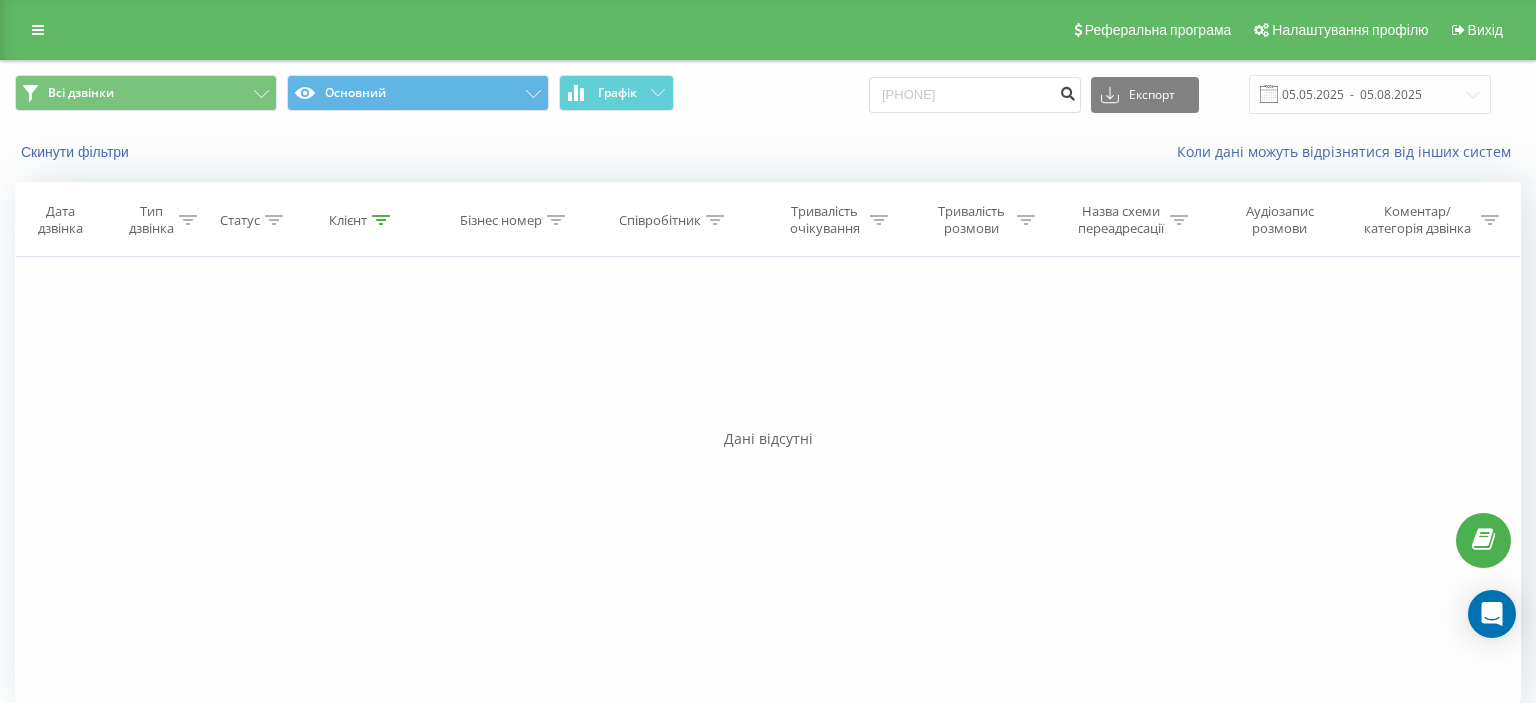 click at bounding box center (1067, 91) 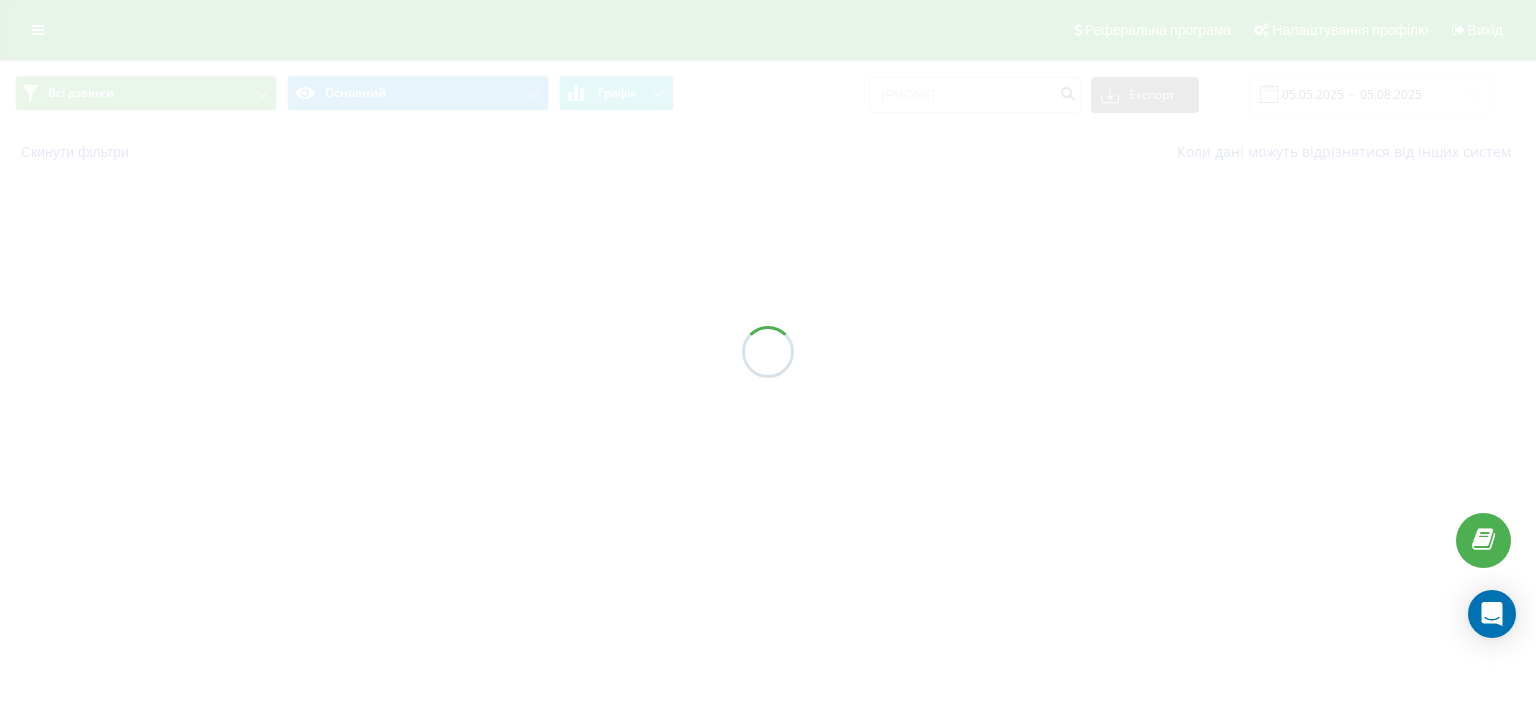scroll, scrollTop: 0, scrollLeft: 0, axis: both 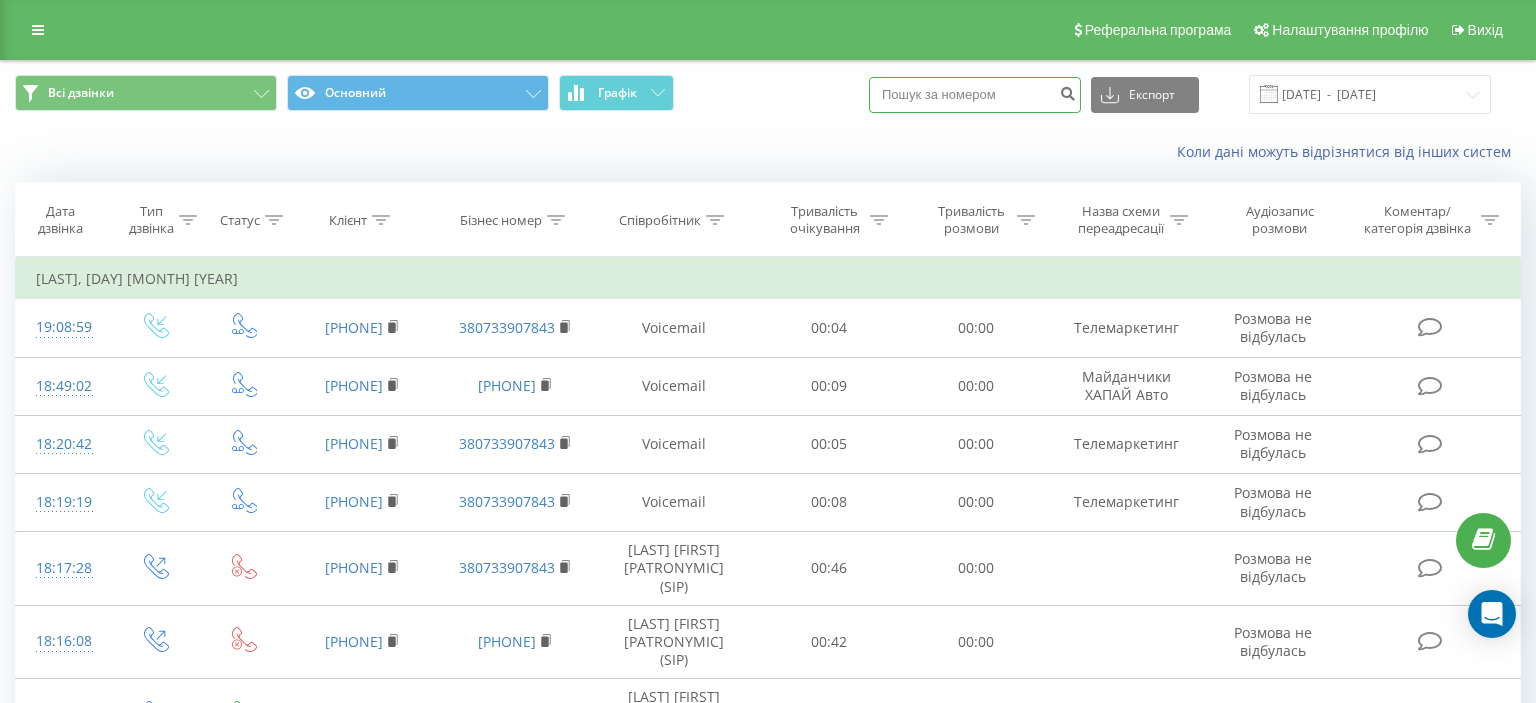 click at bounding box center [975, 95] 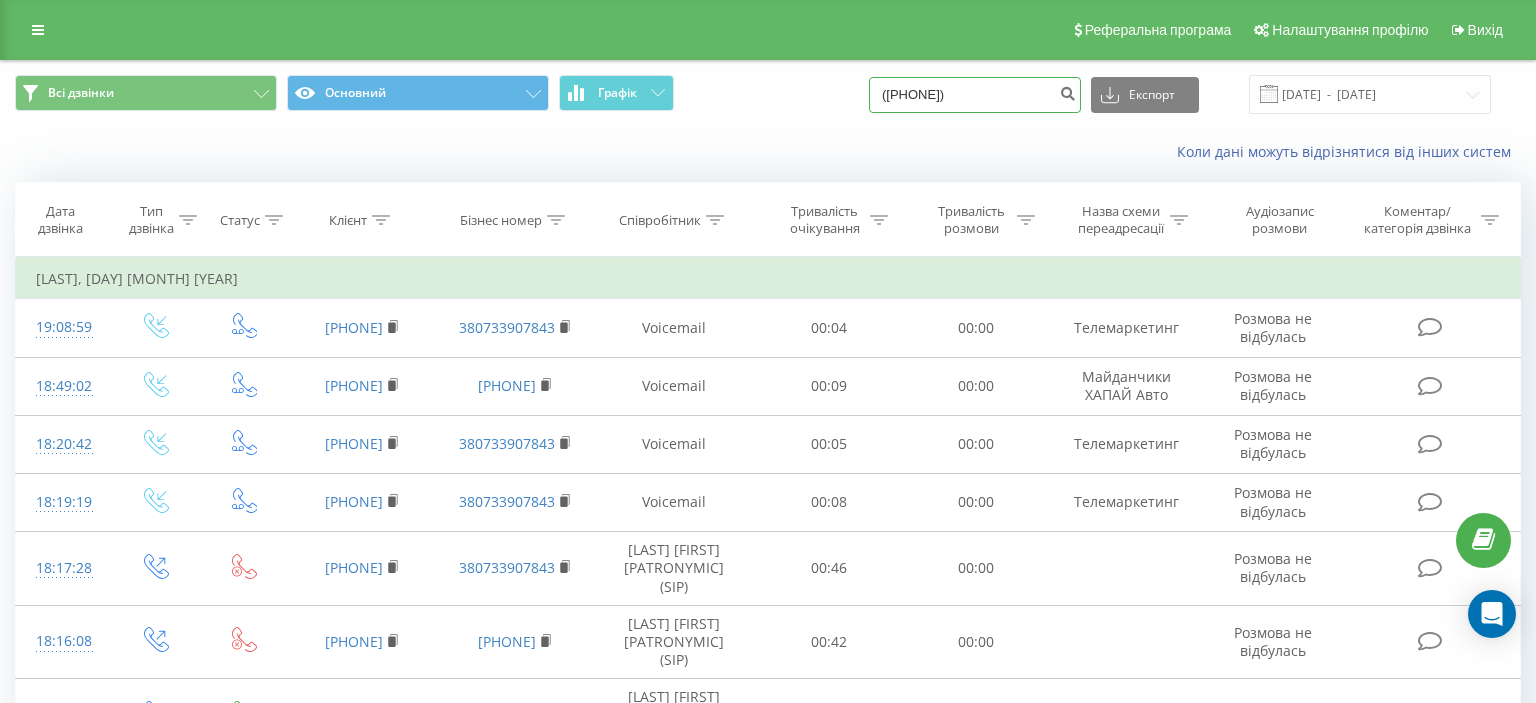 click on "(063) 742 08 99" at bounding box center [975, 95] 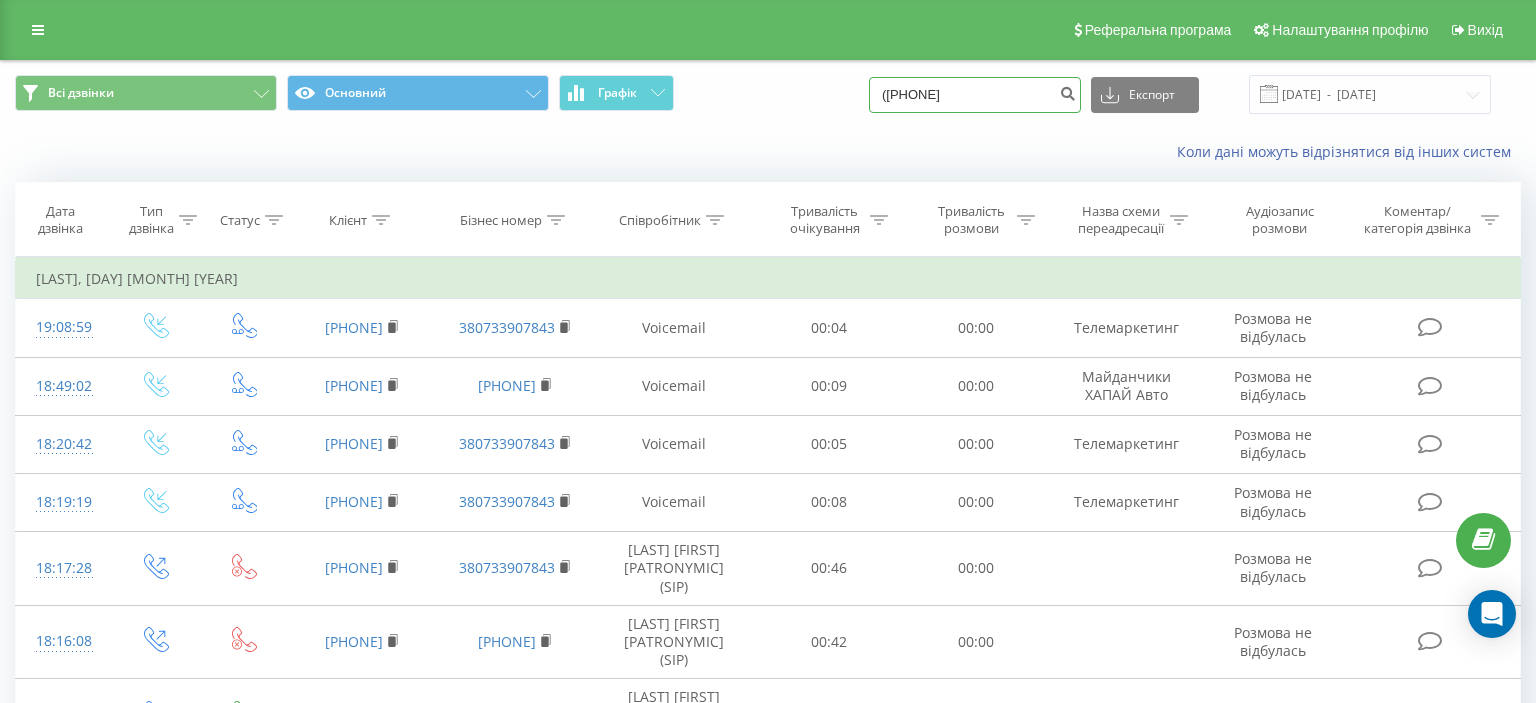 click on "(063 742 08 99" at bounding box center (975, 95) 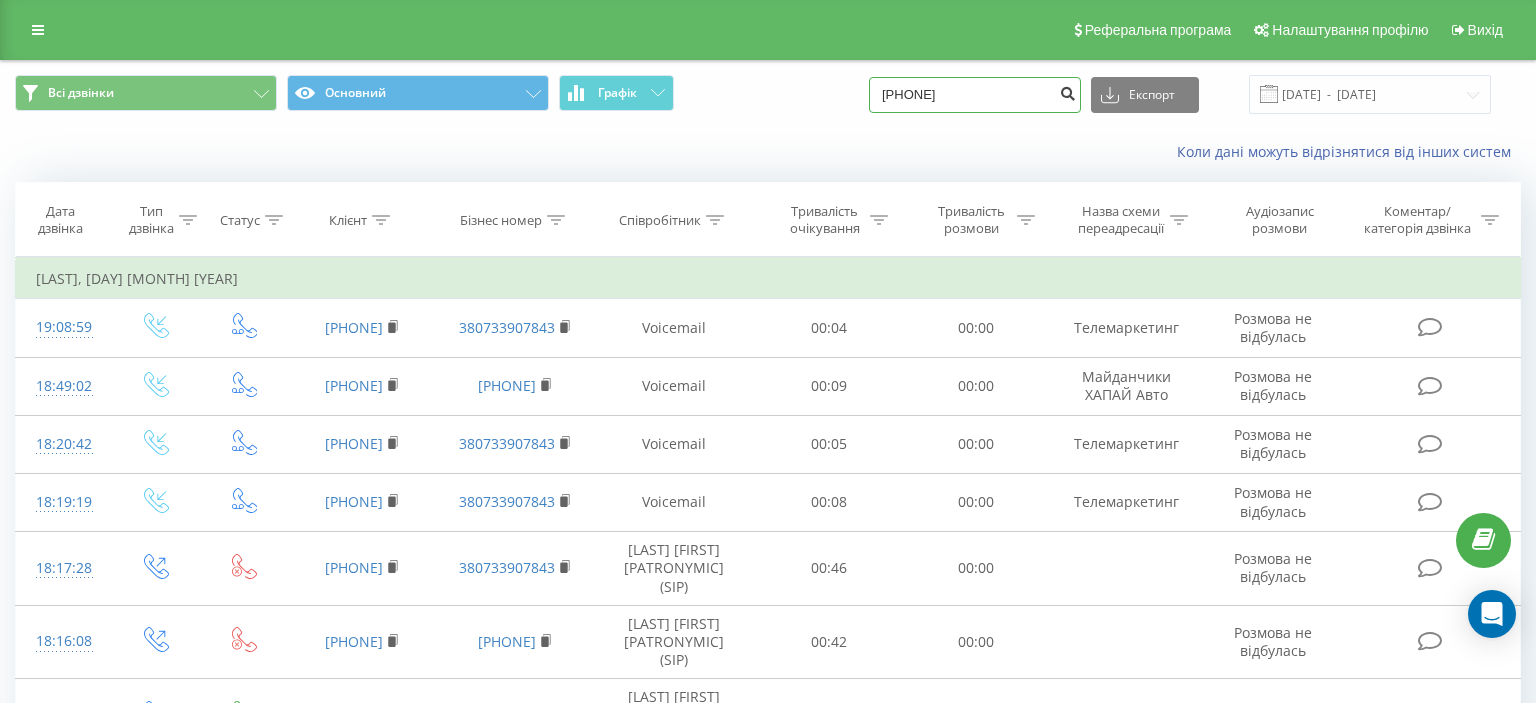 type on "063 742 08 99" 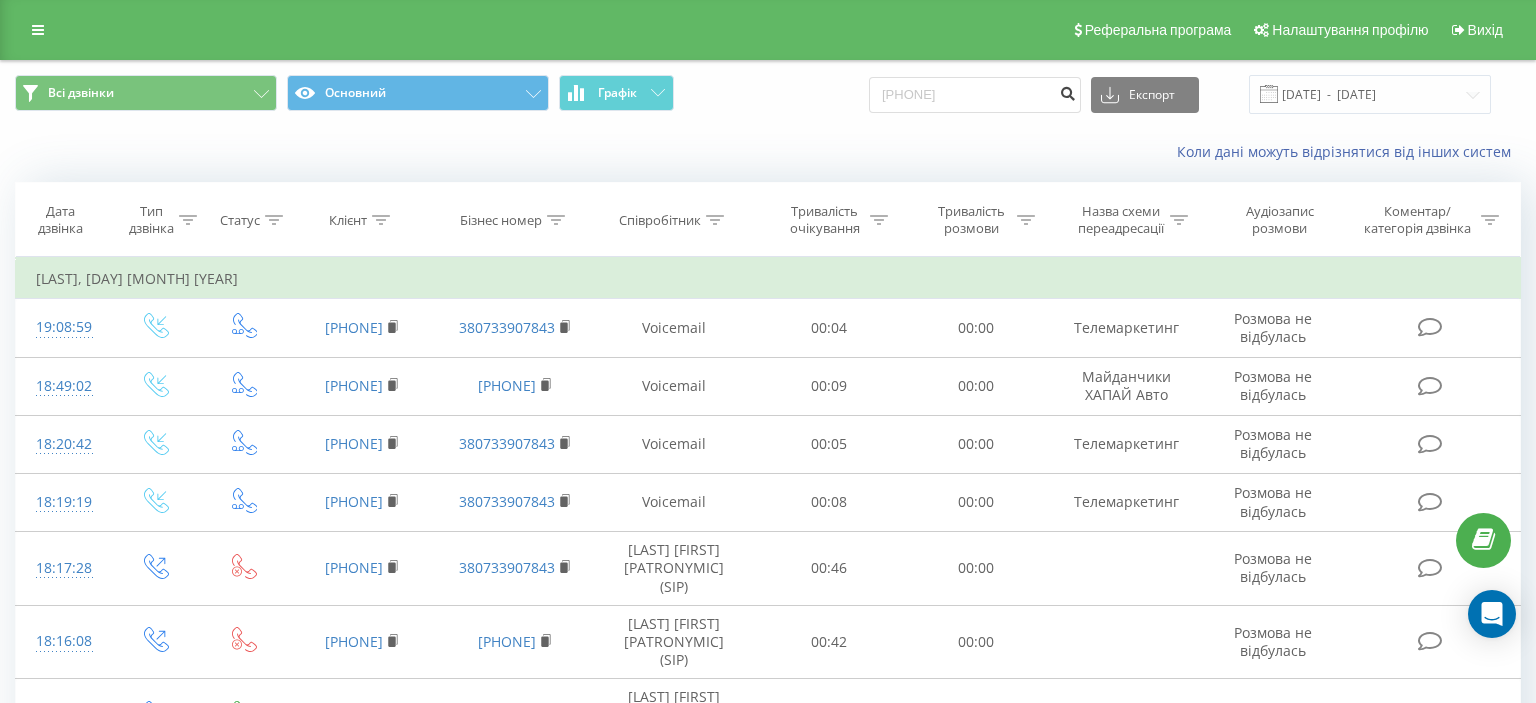 click at bounding box center [1067, 91] 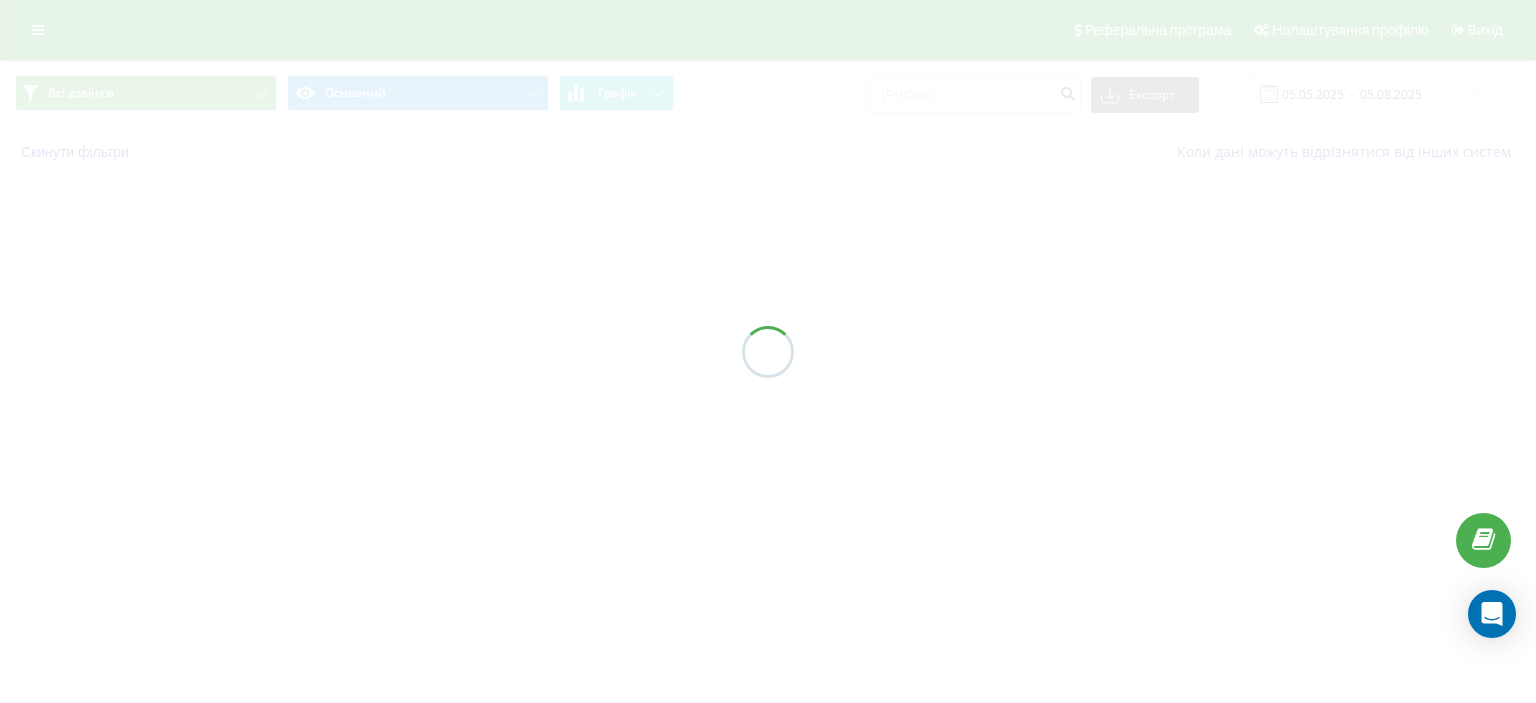 scroll, scrollTop: 0, scrollLeft: 0, axis: both 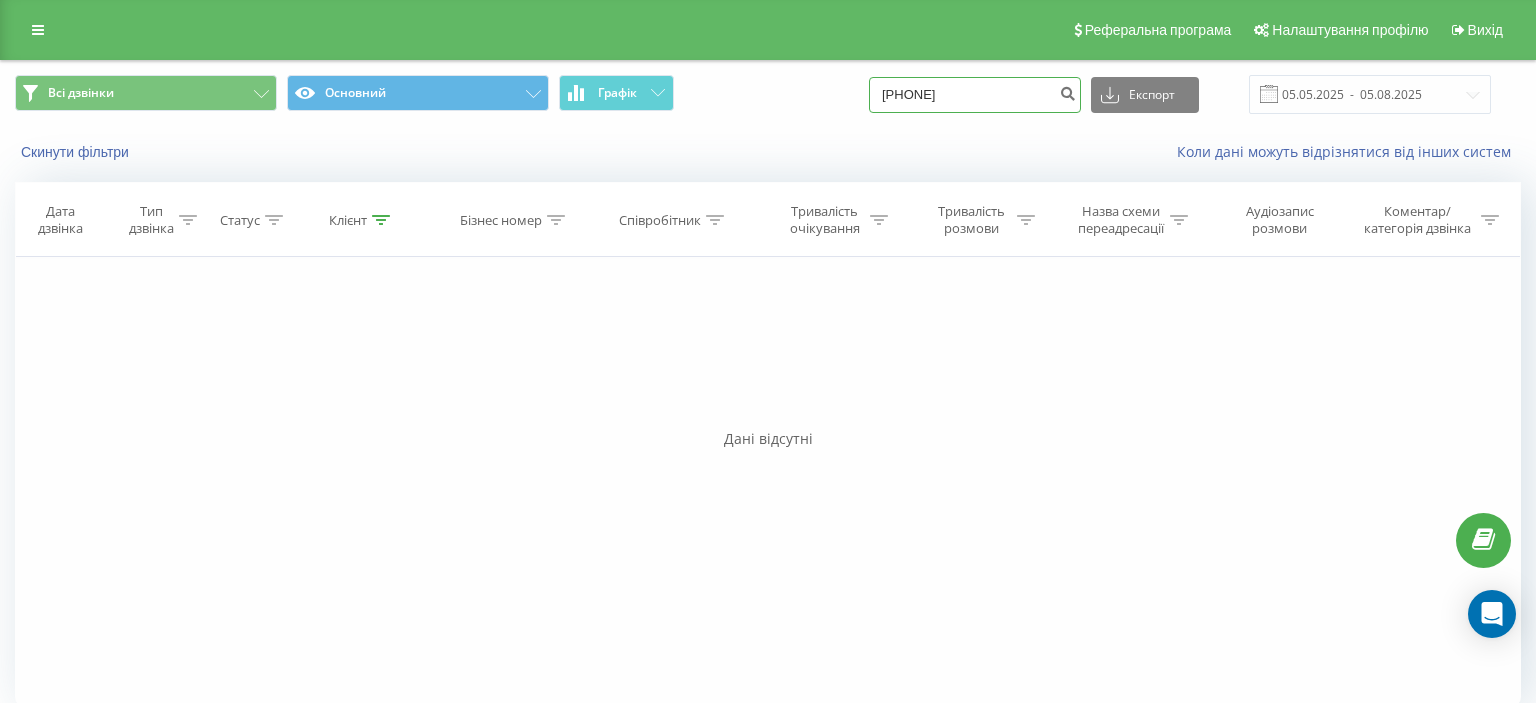 drag, startPoint x: 906, startPoint y: 92, endPoint x: 1031, endPoint y: 86, distance: 125.14392 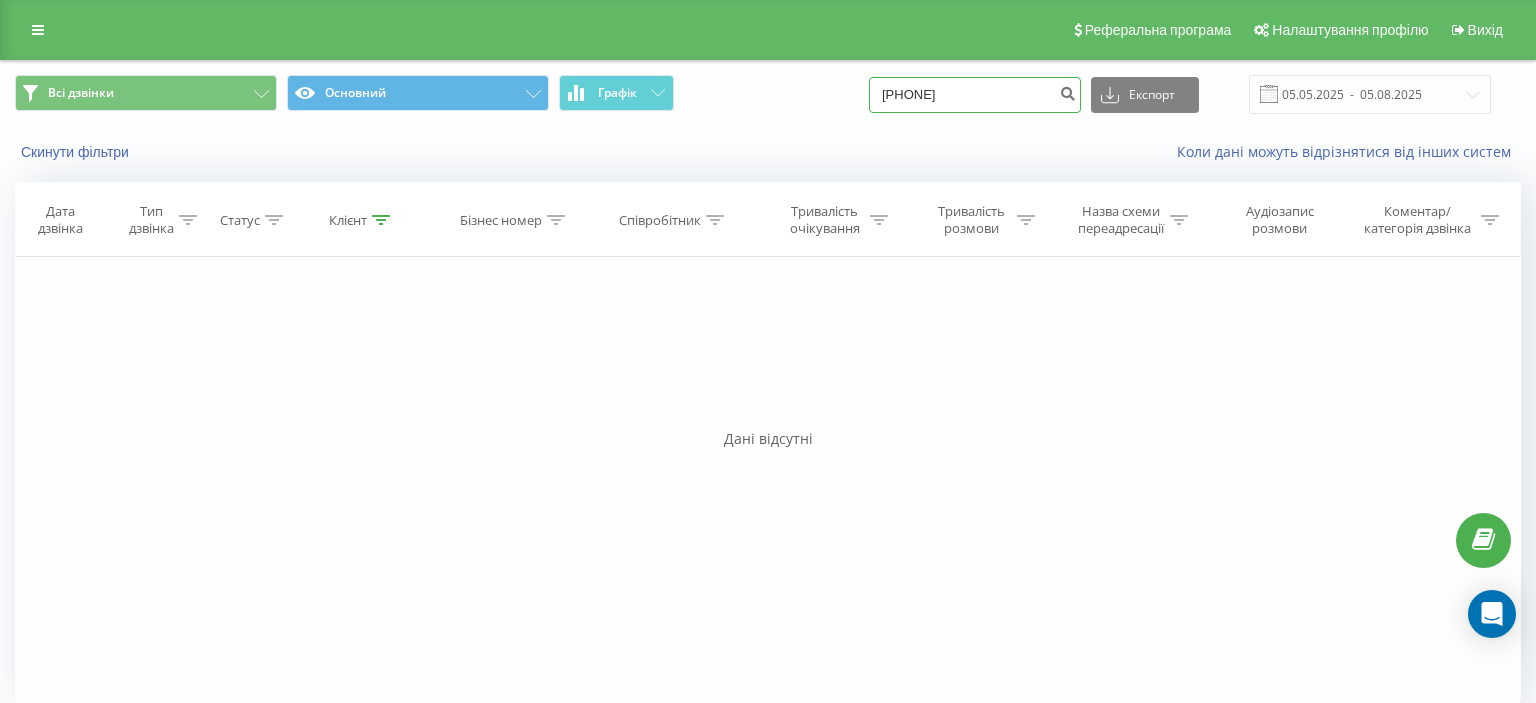 paste on "([AREA]) [PHONE] [PHONE]" 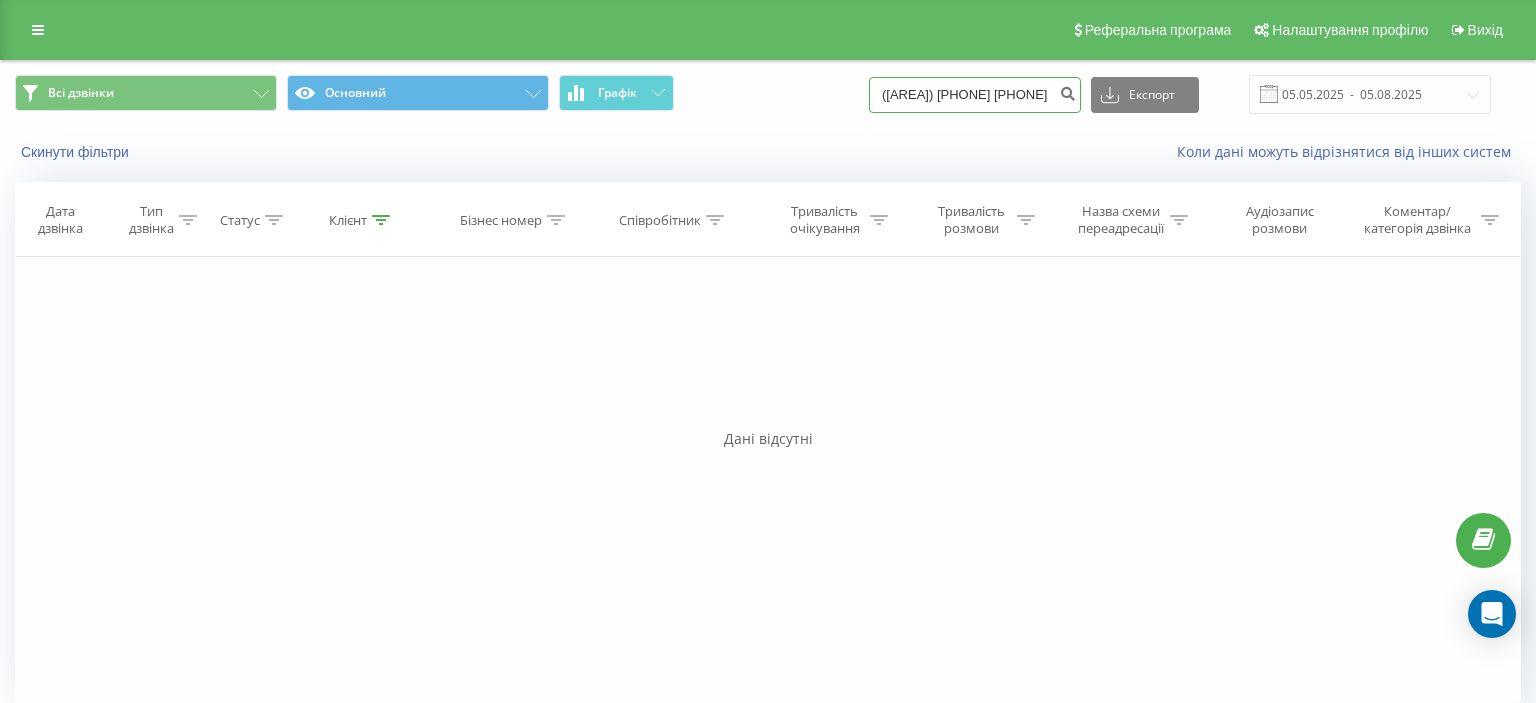 click on "([AREA]) [PHONE] [PHONE] [PHONE]" at bounding box center [975, 95] 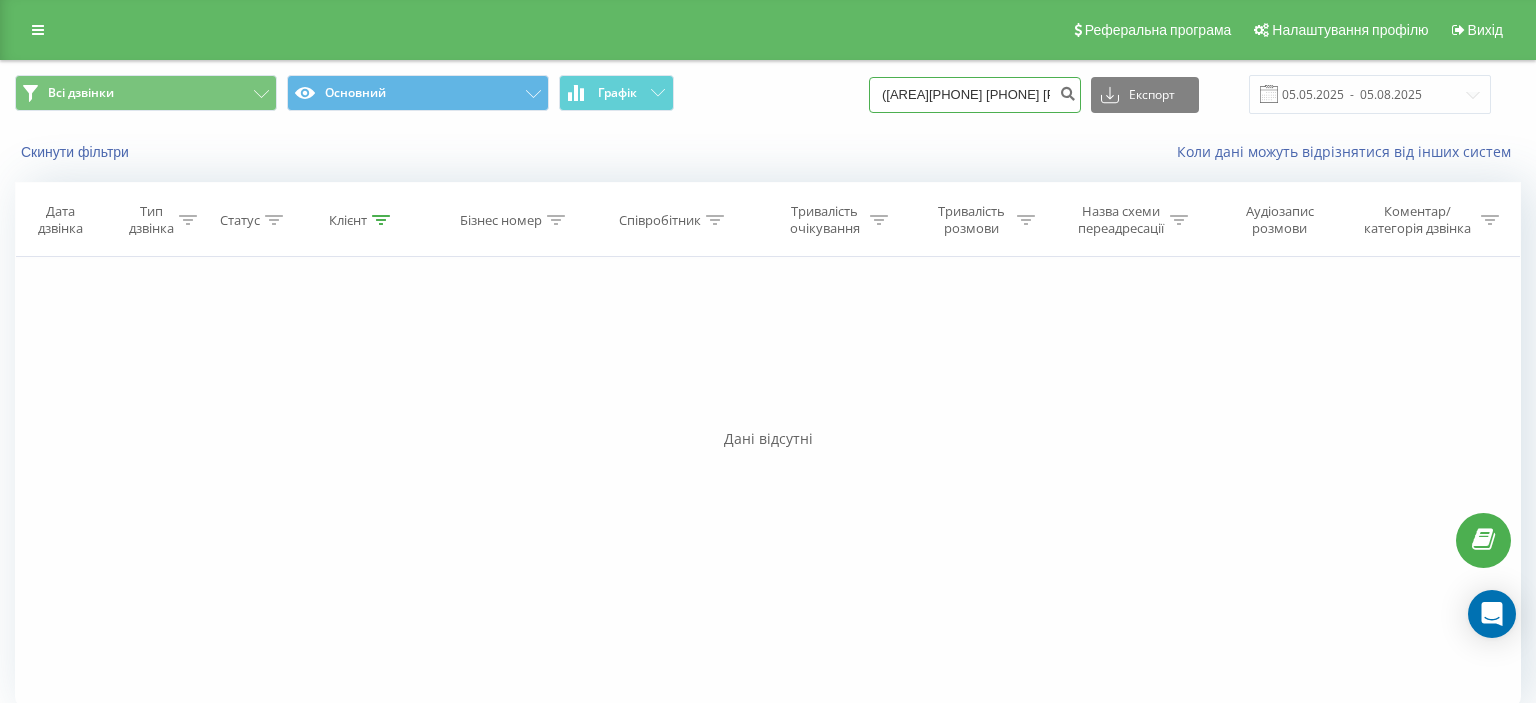 click on "([AREA][PHONE] [PHONE] [PHONE]" at bounding box center [975, 95] 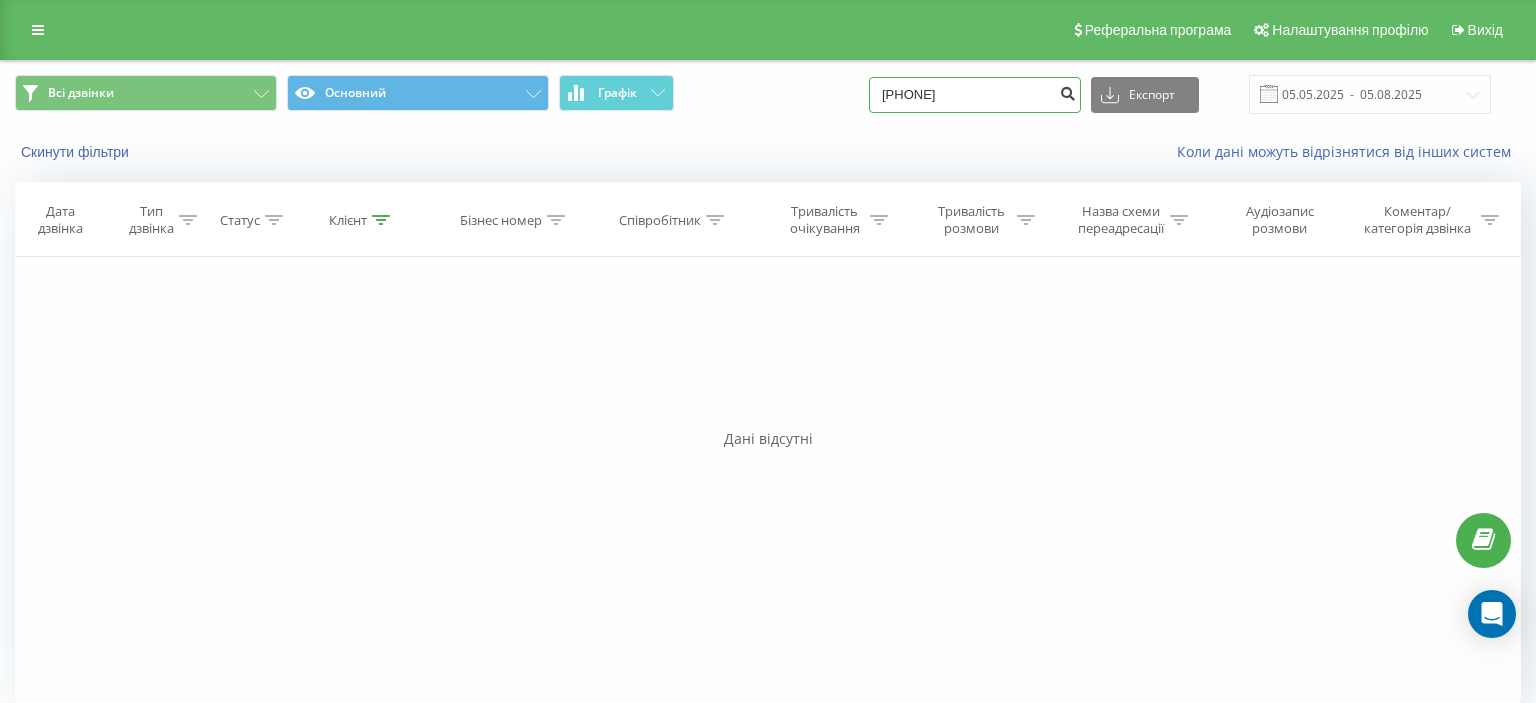 type on "[PHONE]" 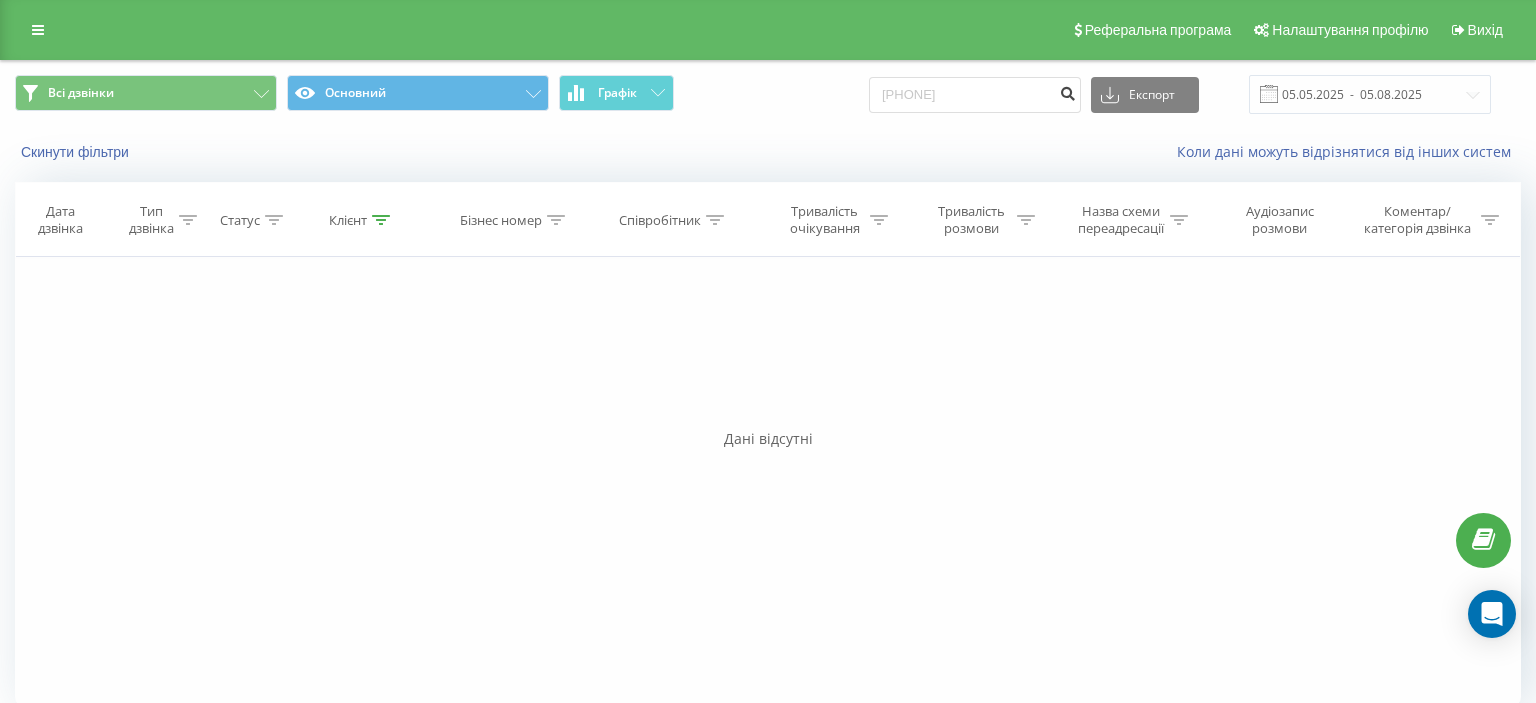 click at bounding box center [1067, 91] 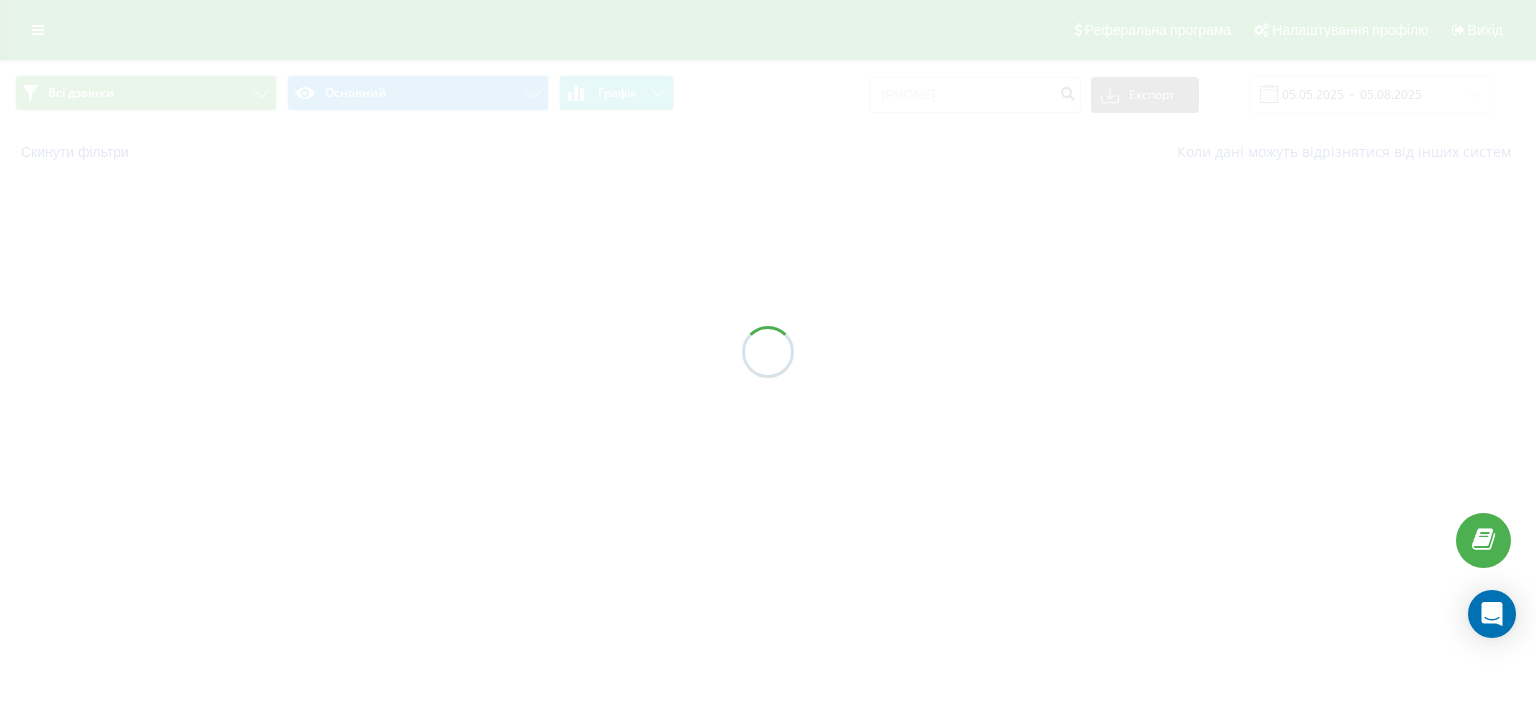 scroll, scrollTop: 0, scrollLeft: 0, axis: both 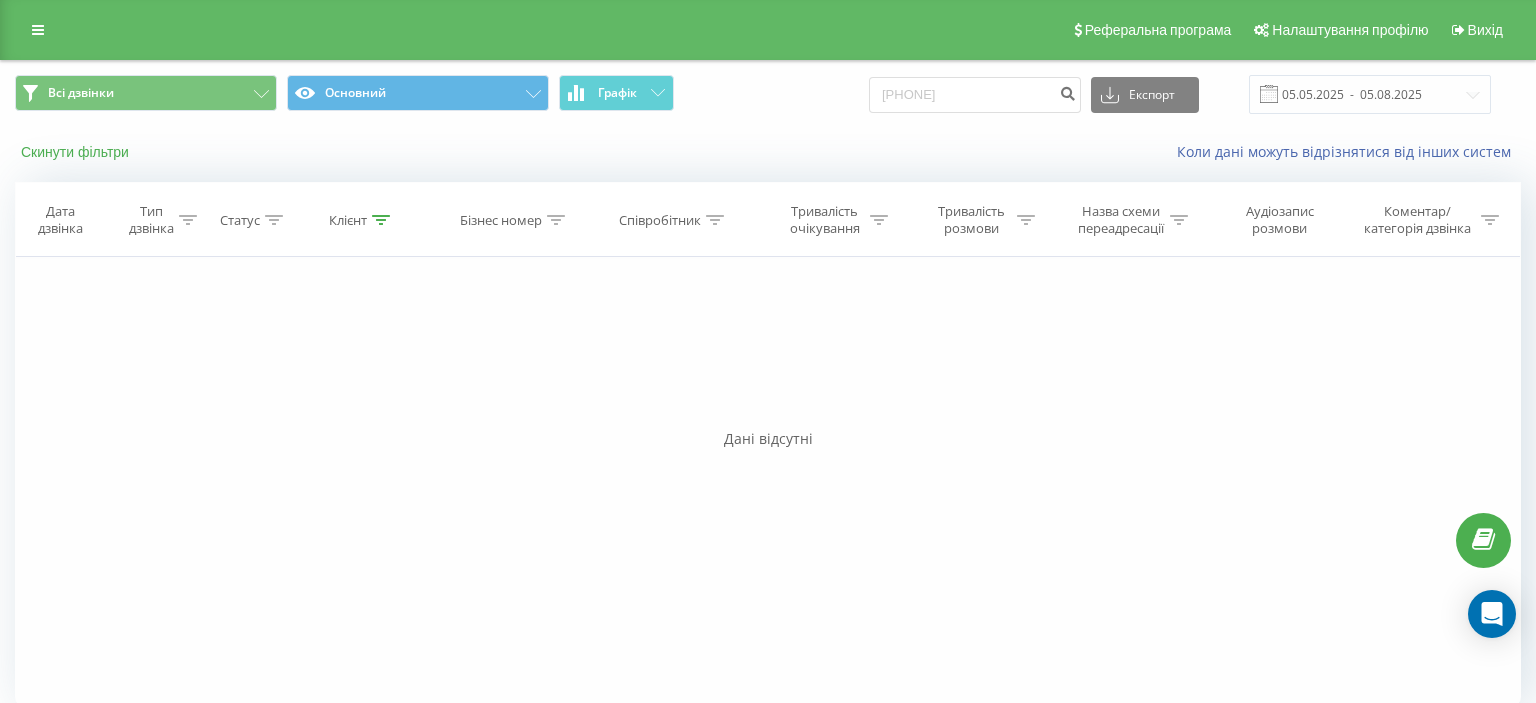 click on "Скинути фільтри" at bounding box center (77, 152) 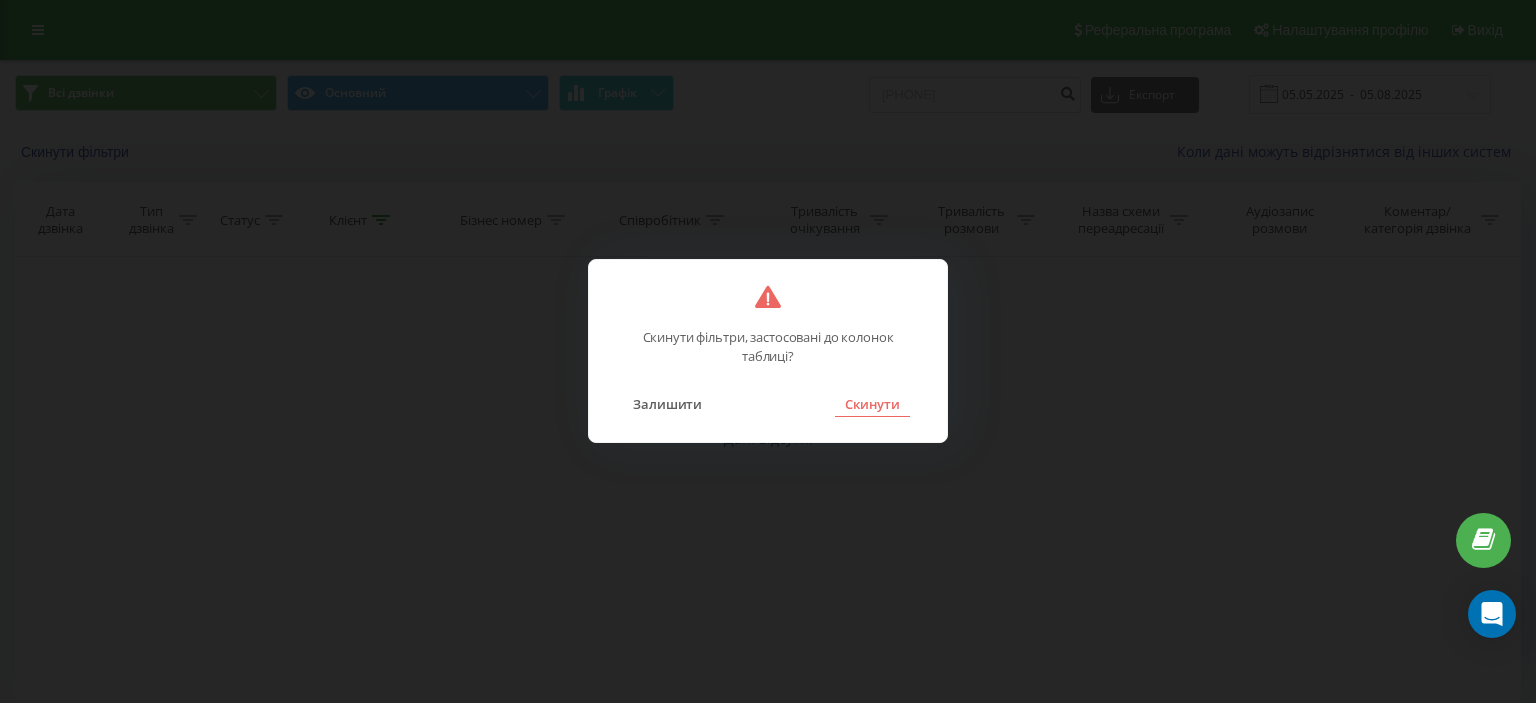 click on "Скинути" at bounding box center (872, 404) 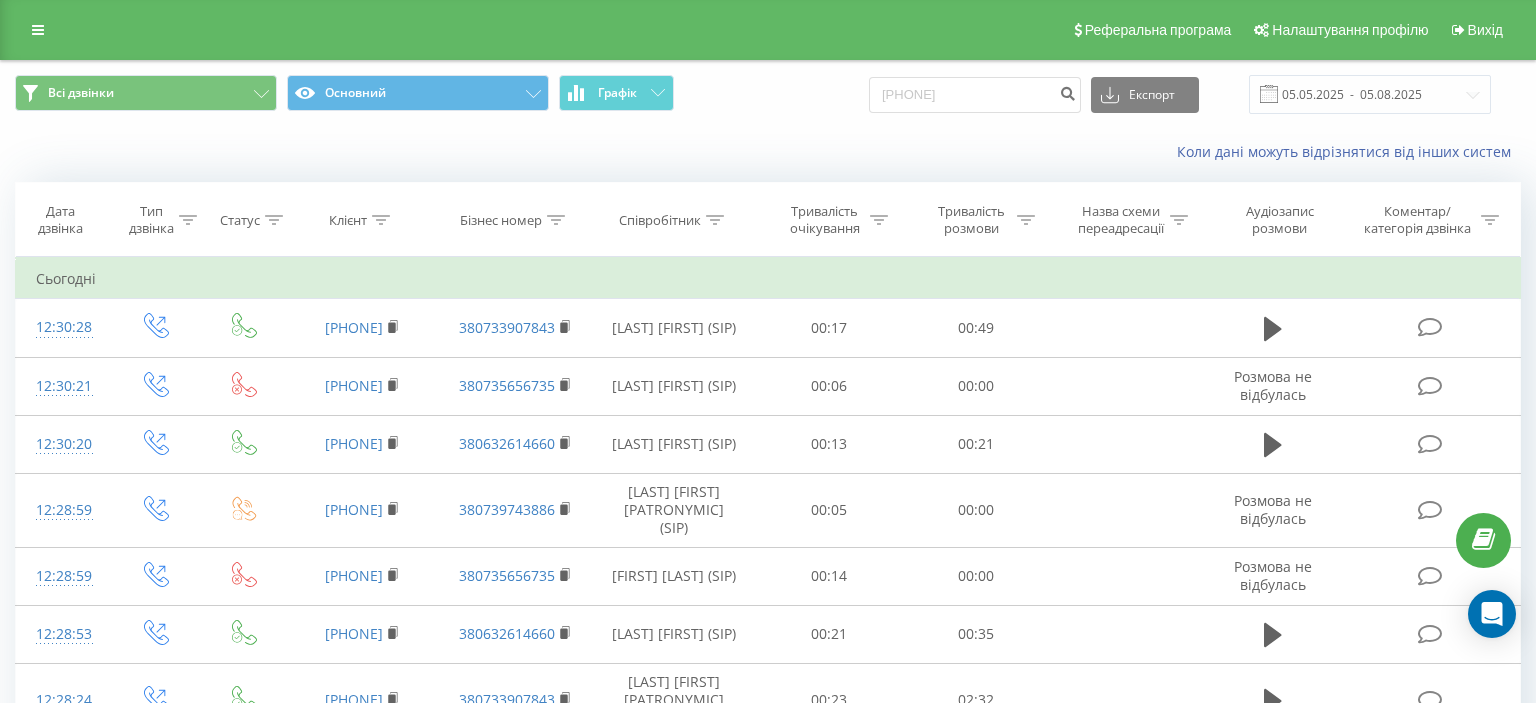 click 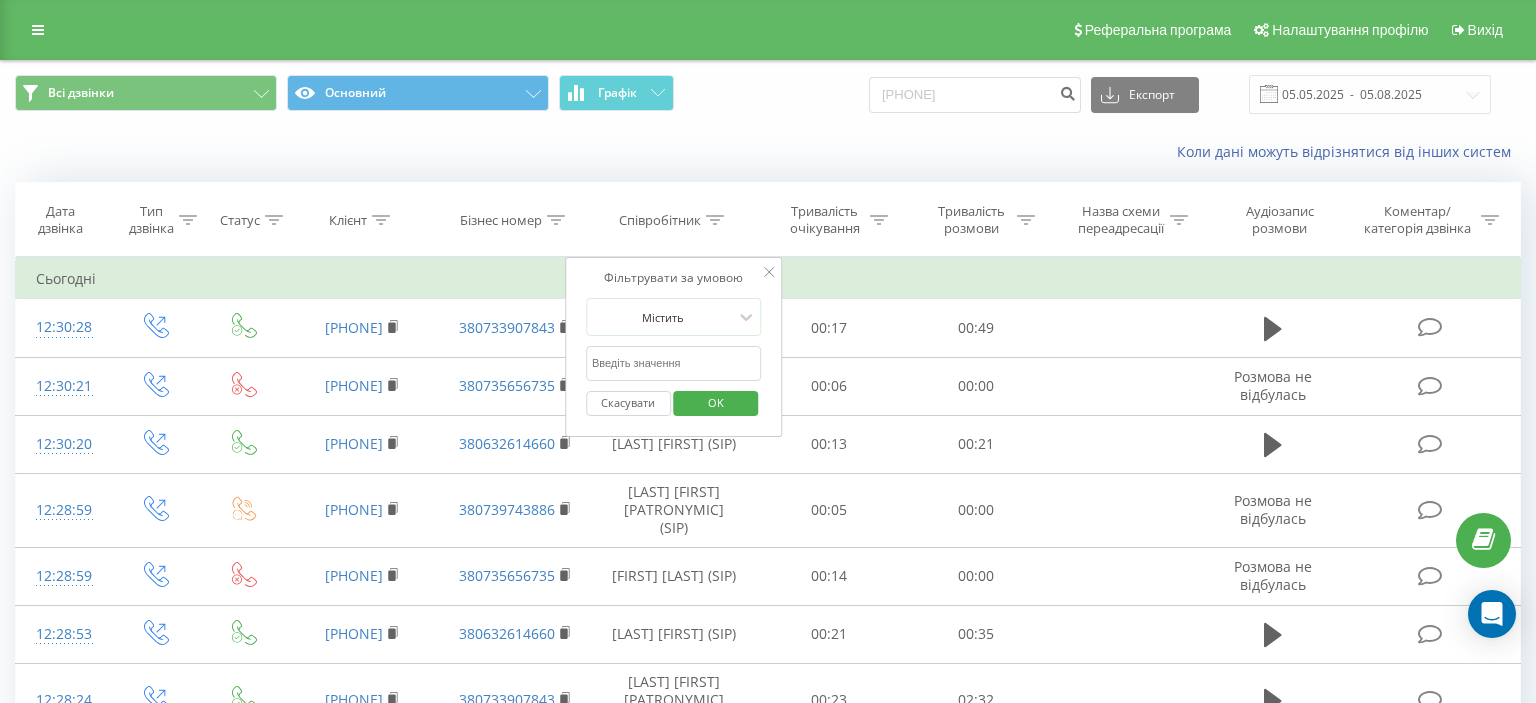 click at bounding box center [674, 363] 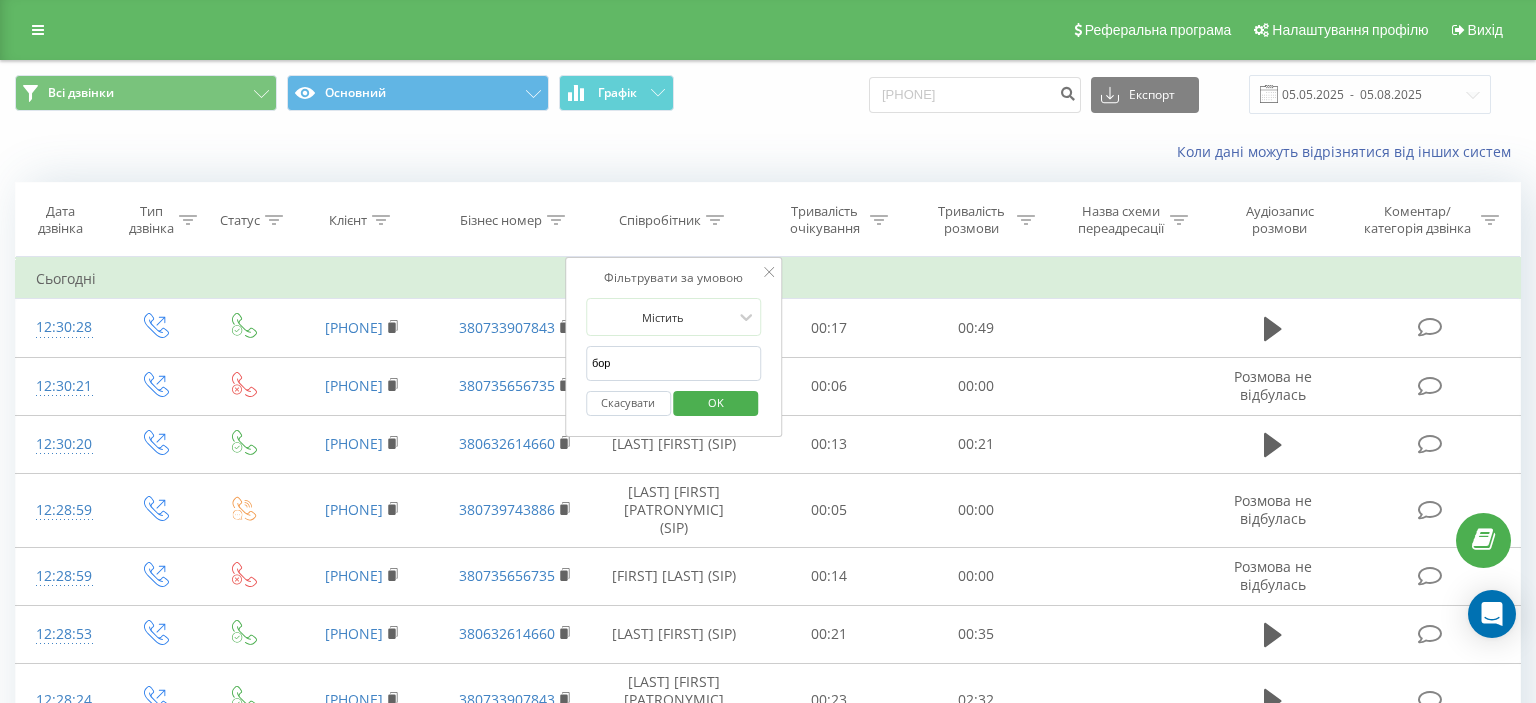 type on "Борщовська" 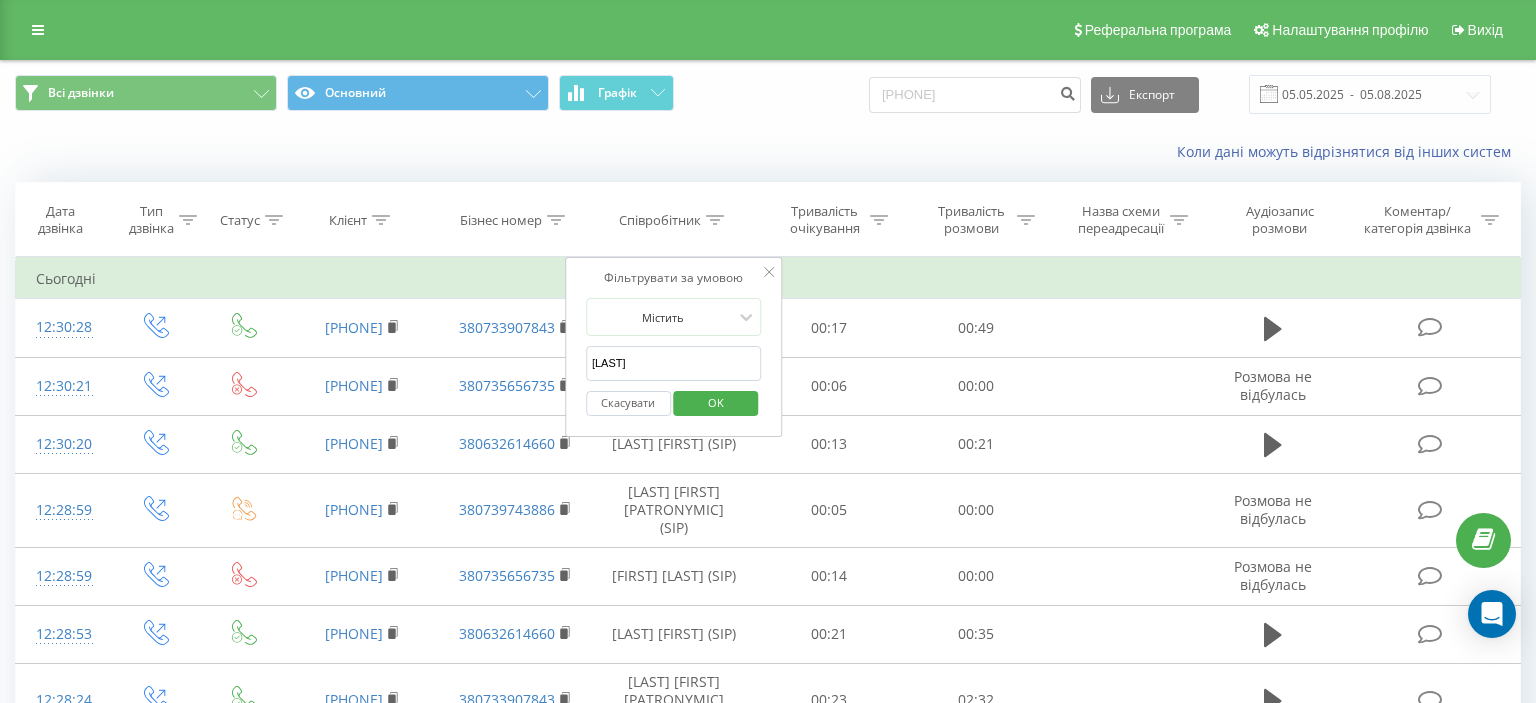 click on "OK" at bounding box center [716, 402] 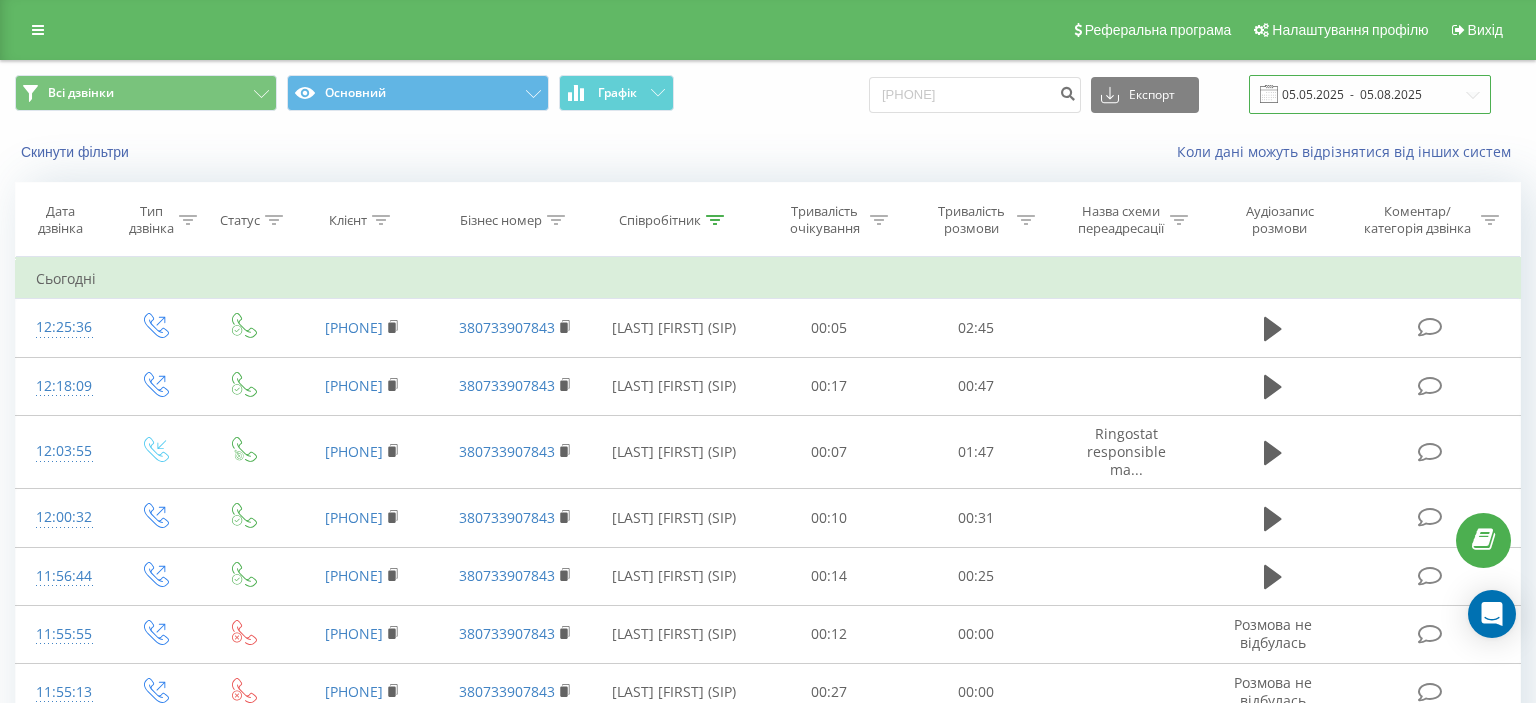 click on "05.05.2025  -  05.08.2025" at bounding box center (1370, 94) 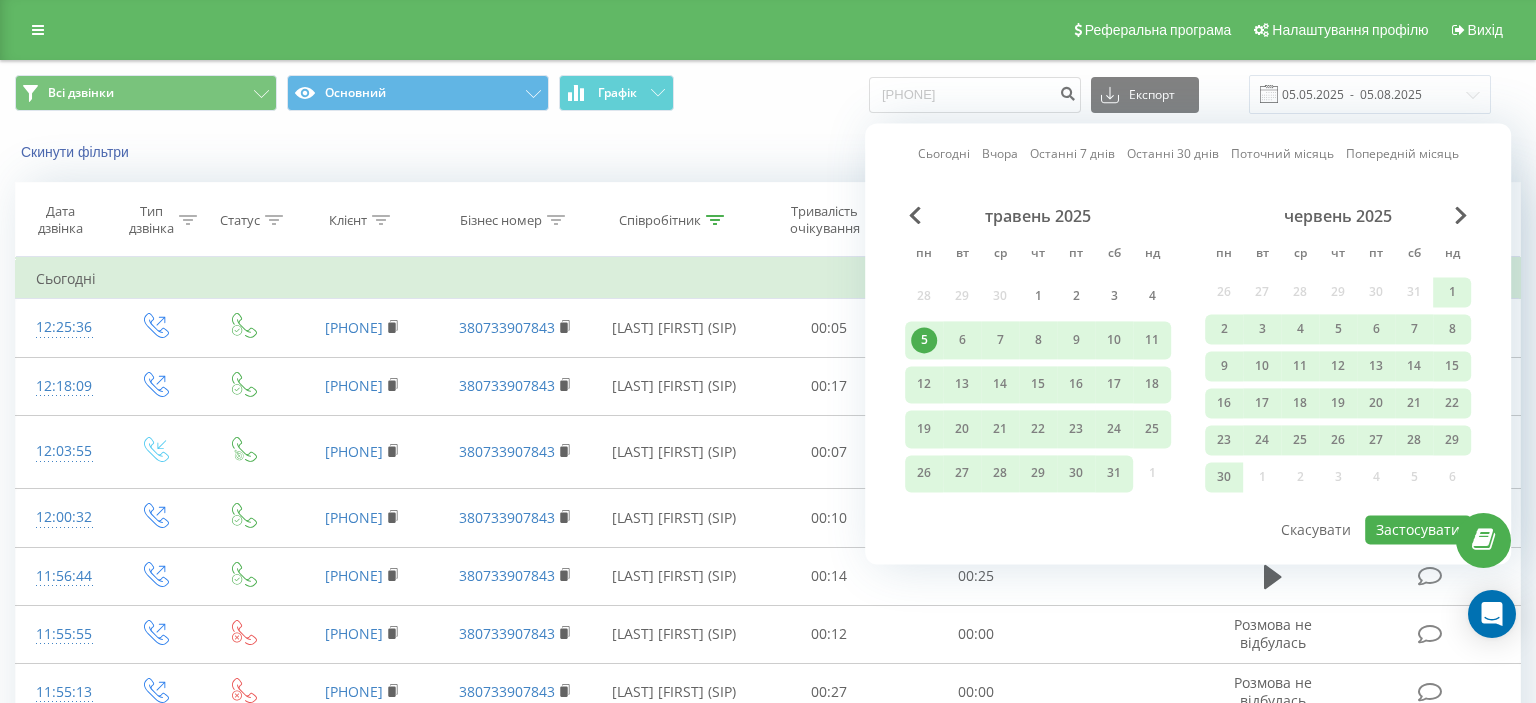 click on "Сьогодні" at bounding box center [944, 154] 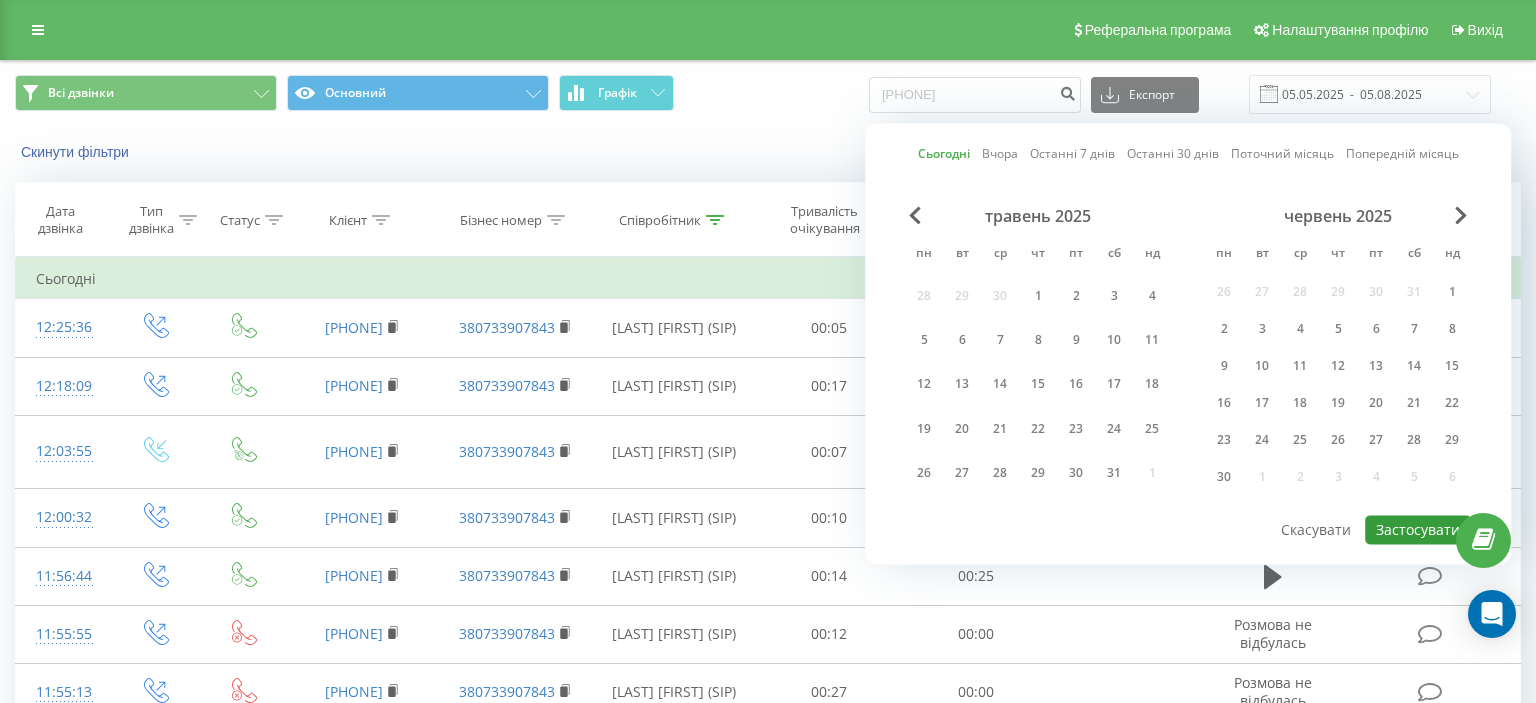 click on "Застосувати" at bounding box center [1418, 529] 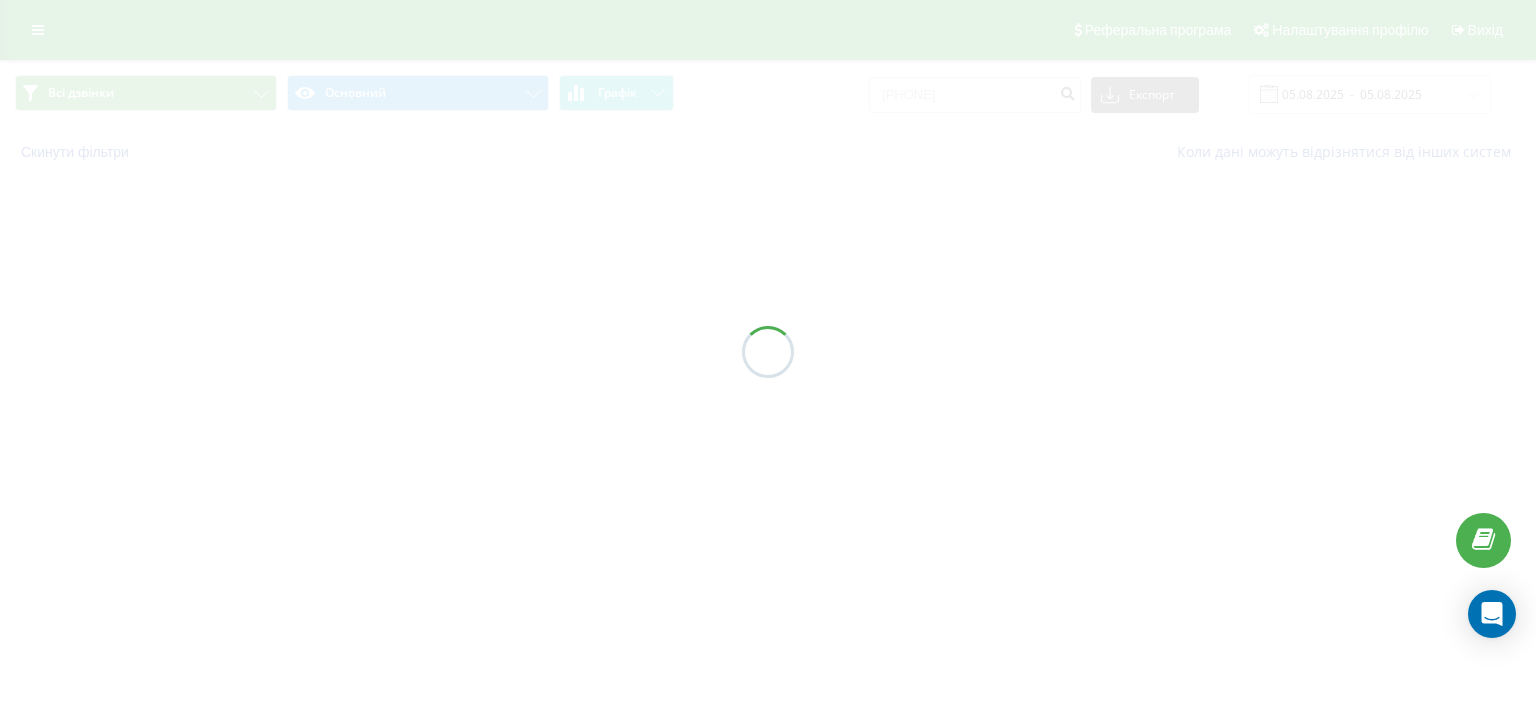 type on "05.08.2025  -  05.08.2025" 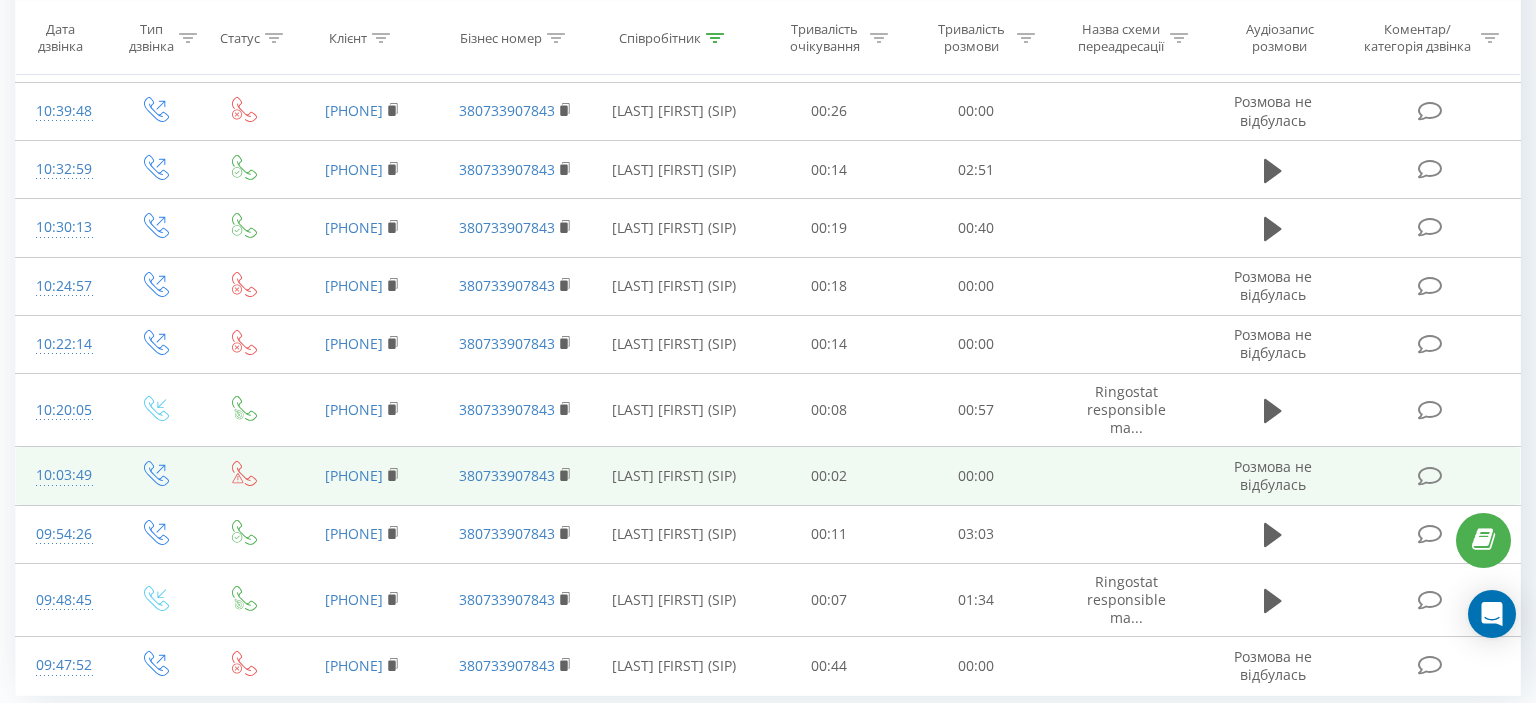 scroll, scrollTop: 0, scrollLeft: 0, axis: both 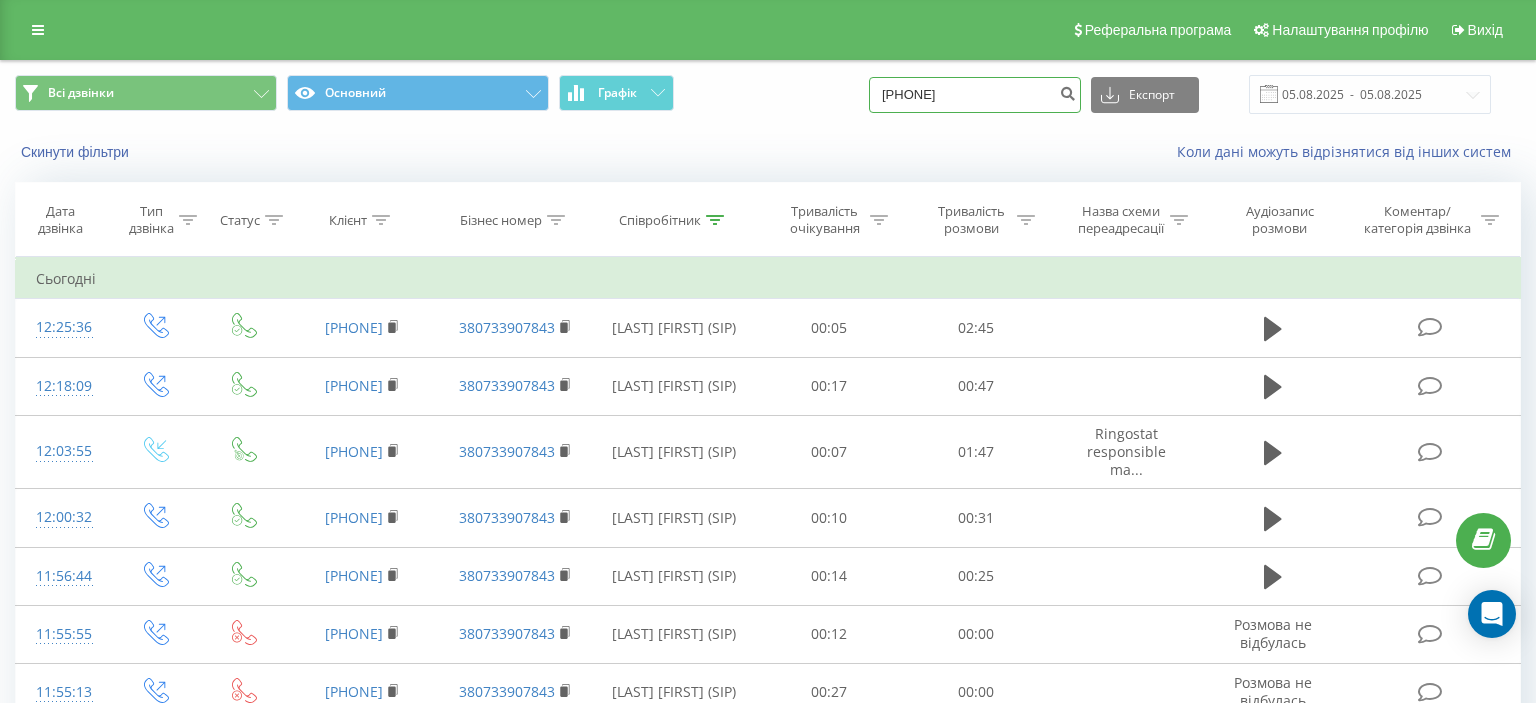 drag, startPoint x: 905, startPoint y: 94, endPoint x: 1052, endPoint y: 94, distance: 147 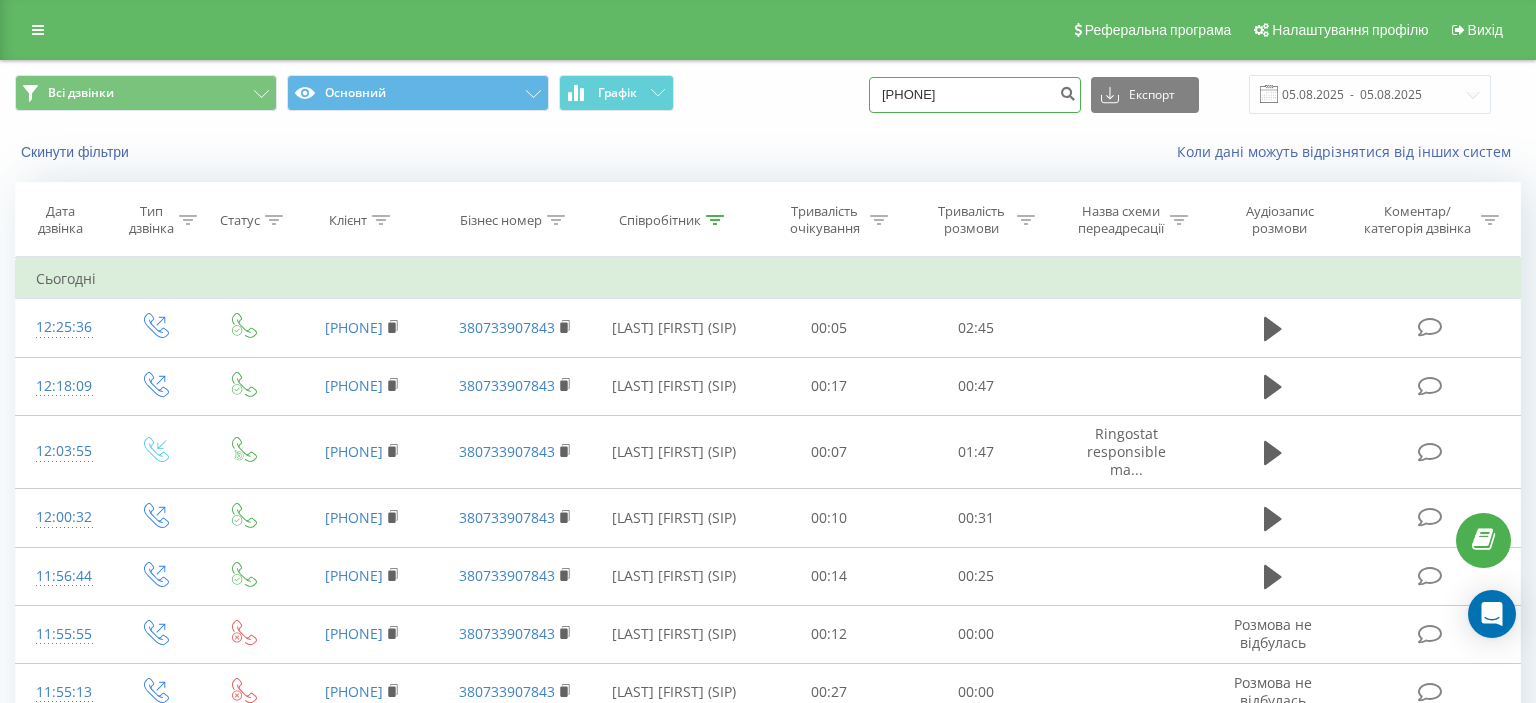 paste on "(093) 746 17 07" 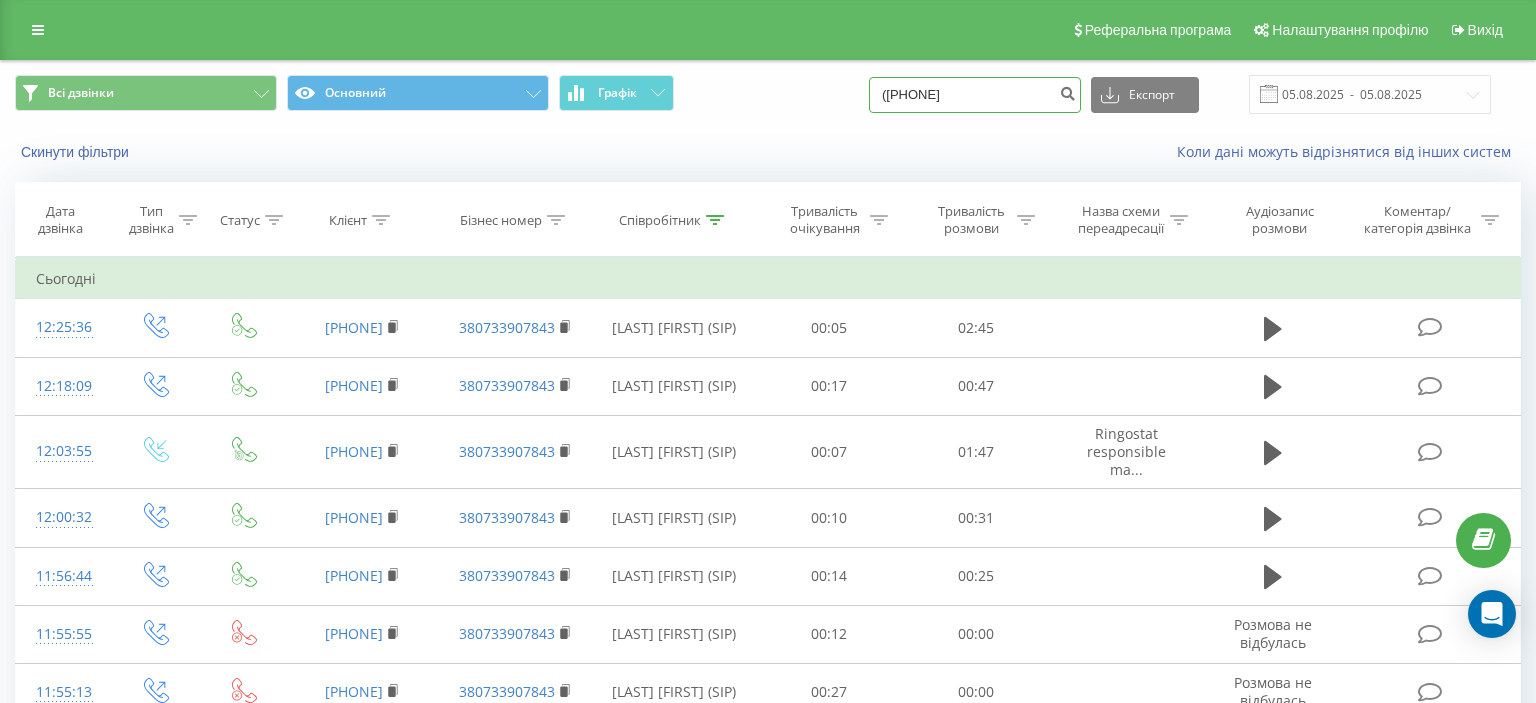 click on "(093) 746 17 07" at bounding box center [975, 95] 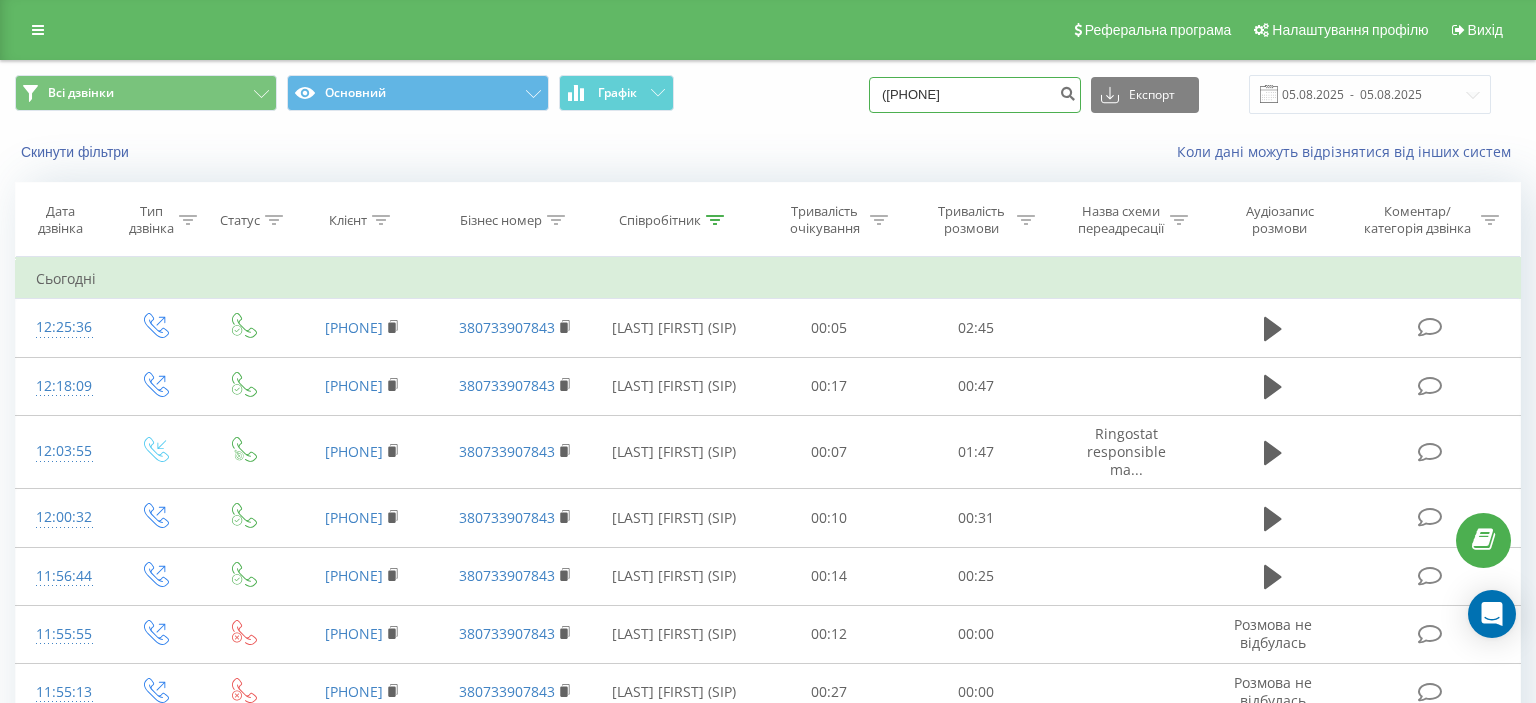 click on "(093 746 17 07" at bounding box center (975, 95) 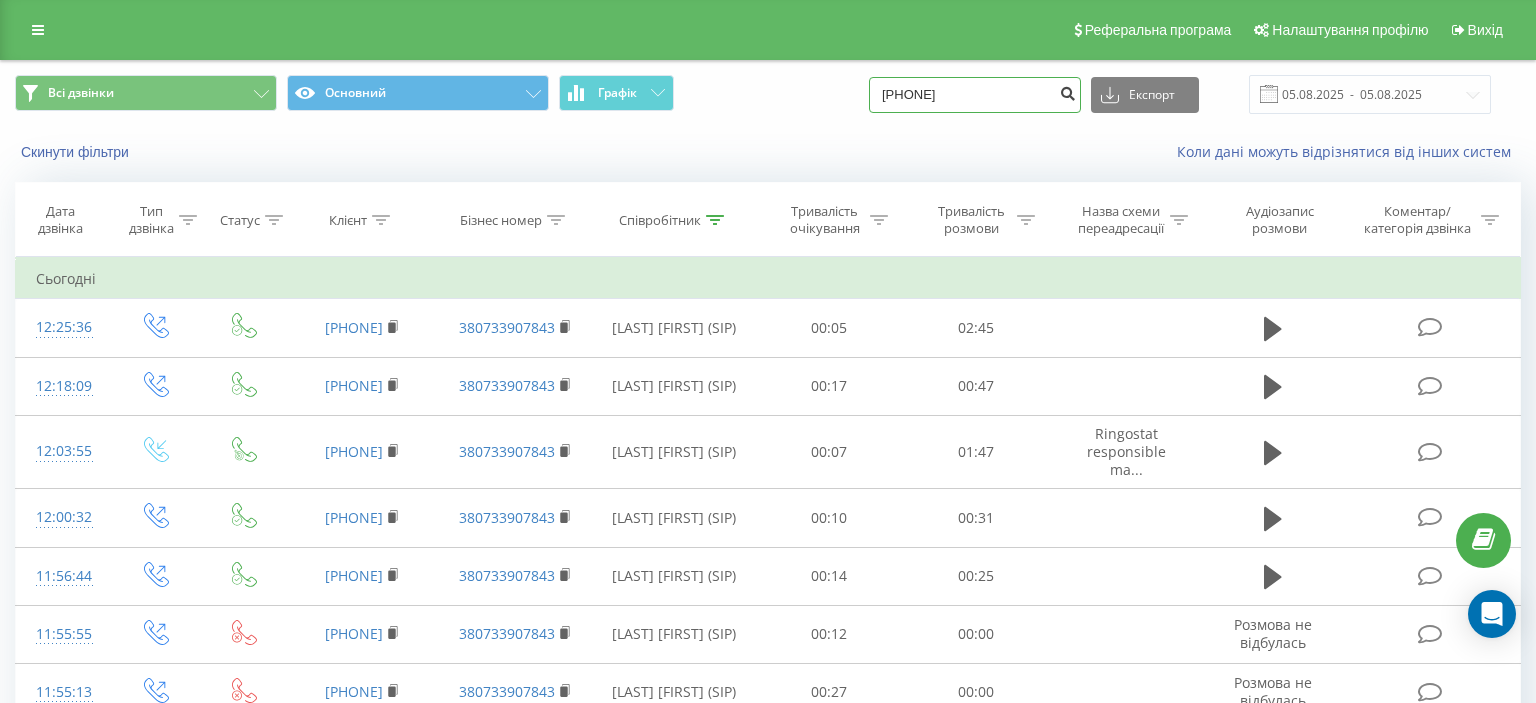type on "093 746 17 07" 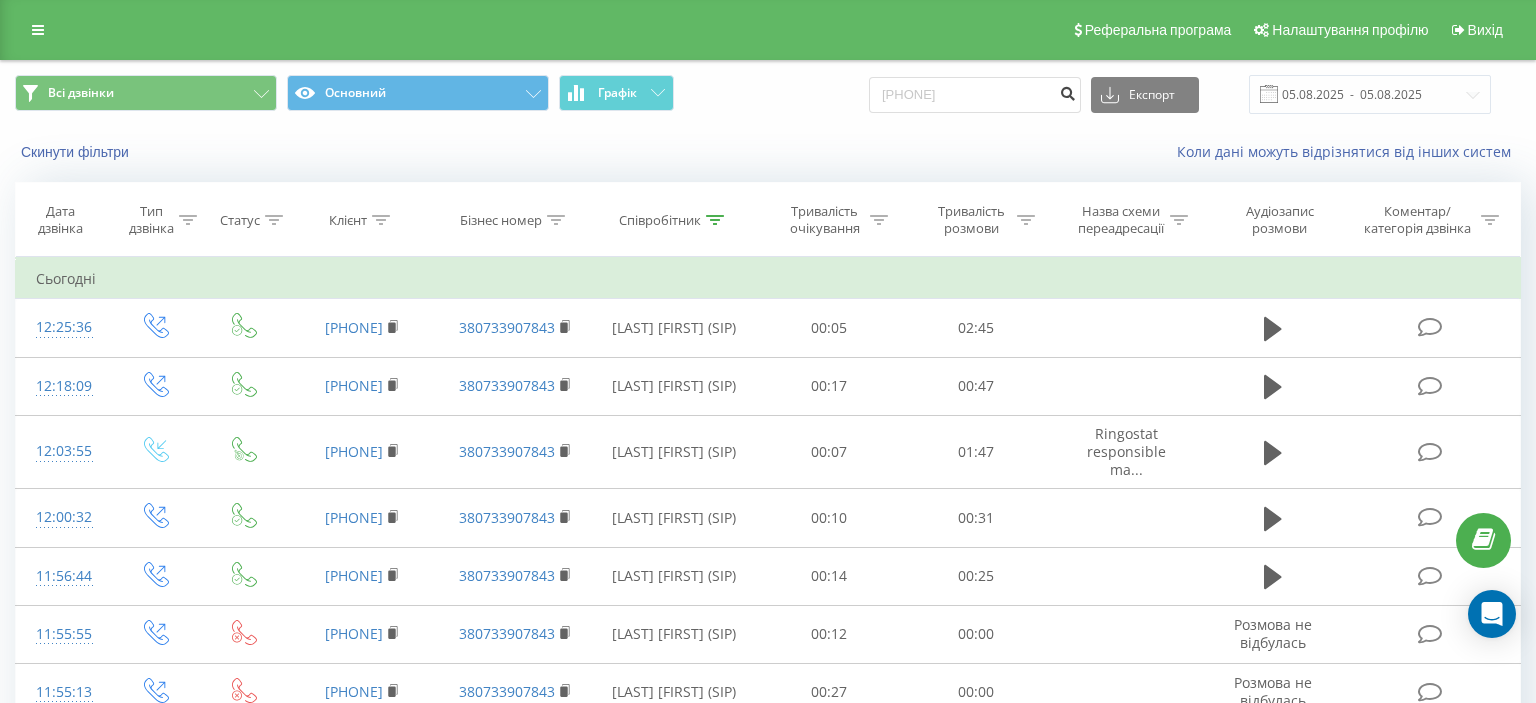 click at bounding box center (1067, 91) 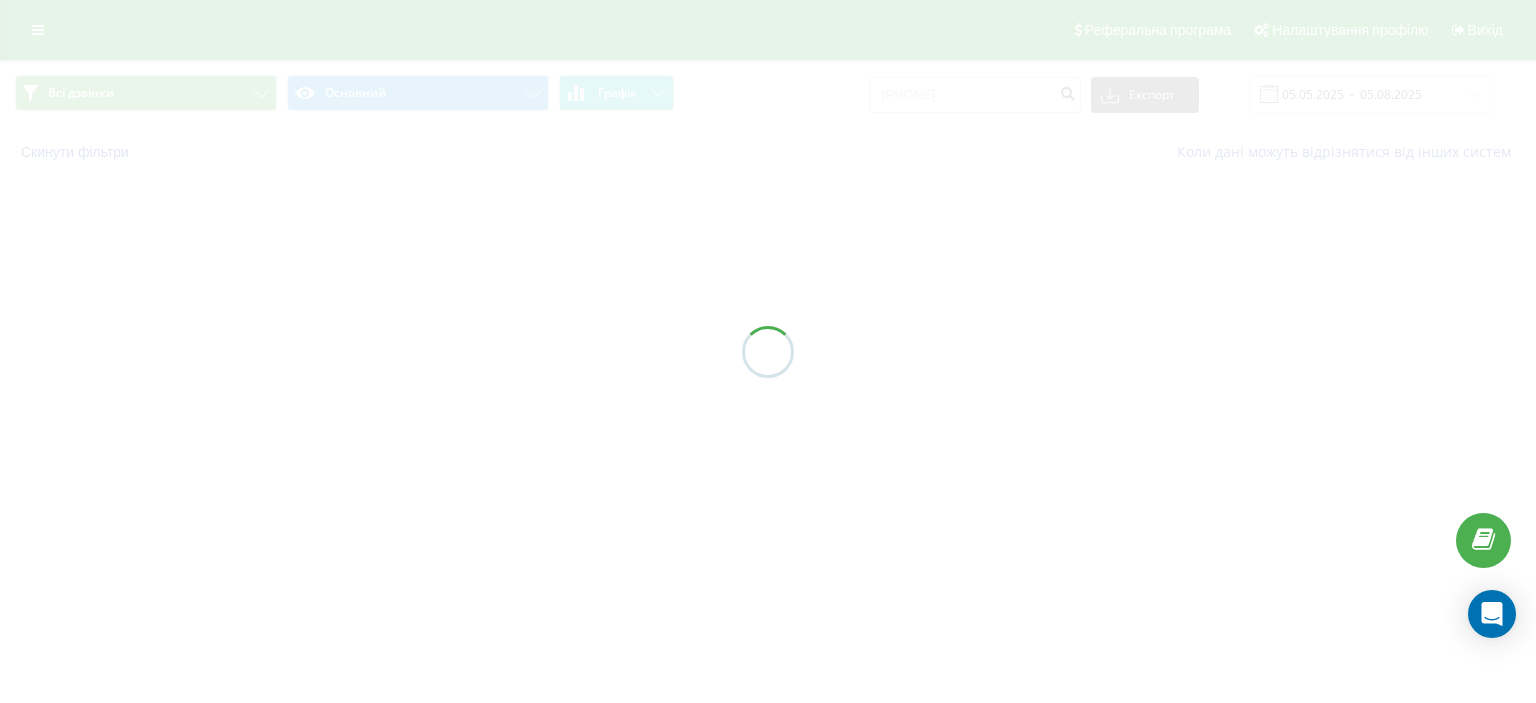 scroll, scrollTop: 0, scrollLeft: 0, axis: both 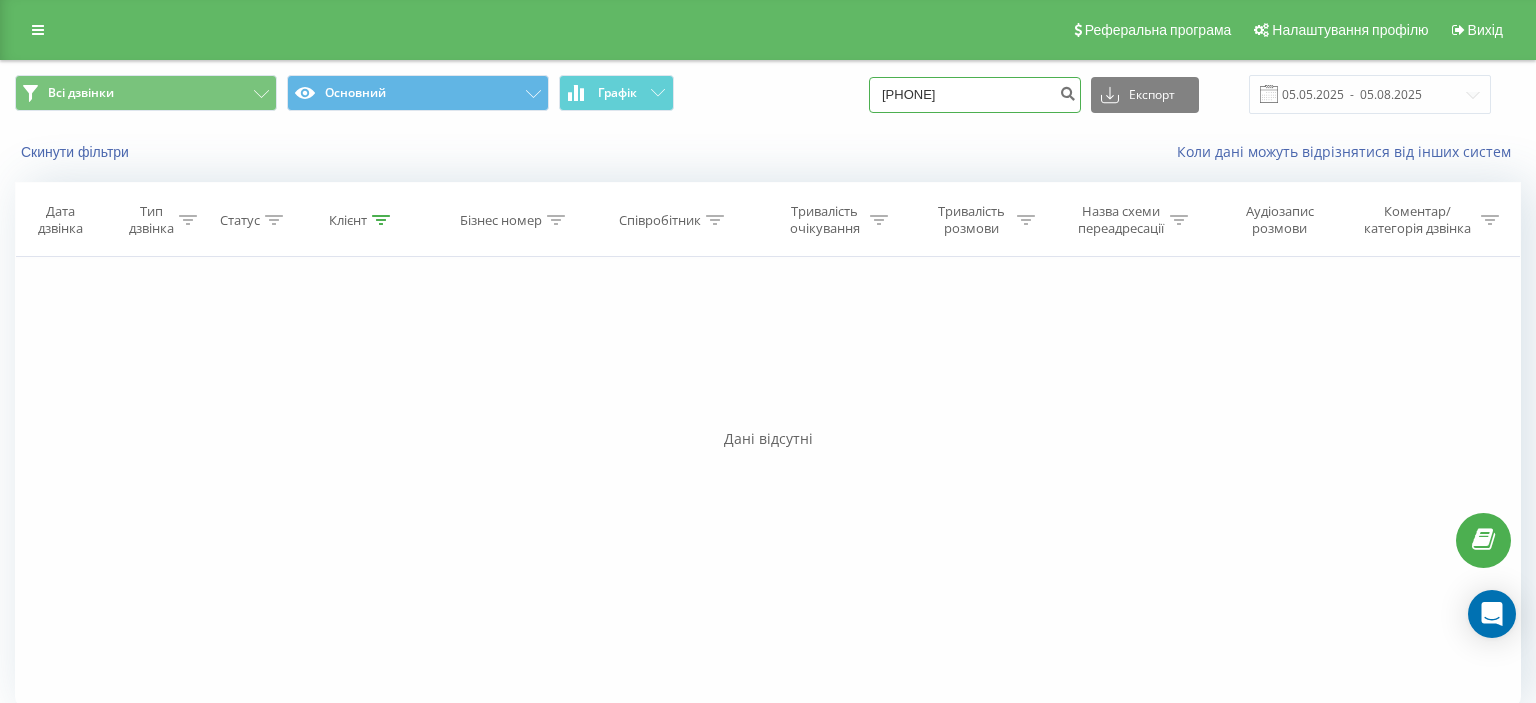 drag, startPoint x: 904, startPoint y: 100, endPoint x: 1026, endPoint y: 101, distance: 122.0041 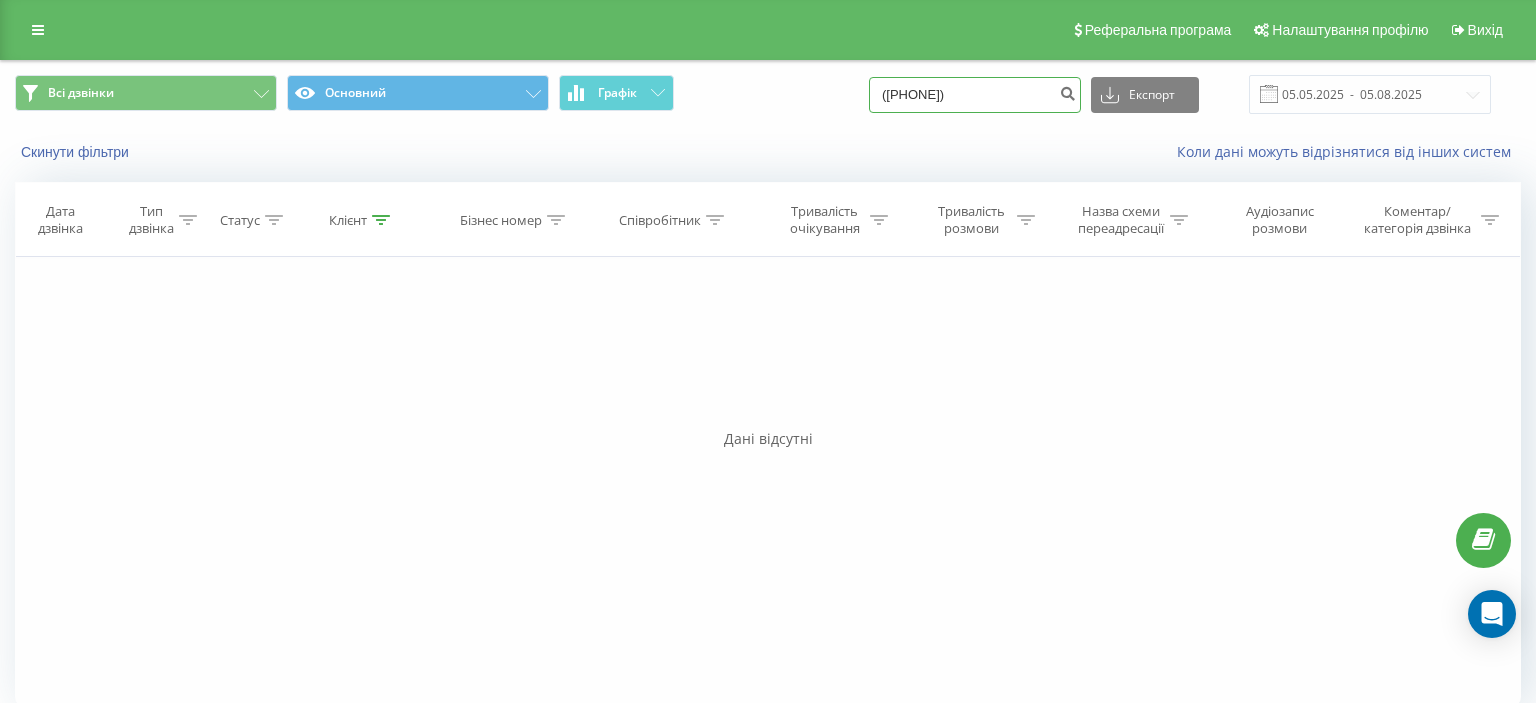 click on "(093) 983 19 20" at bounding box center [975, 95] 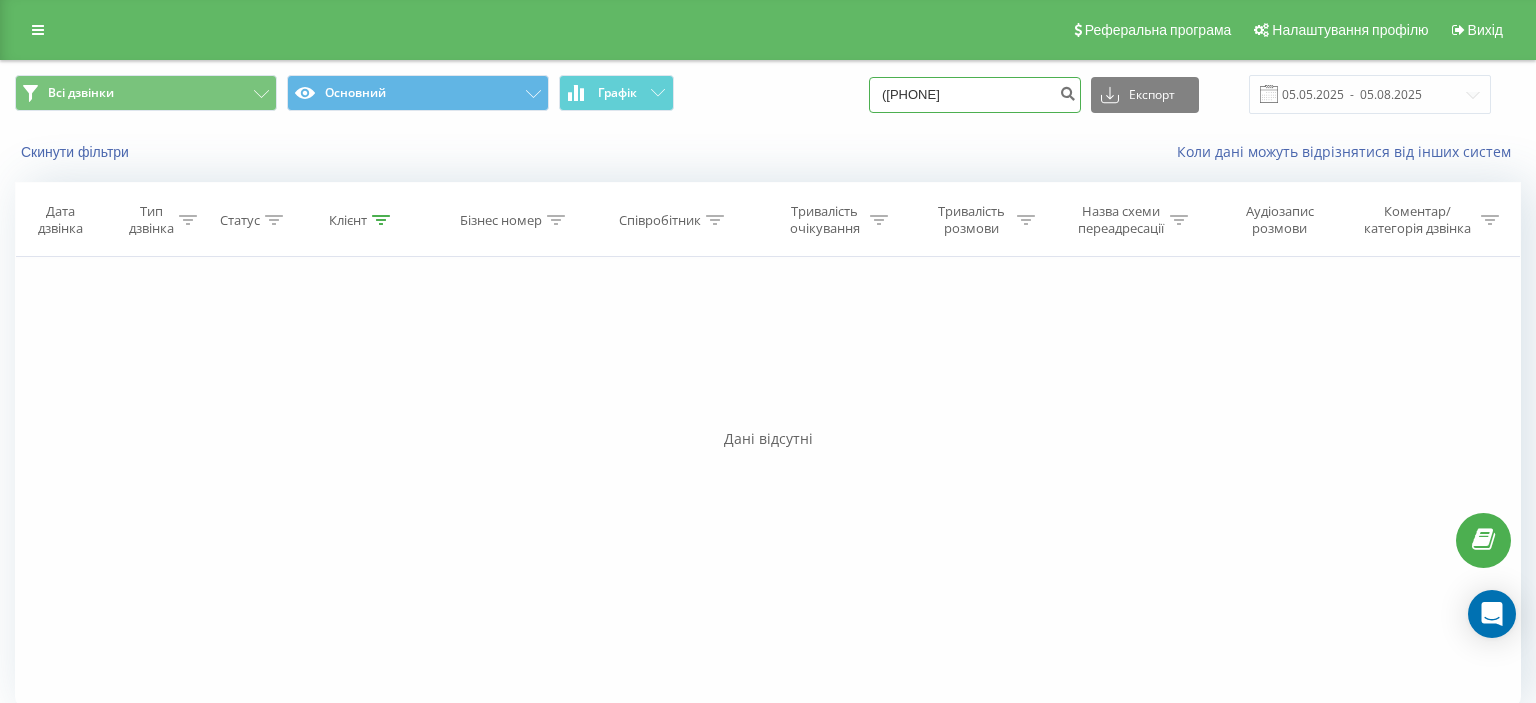 click on "(093 983 19 20" at bounding box center (975, 95) 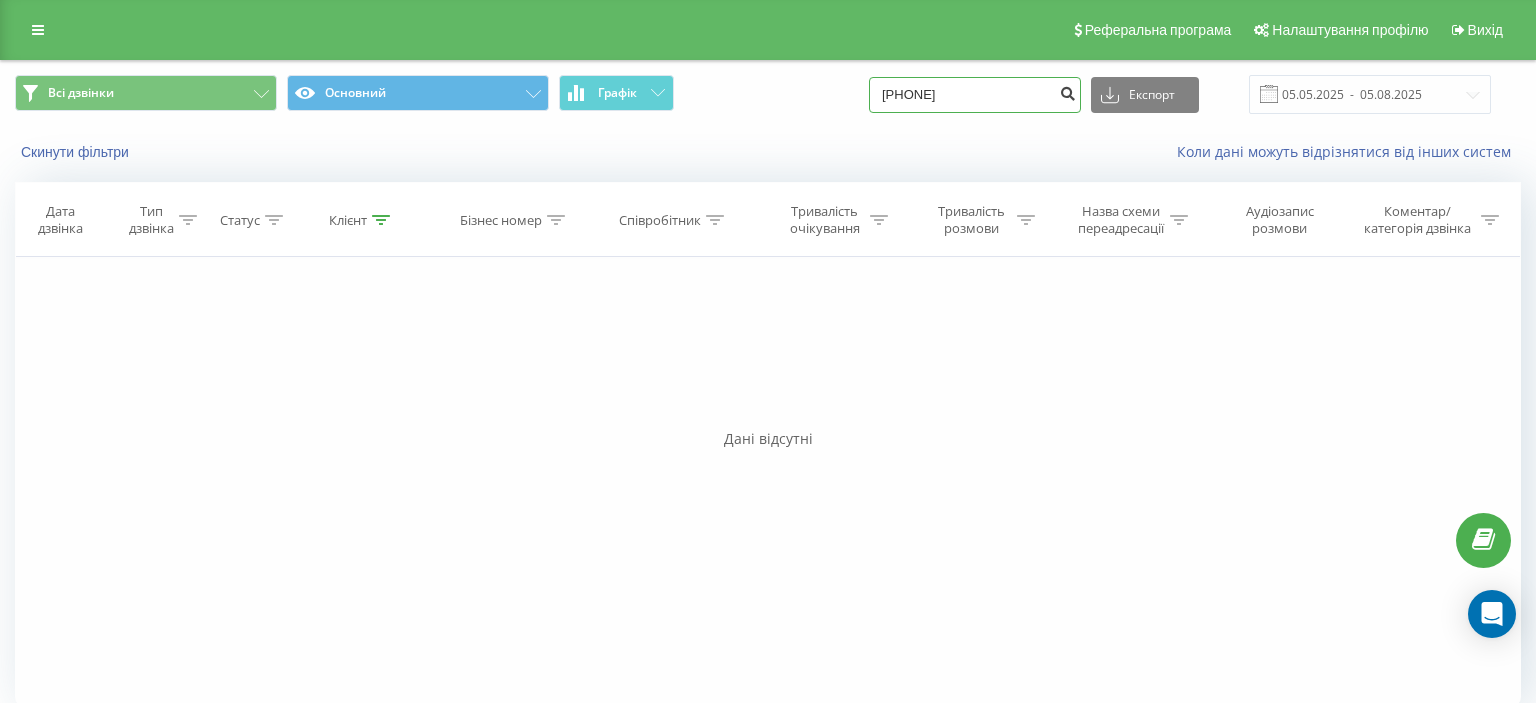 type on "093 983 19 20" 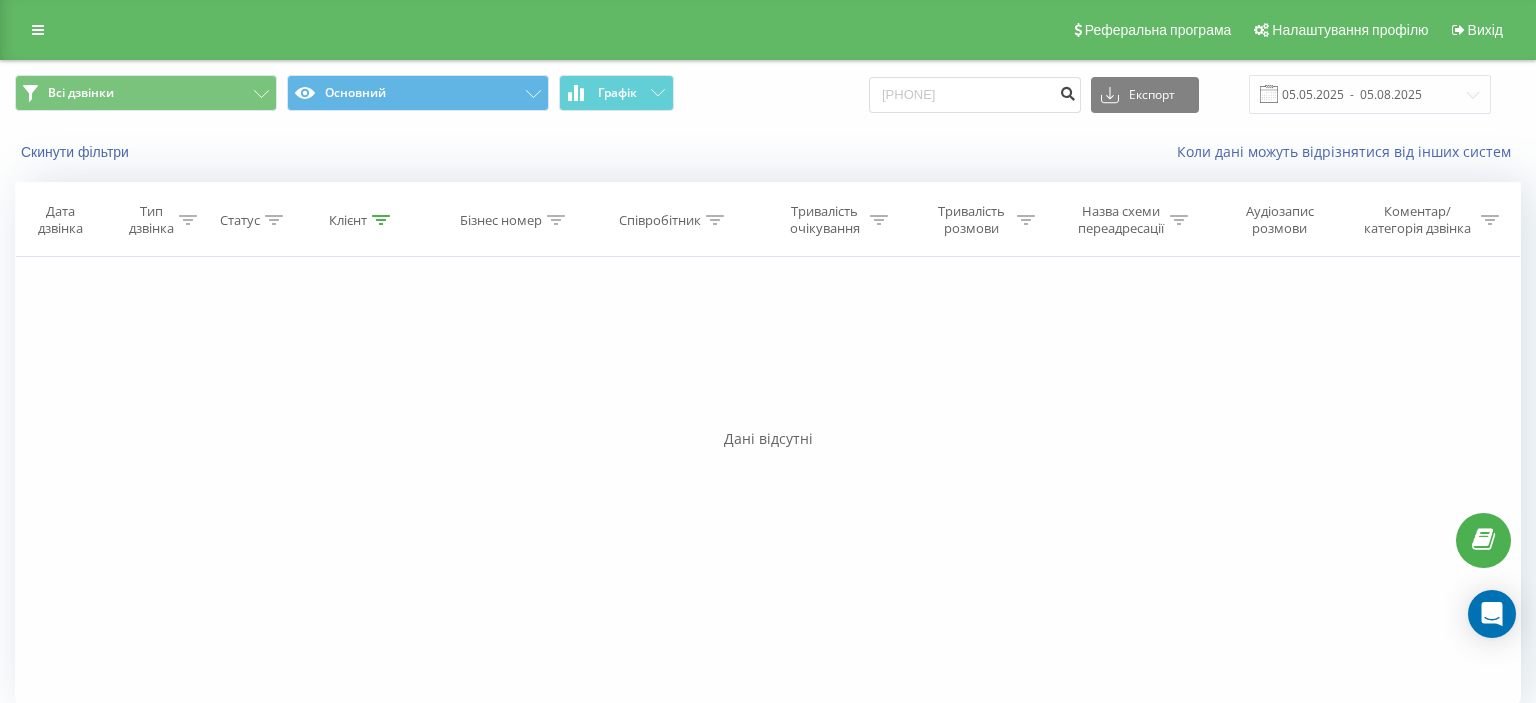 click at bounding box center (1067, 91) 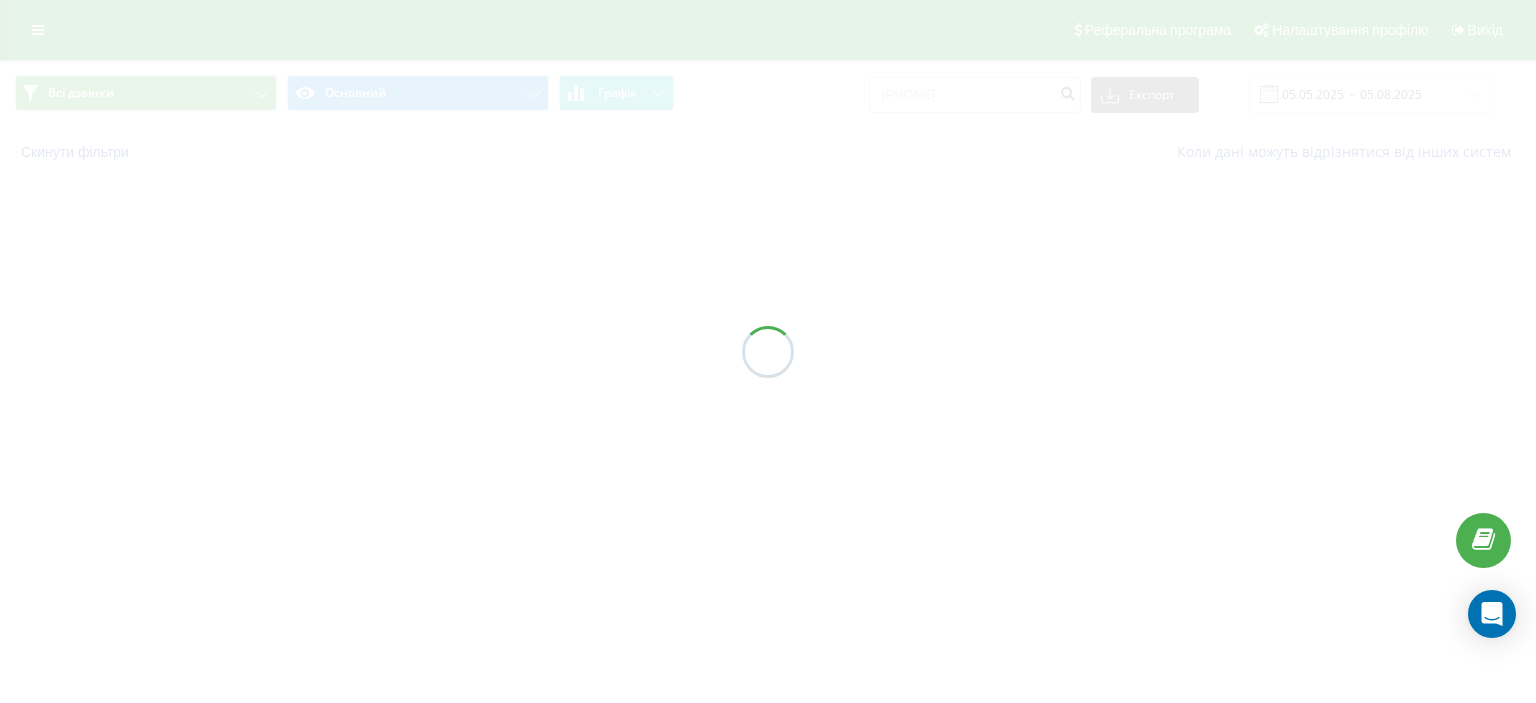 scroll, scrollTop: 0, scrollLeft: 0, axis: both 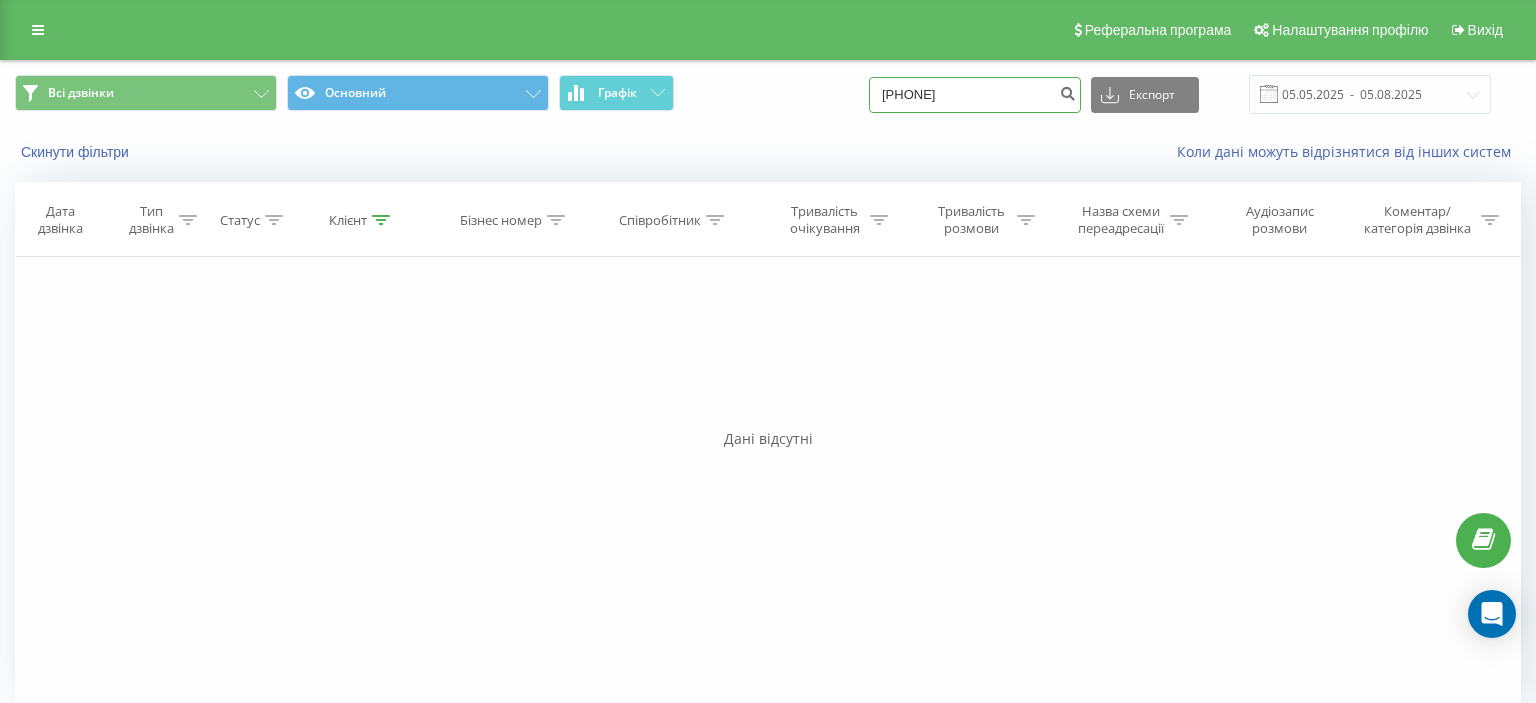 drag, startPoint x: 905, startPoint y: 96, endPoint x: 1045, endPoint y: 92, distance: 140.05713 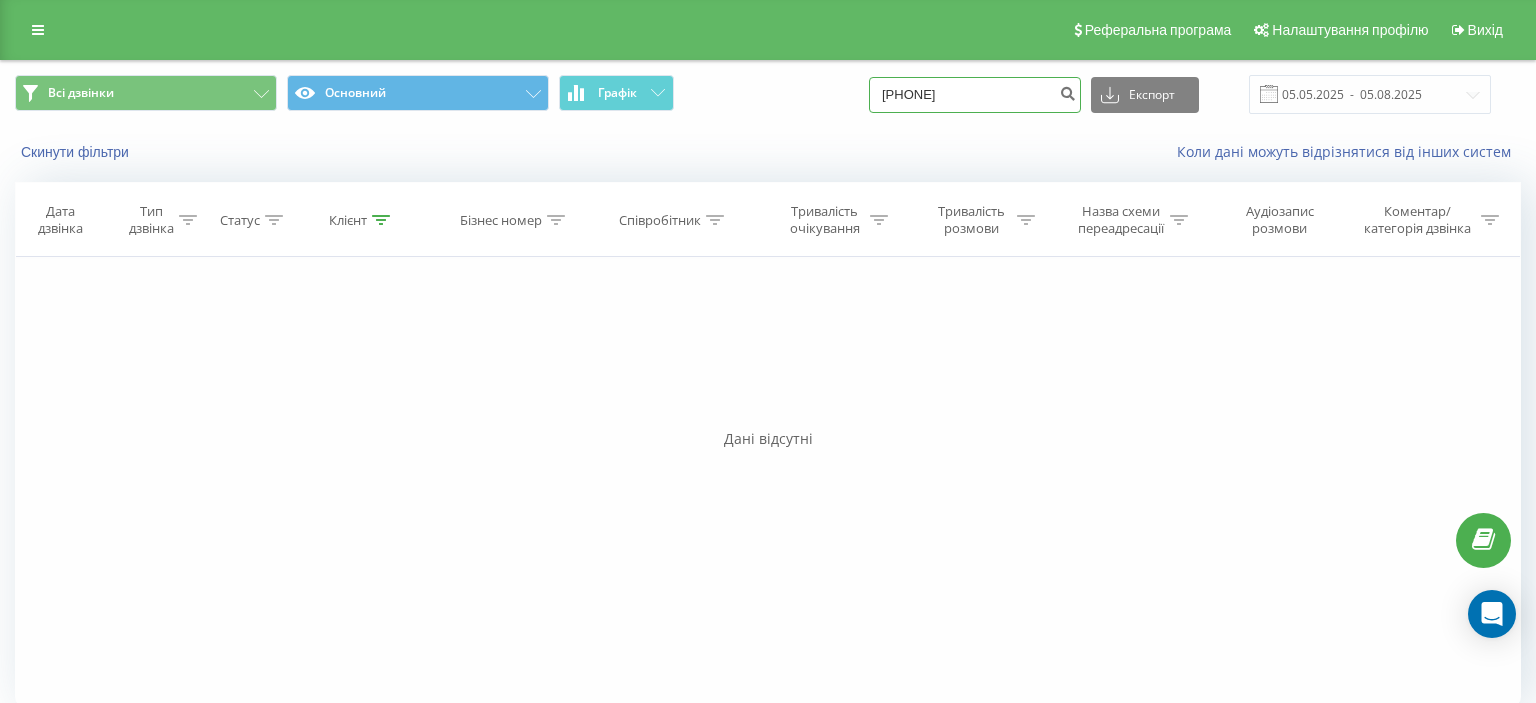 paste on "([AREA] [PHONE]" 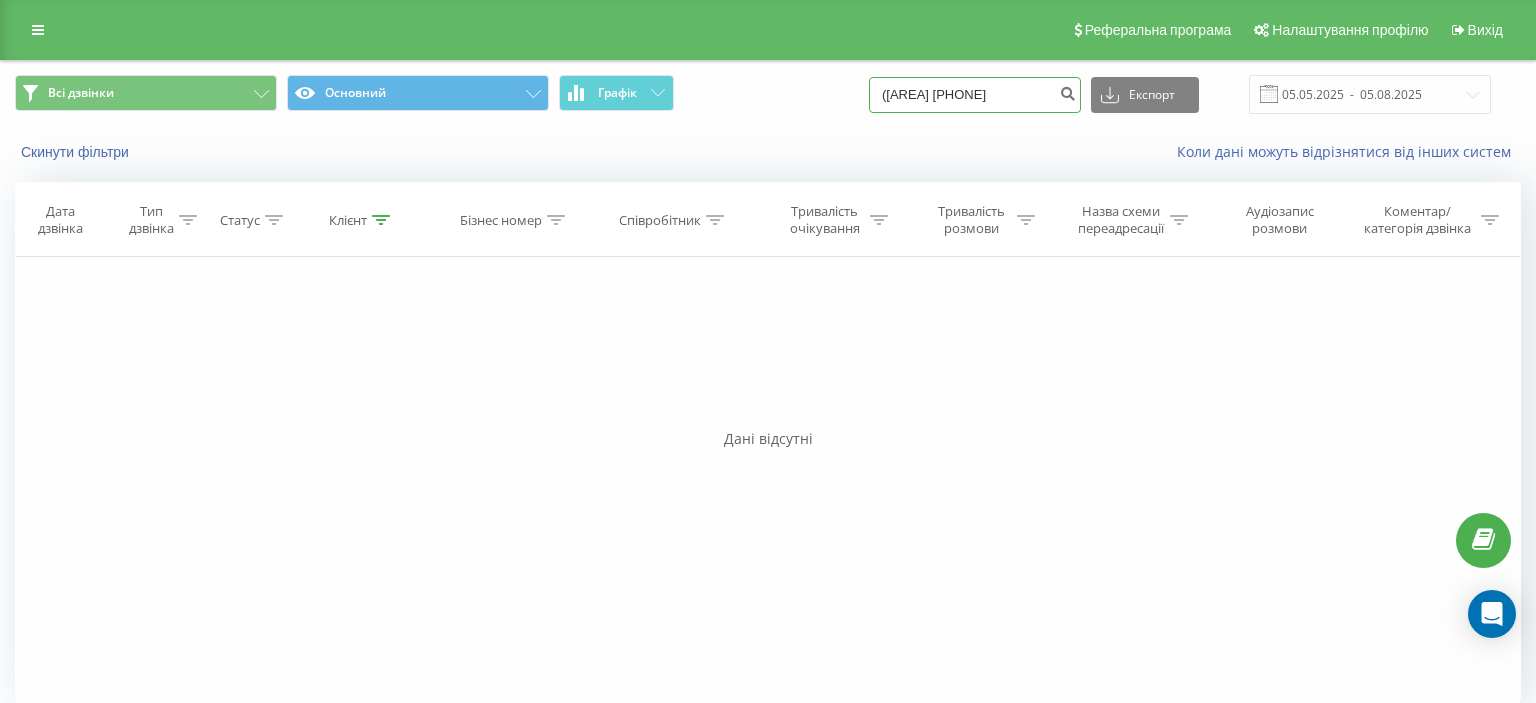 click on "([AREA] [PHONE]" at bounding box center [975, 95] 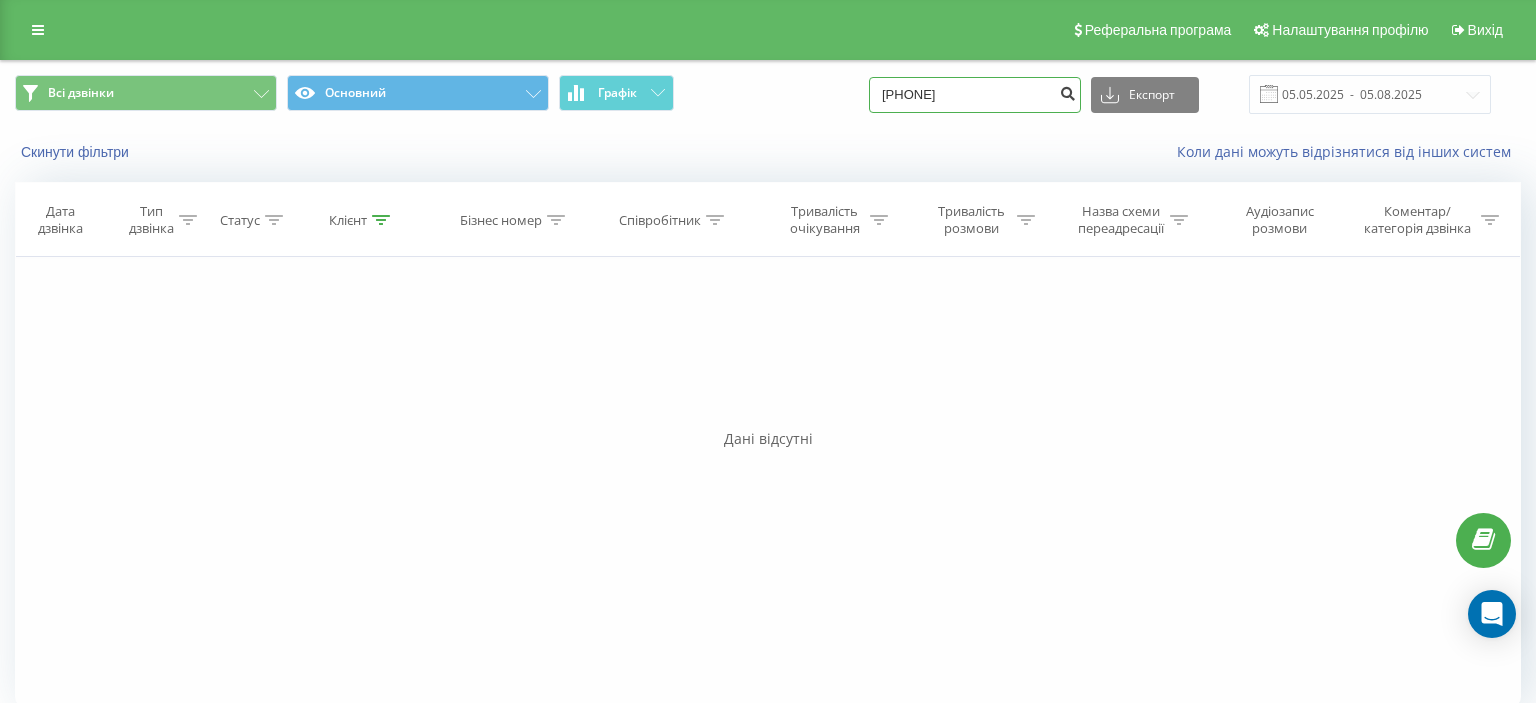 type on "[PHONE]" 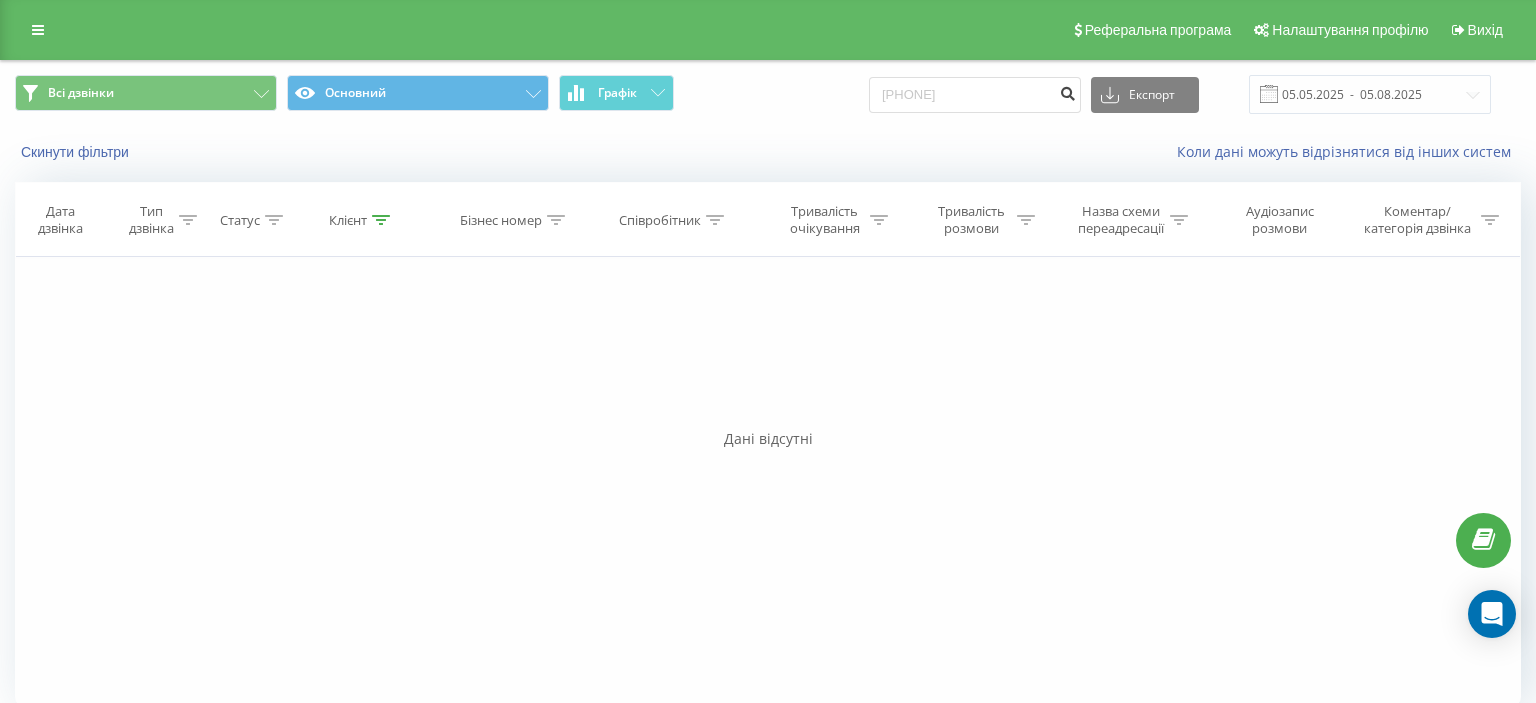 click at bounding box center [1067, 91] 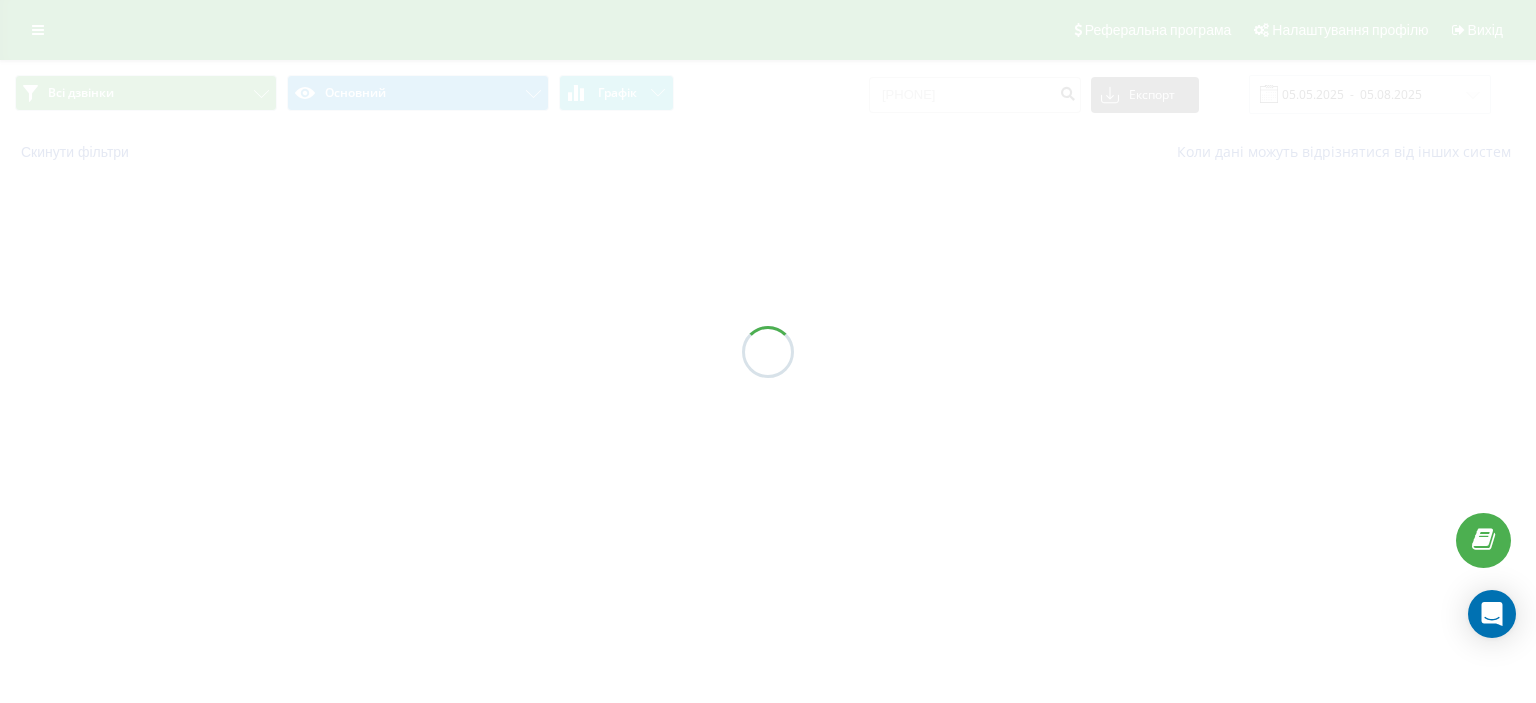 scroll, scrollTop: 0, scrollLeft: 0, axis: both 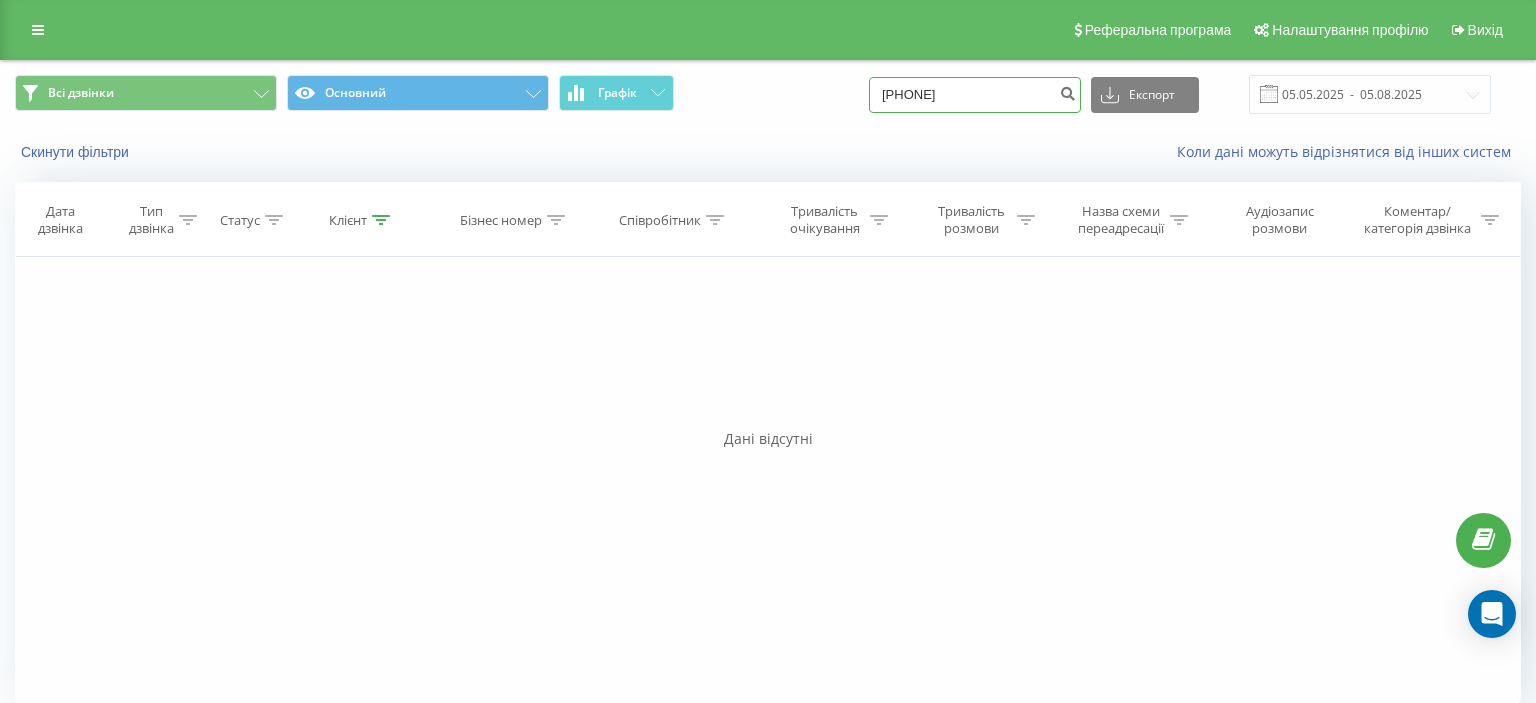 drag, startPoint x: 904, startPoint y: 91, endPoint x: 1031, endPoint y: 92, distance: 127.00394 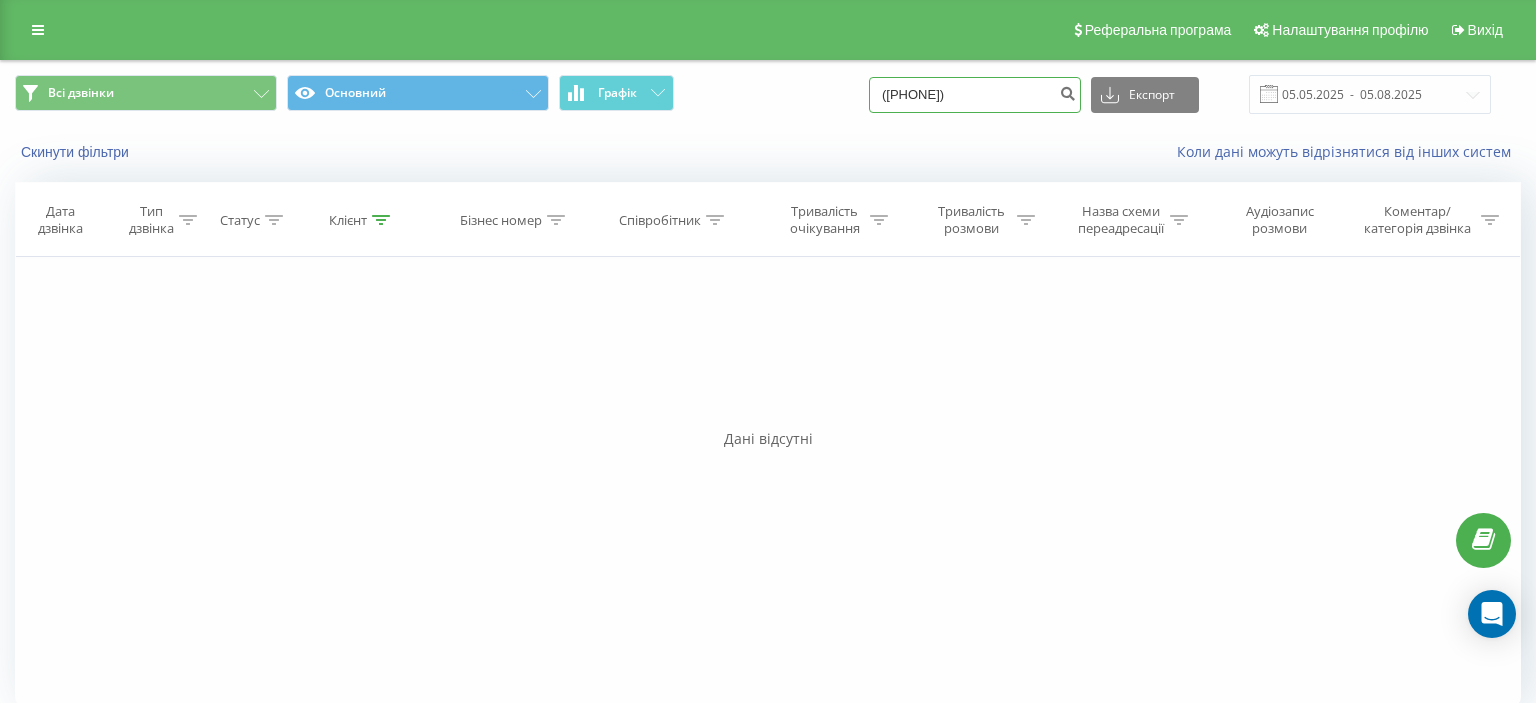 click on "([PHONE])" at bounding box center [975, 95] 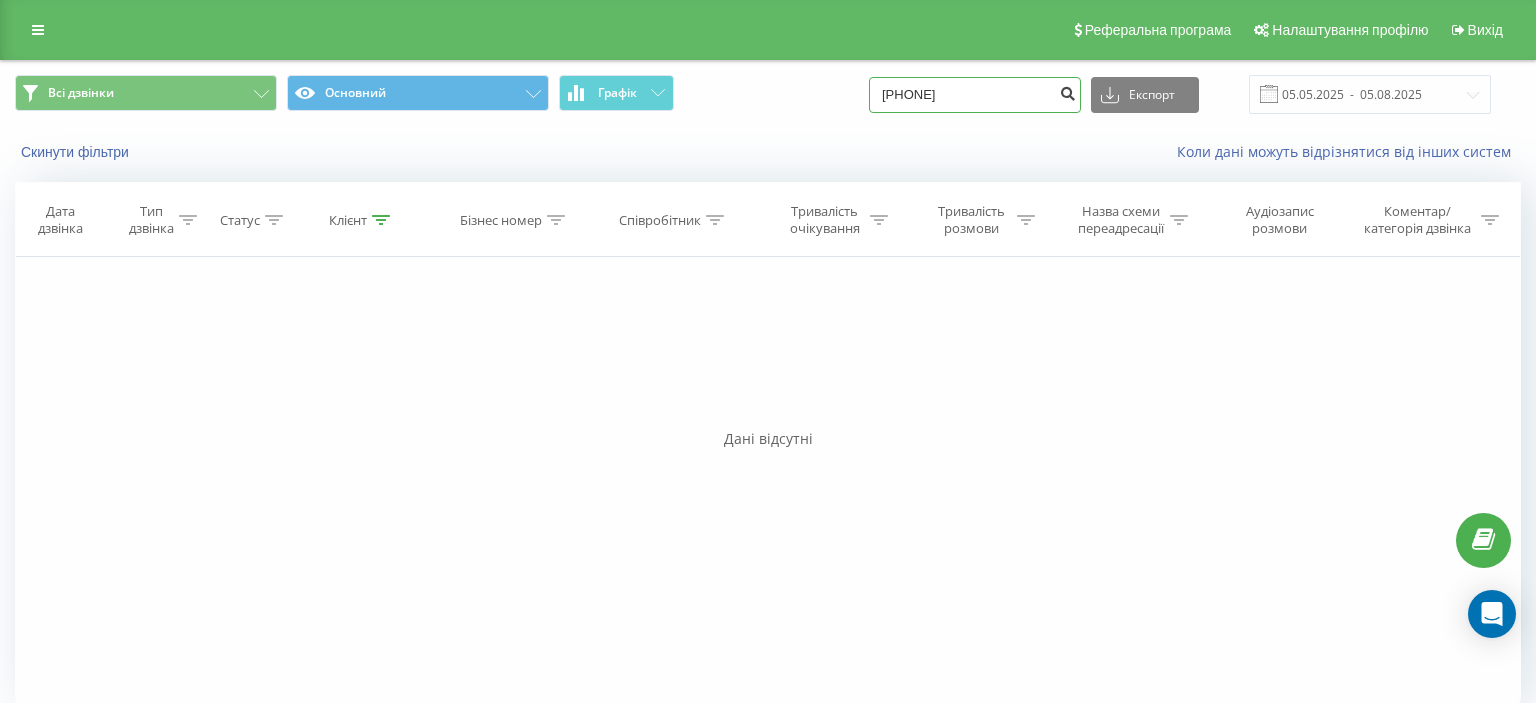 type on "099 388 59 01" 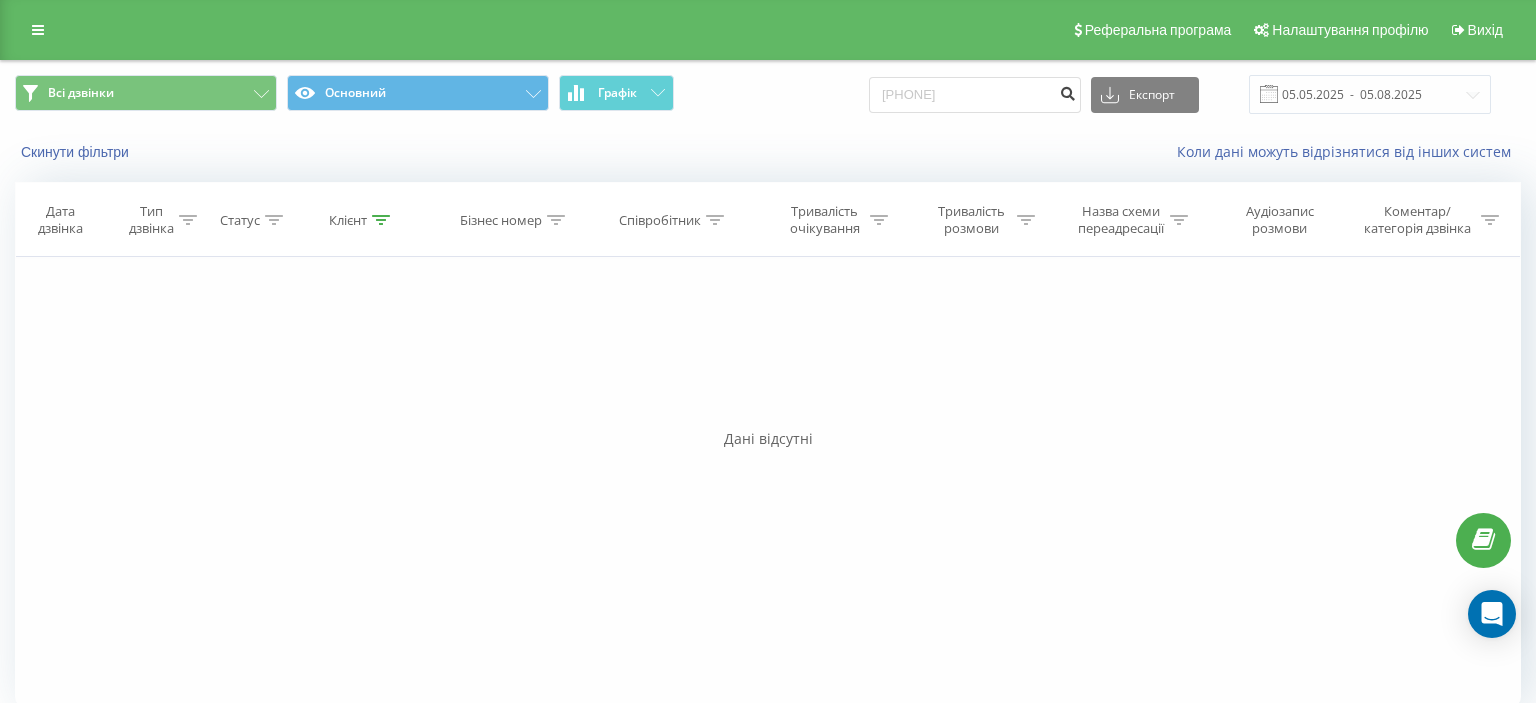 click at bounding box center (1067, 91) 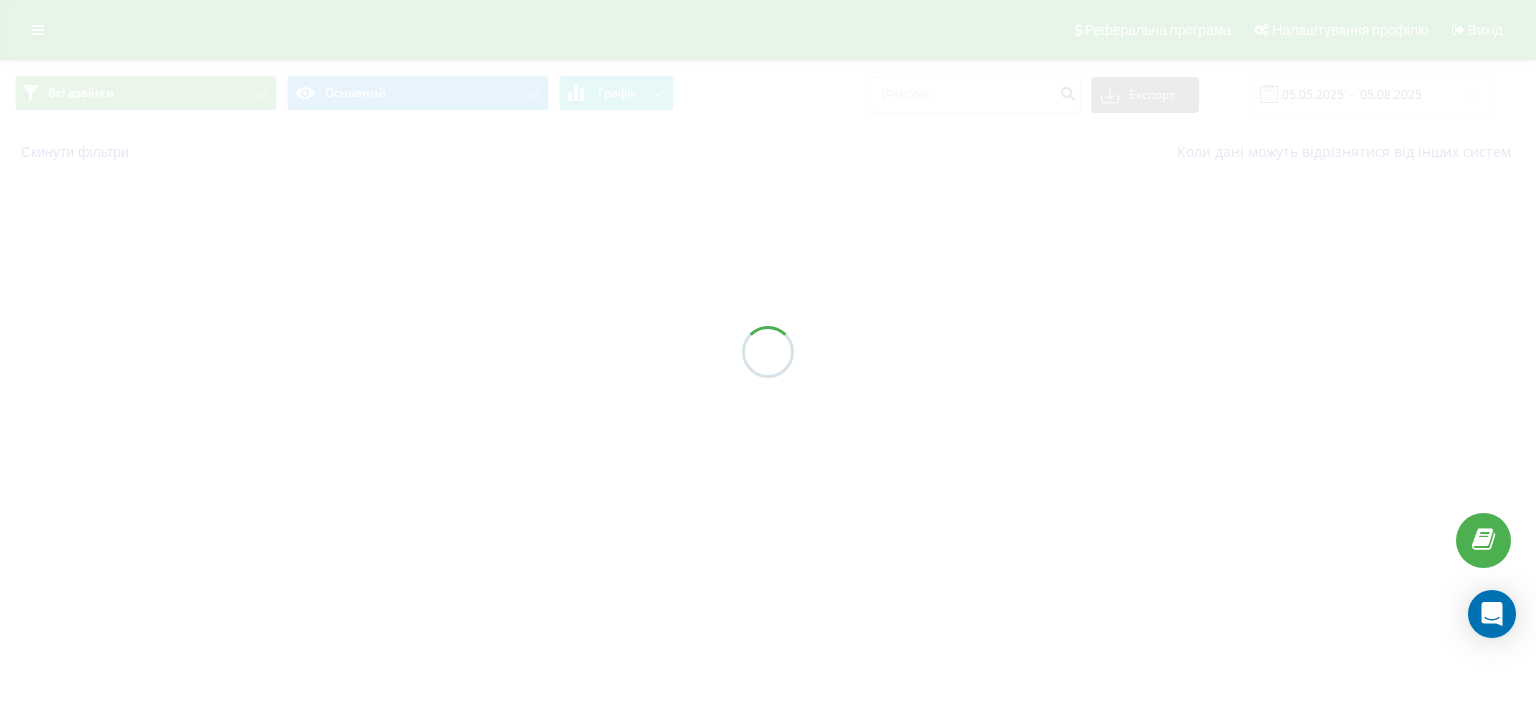 scroll, scrollTop: 0, scrollLeft: 0, axis: both 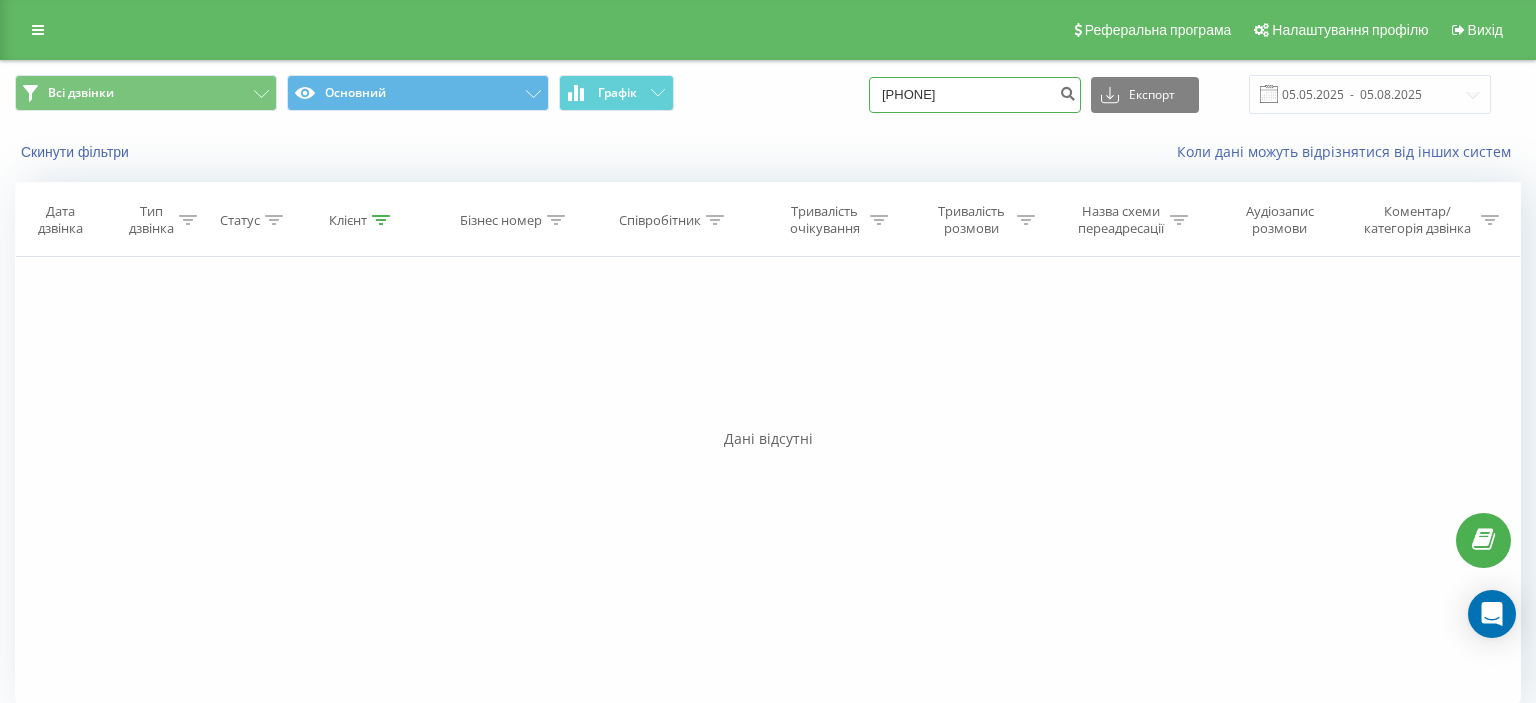 drag, startPoint x: 906, startPoint y: 96, endPoint x: 1058, endPoint y: 96, distance: 152 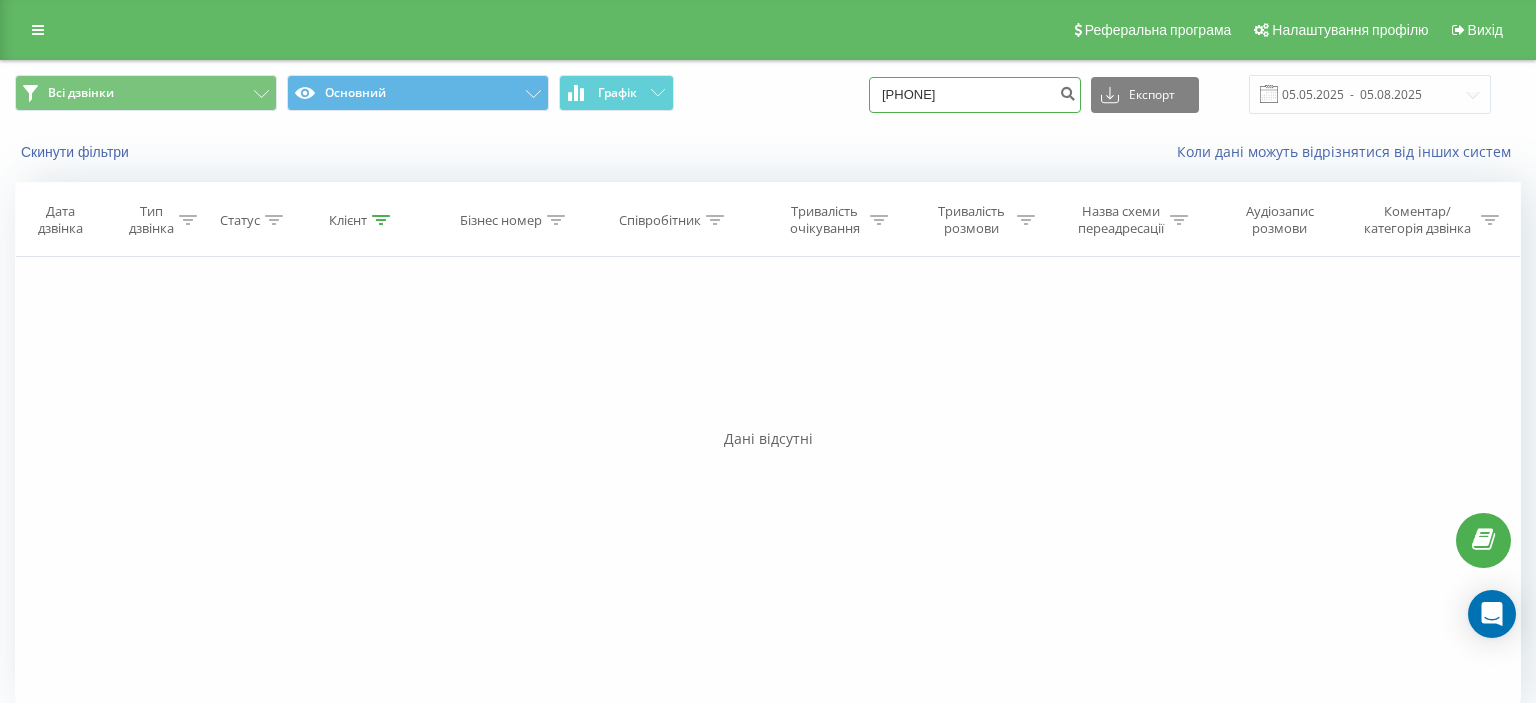 paste on "(066) 701 13 80" 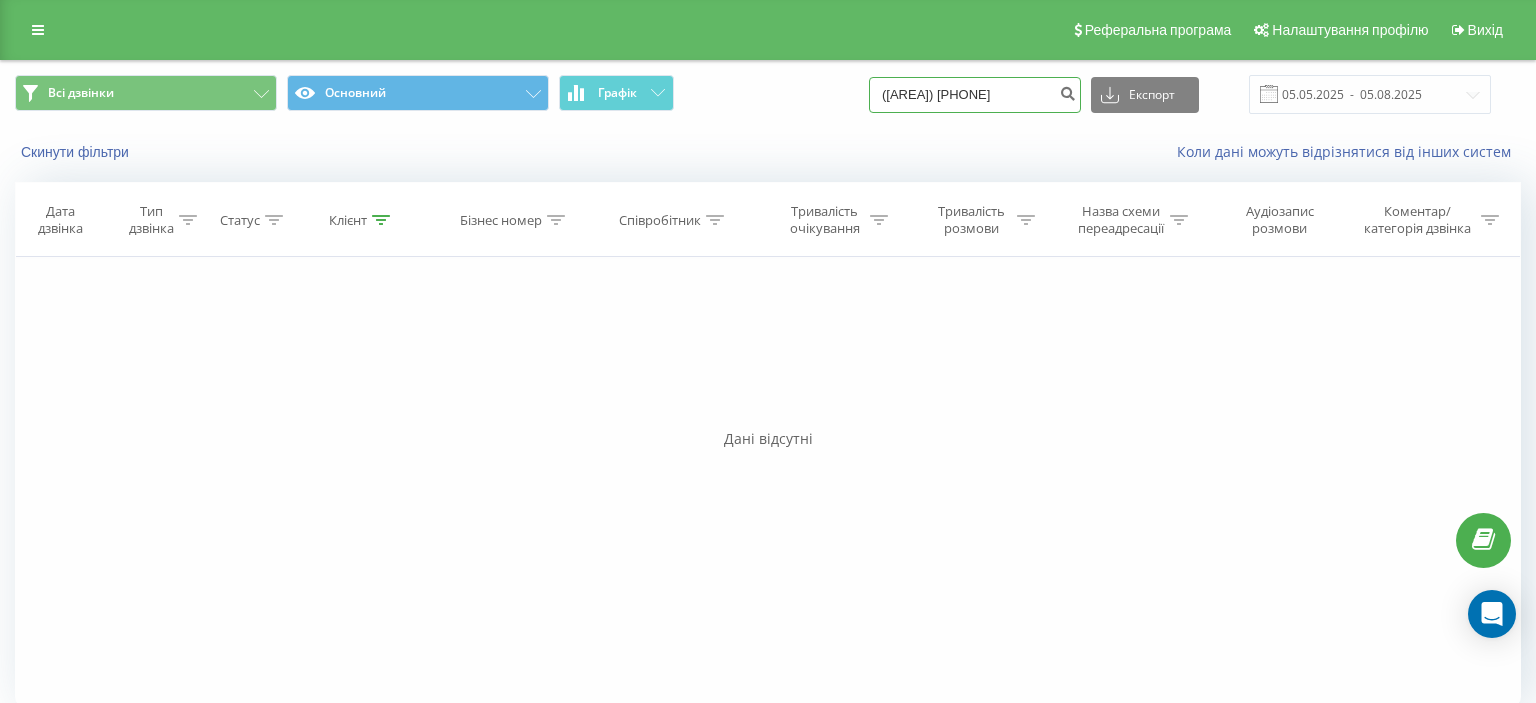 click on "(066) 701 13 80" at bounding box center (975, 95) 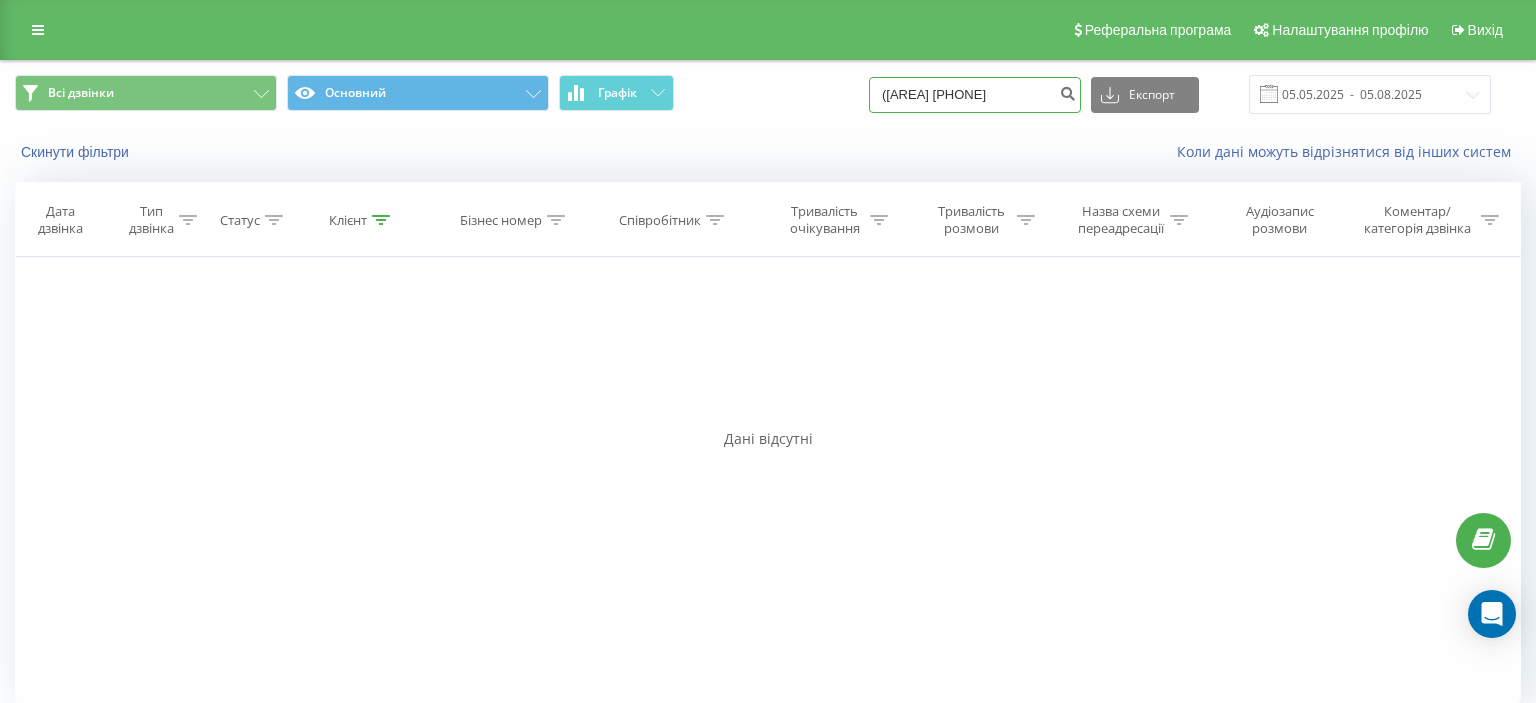 click on "(066 701 13 80" at bounding box center [975, 95] 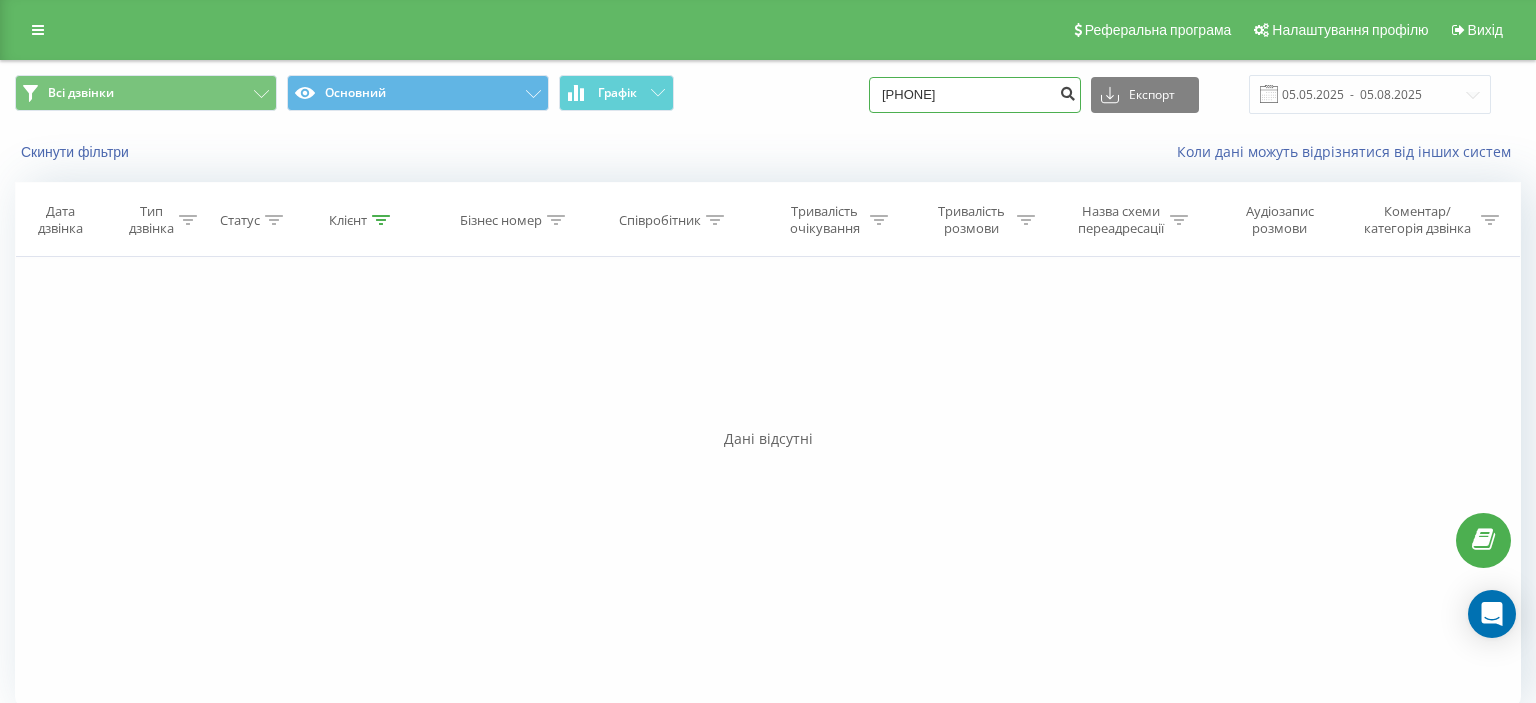 type on "066 701 13 80" 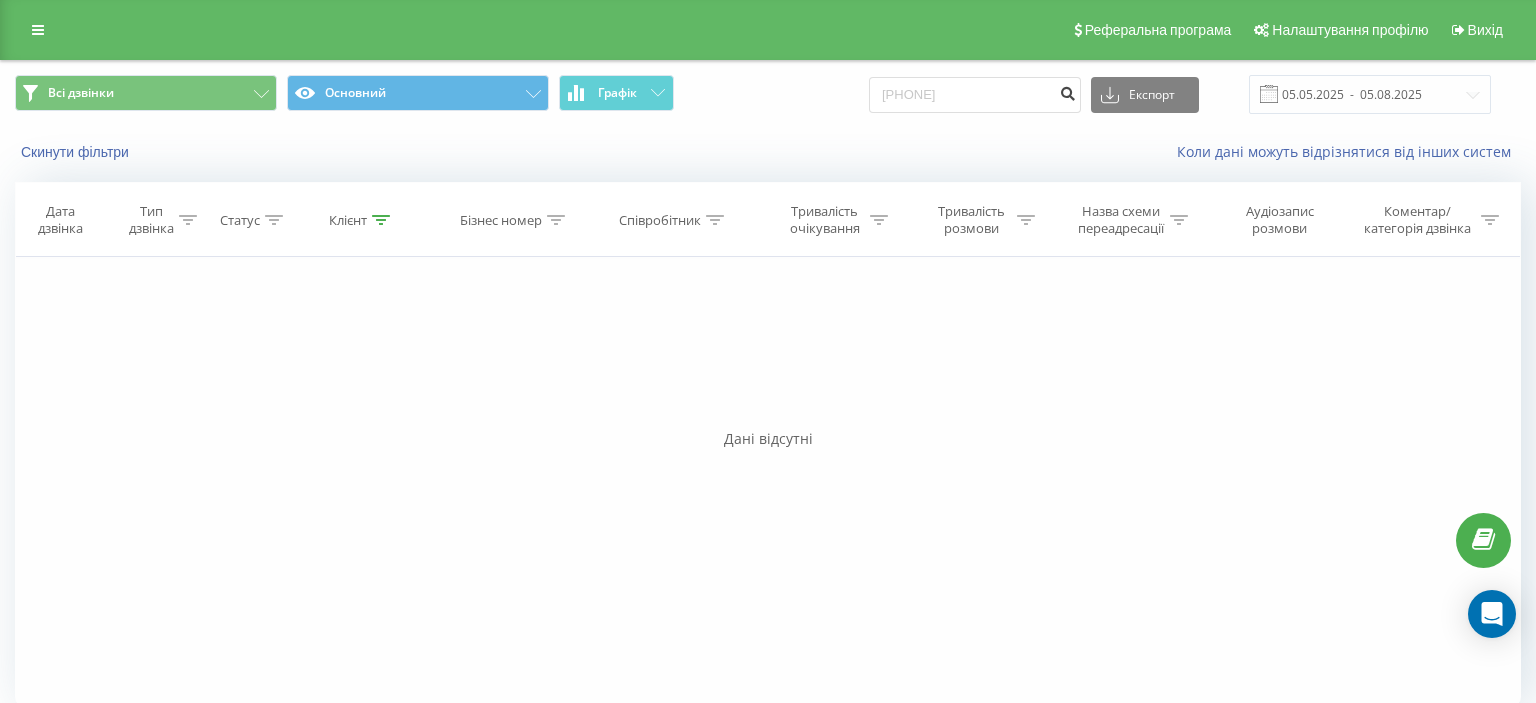 click at bounding box center (1067, 91) 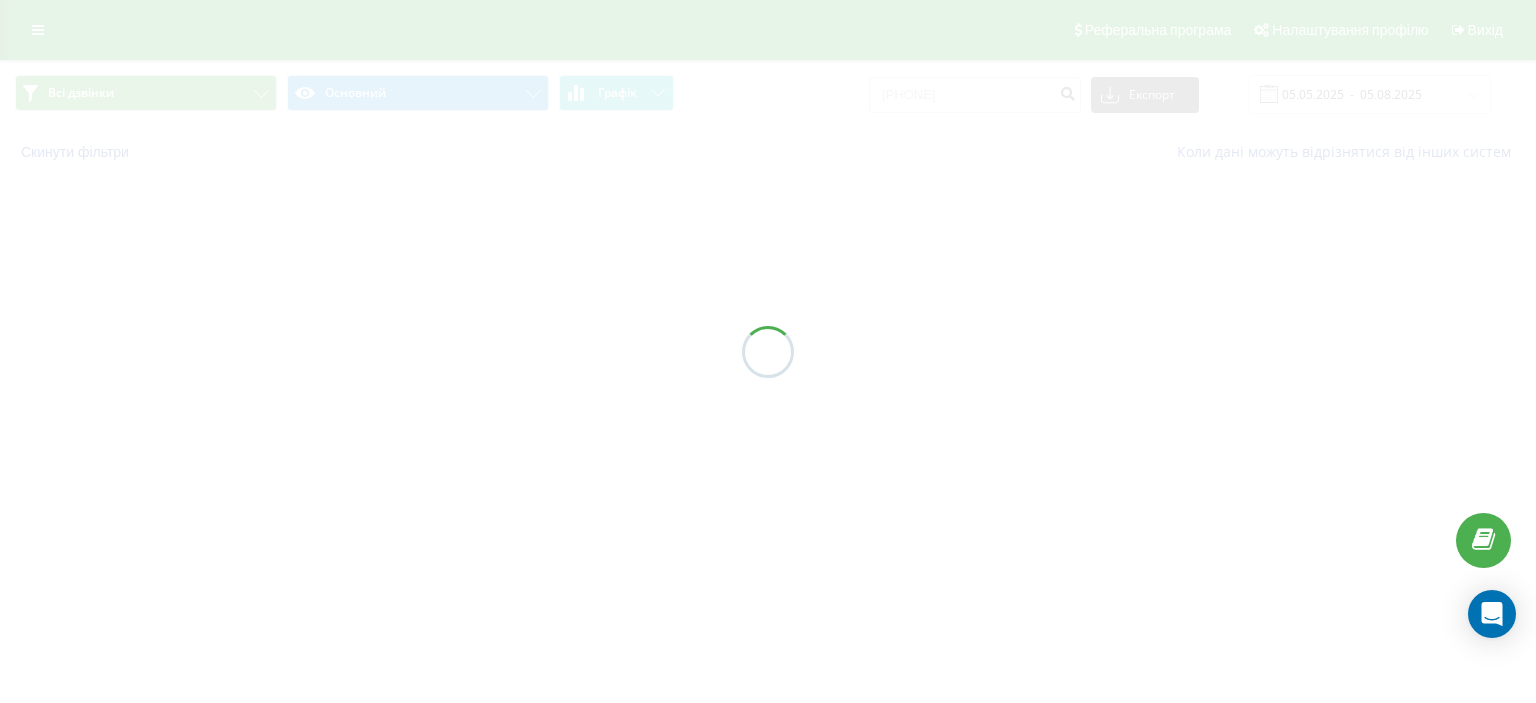 scroll, scrollTop: 0, scrollLeft: 0, axis: both 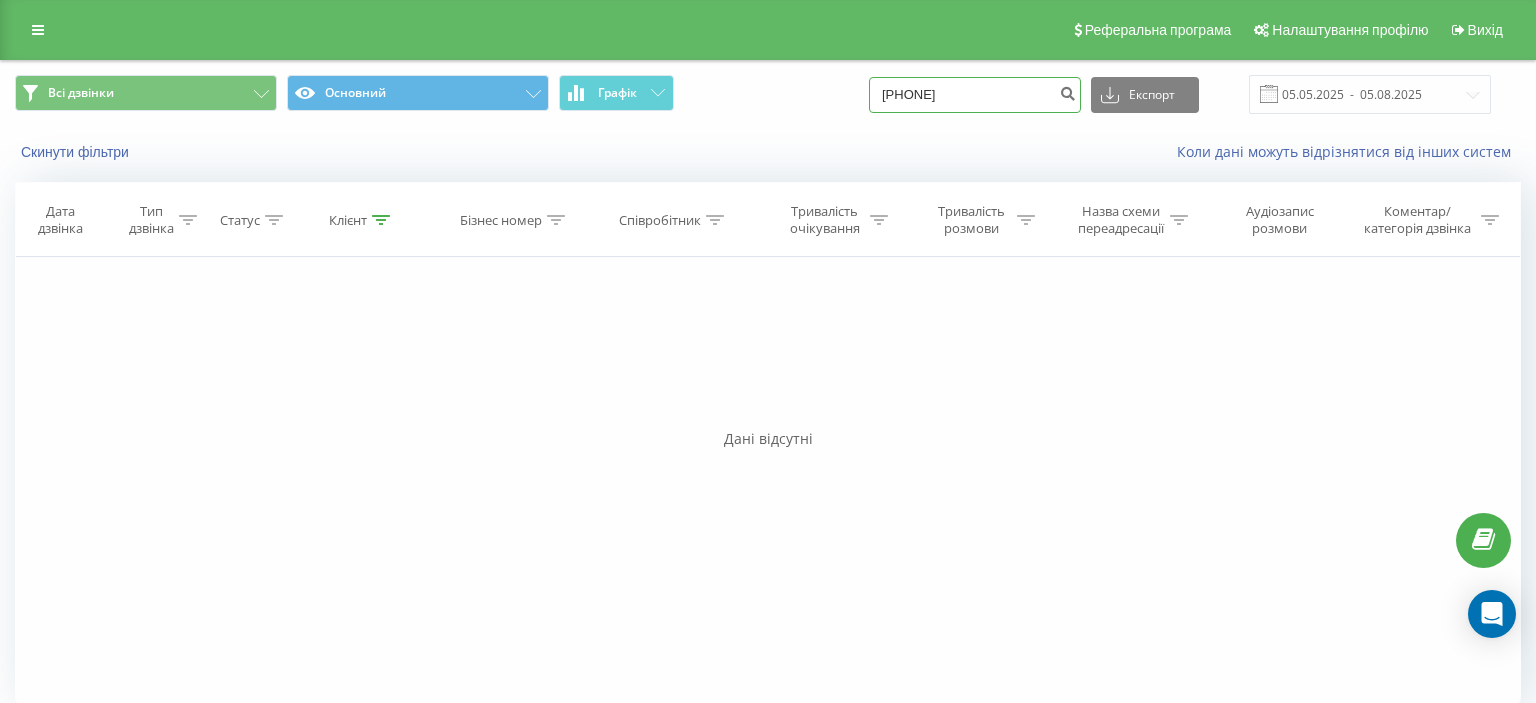 drag, startPoint x: 902, startPoint y: 94, endPoint x: 1024, endPoint y: 90, distance: 122.06556 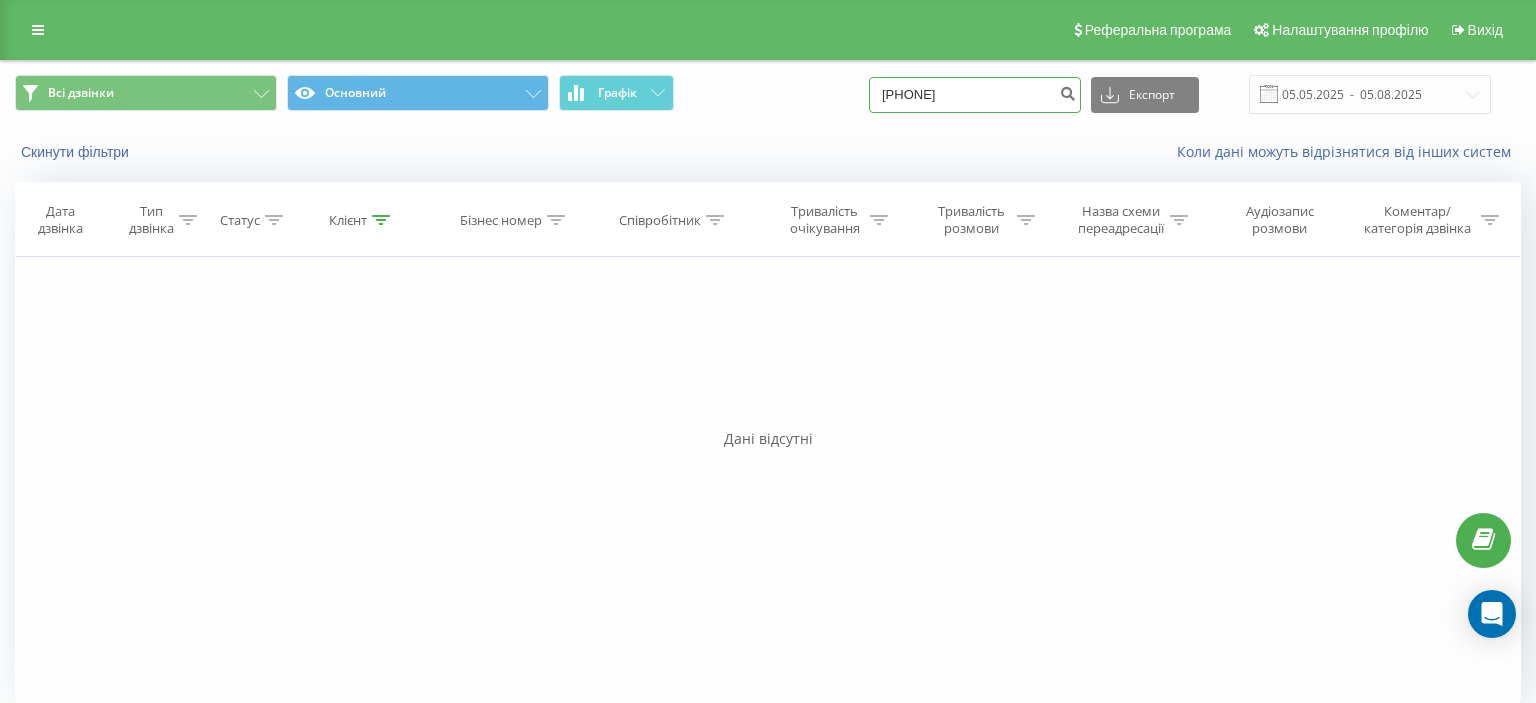 paste on "(063) 442 58 64" 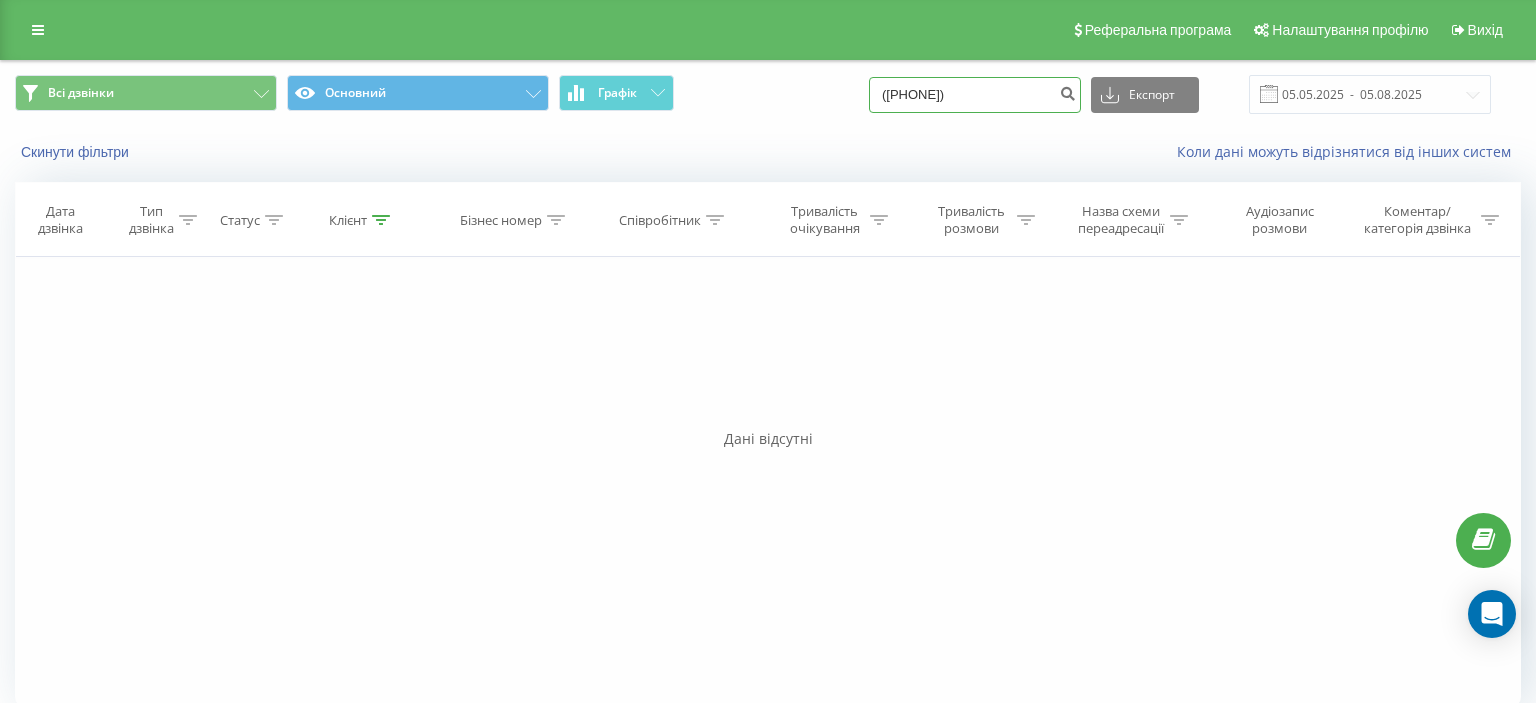 click on "(063) 442 58 64" at bounding box center [975, 95] 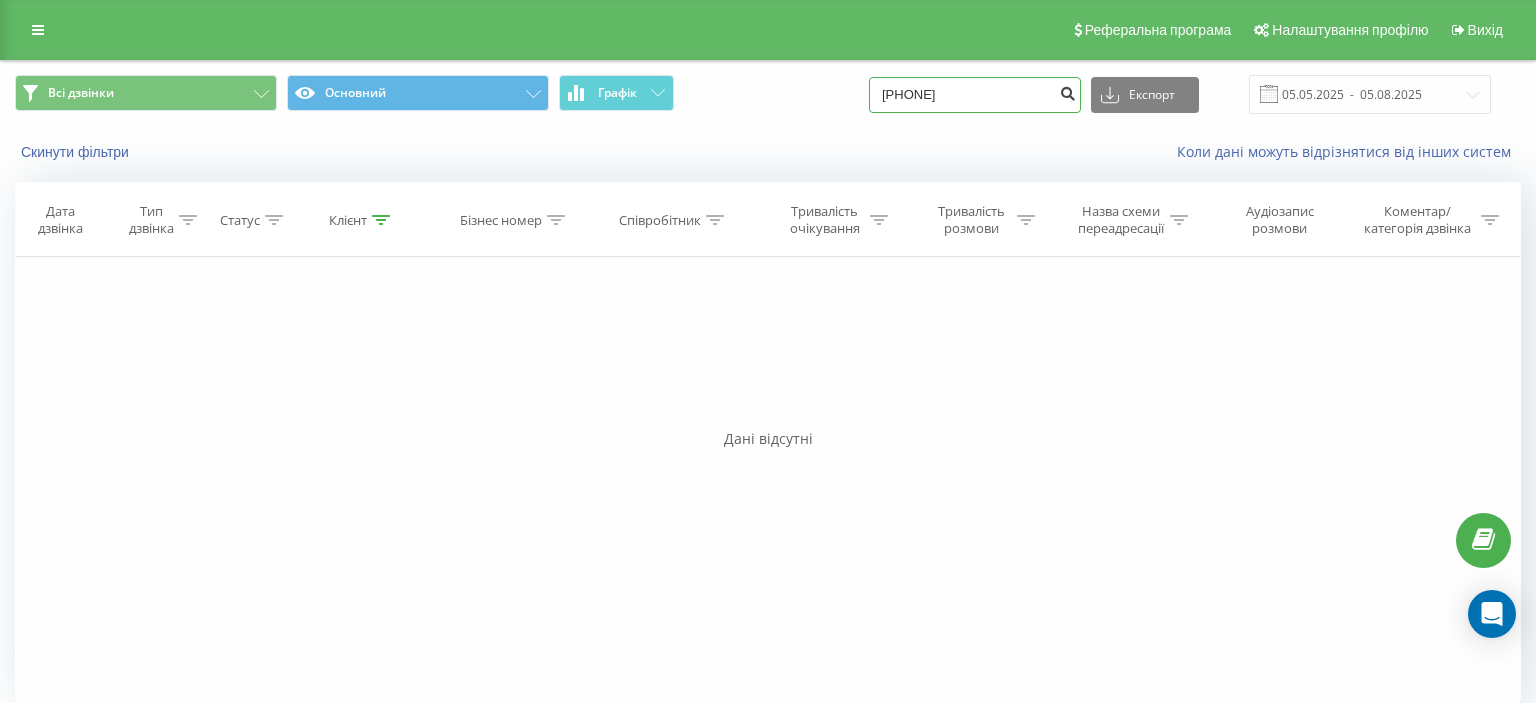 type on "063 442 58 64" 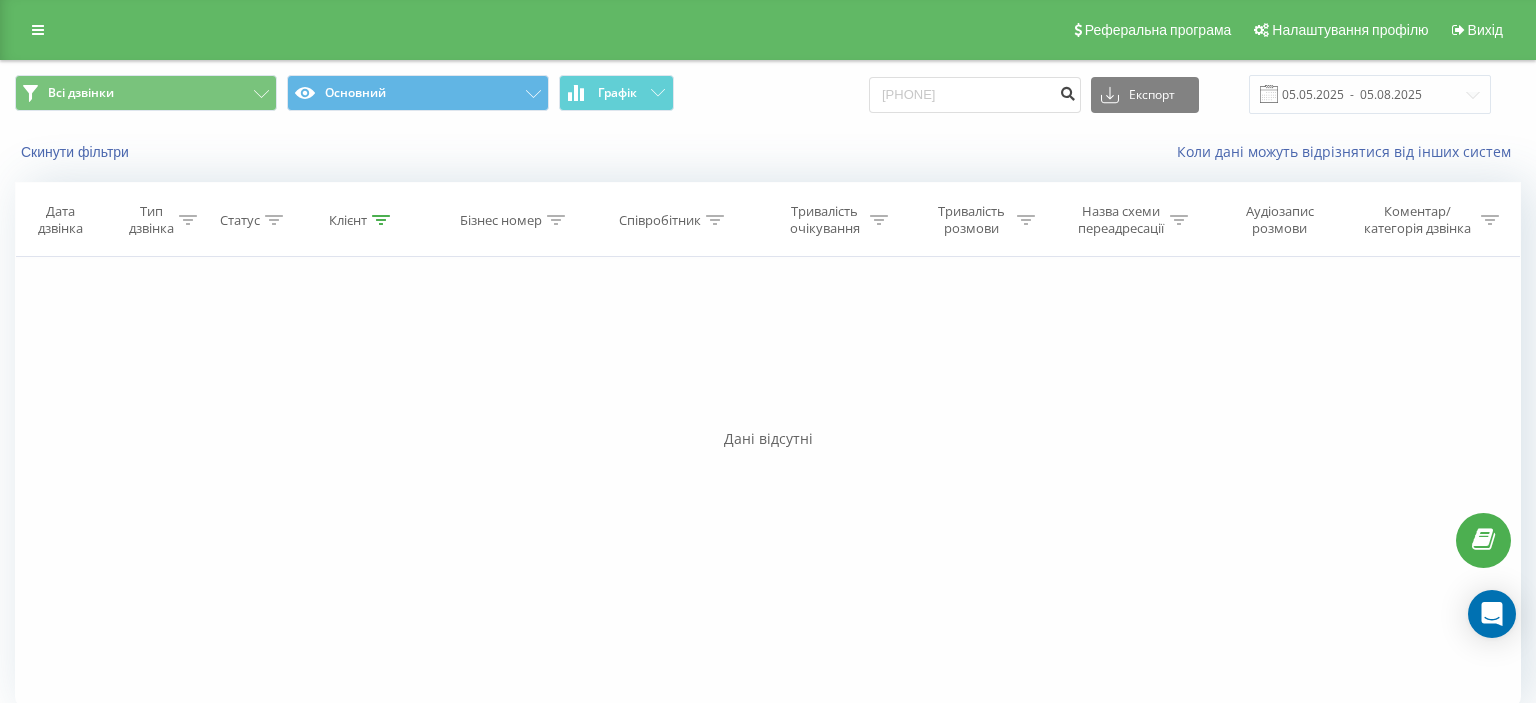 click at bounding box center (1067, 91) 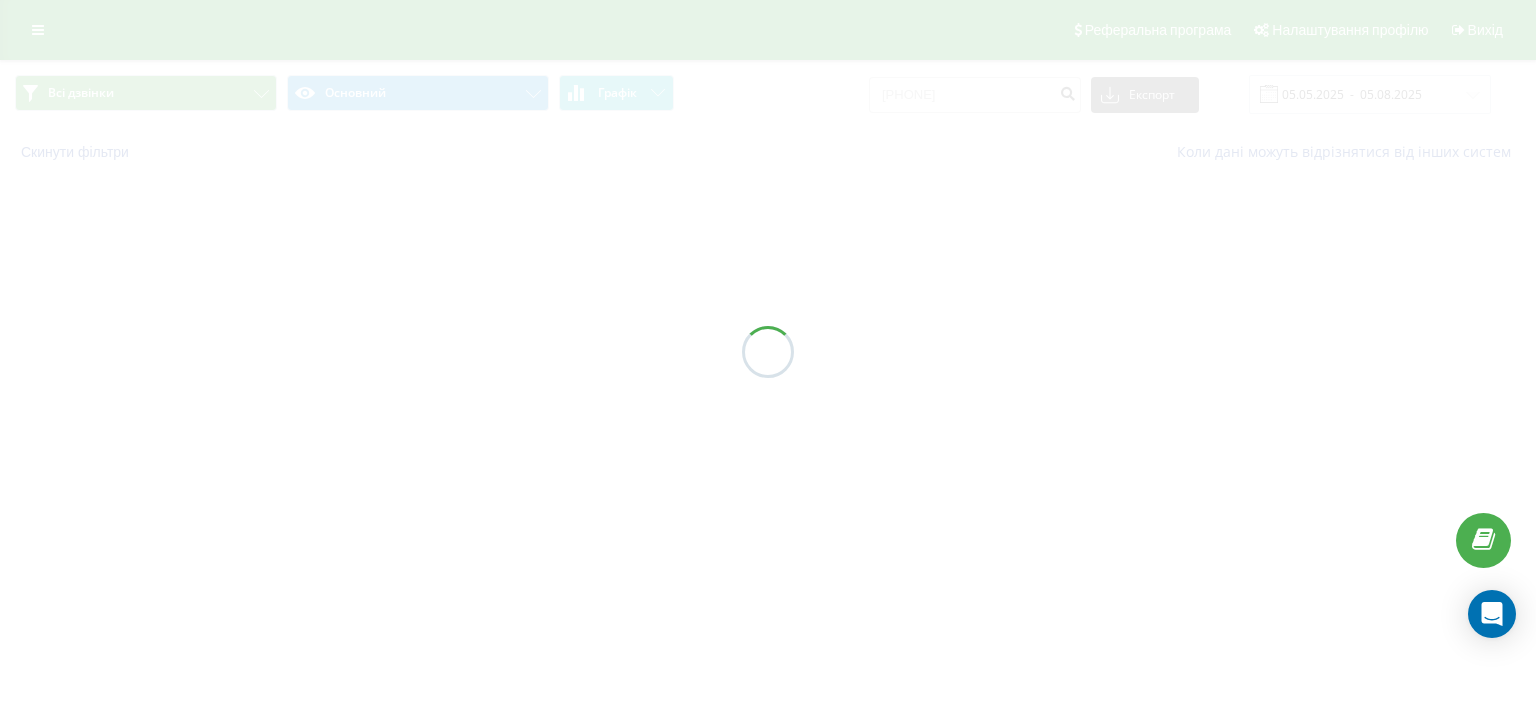 scroll, scrollTop: 0, scrollLeft: 0, axis: both 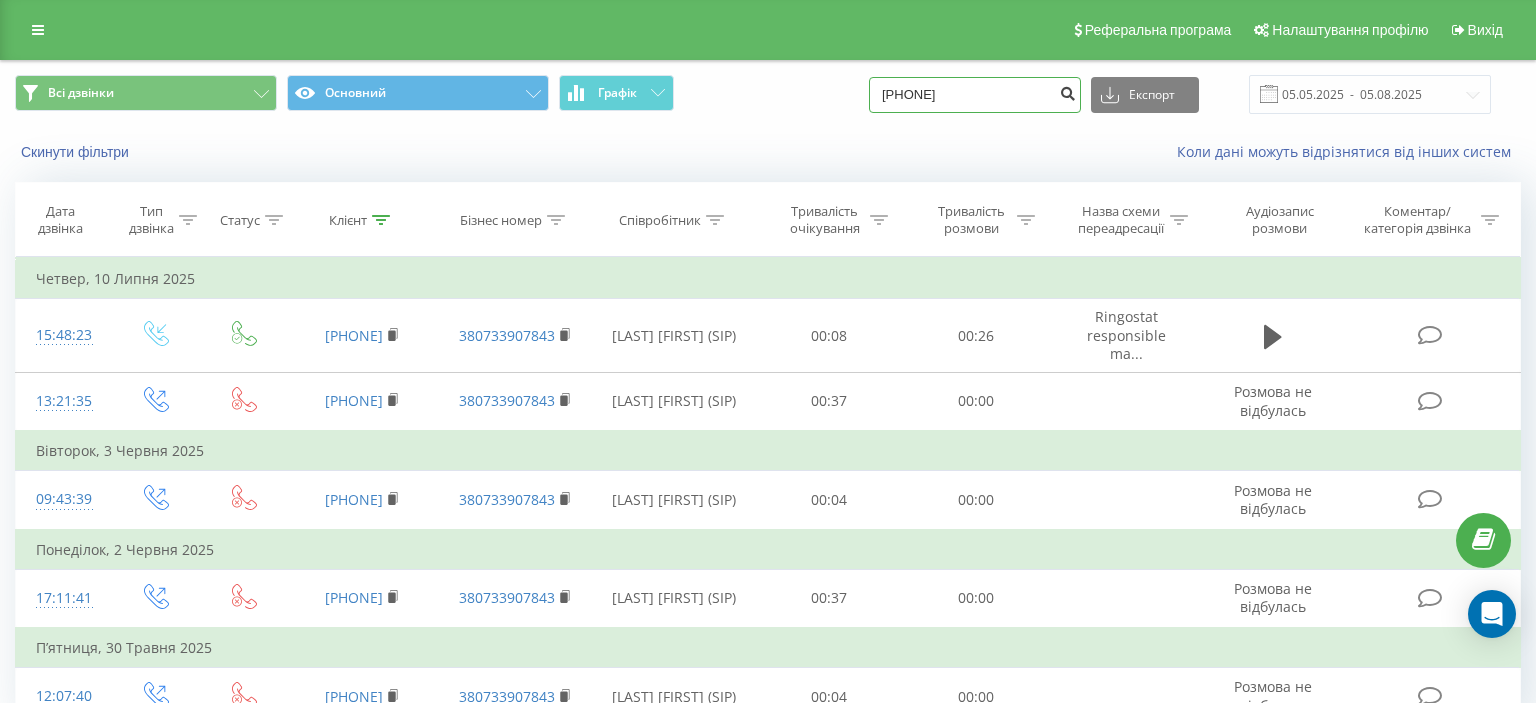 drag, startPoint x: 905, startPoint y: 99, endPoint x: 1069, endPoint y: 87, distance: 164.43843 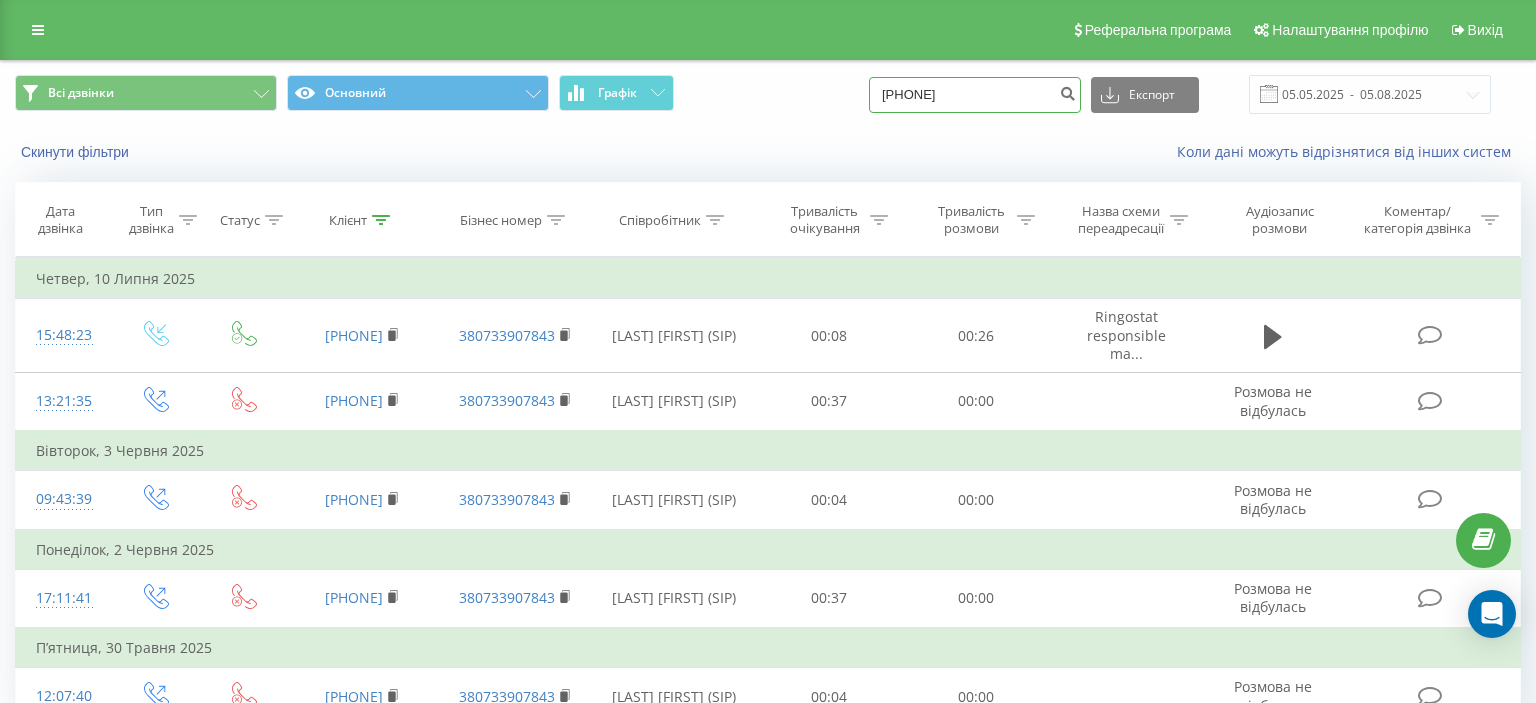 drag, startPoint x: 906, startPoint y: 95, endPoint x: 1009, endPoint y: 94, distance: 103.00485 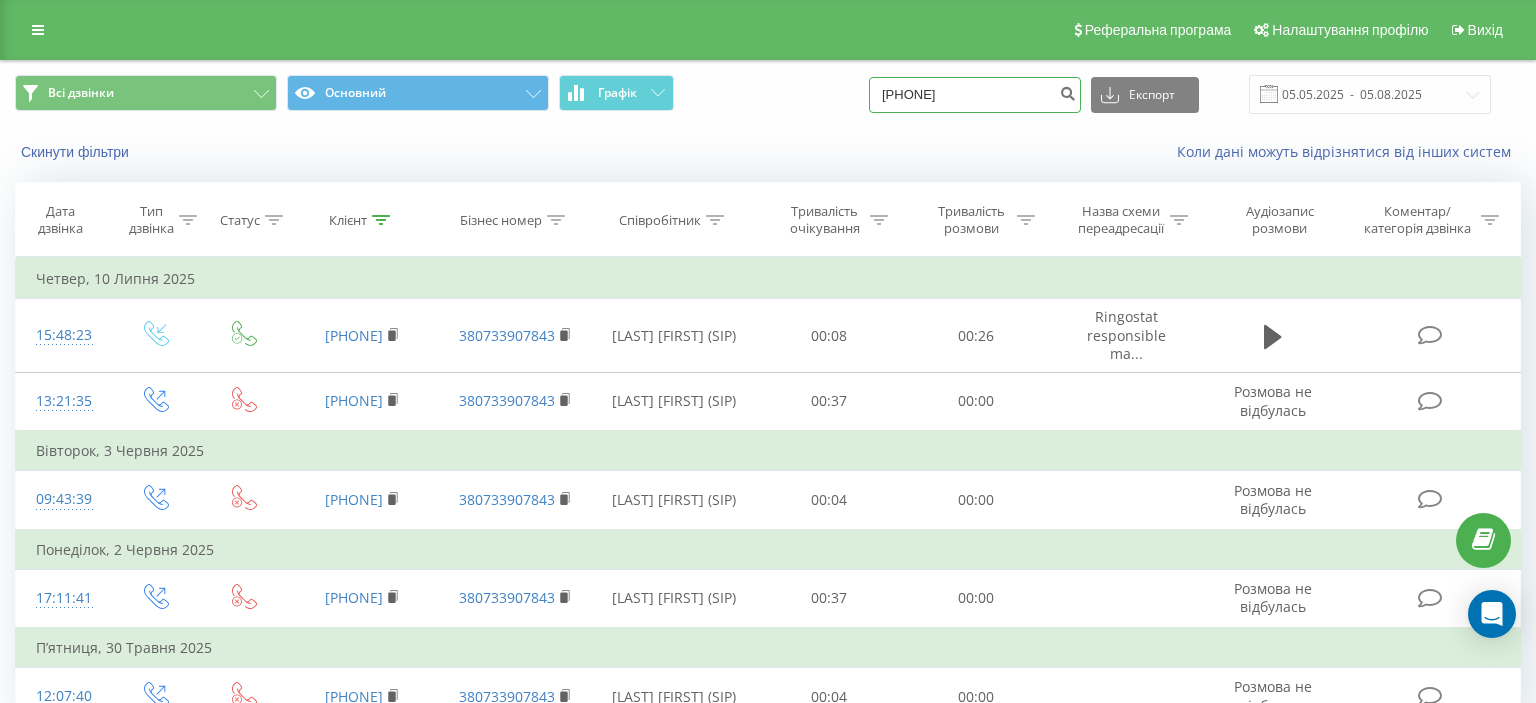 paste on "([PHONE])" 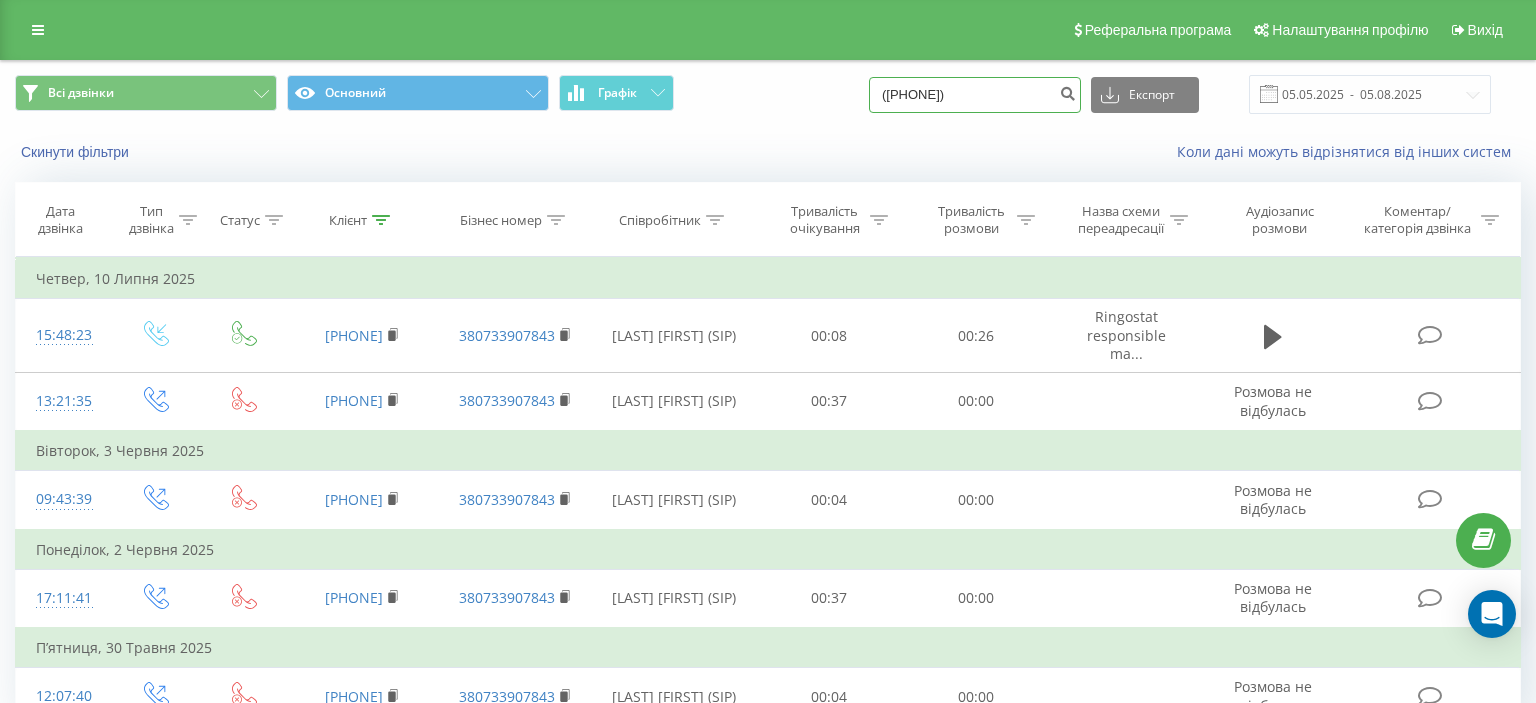 click on "(099) 025 34 36" at bounding box center (975, 95) 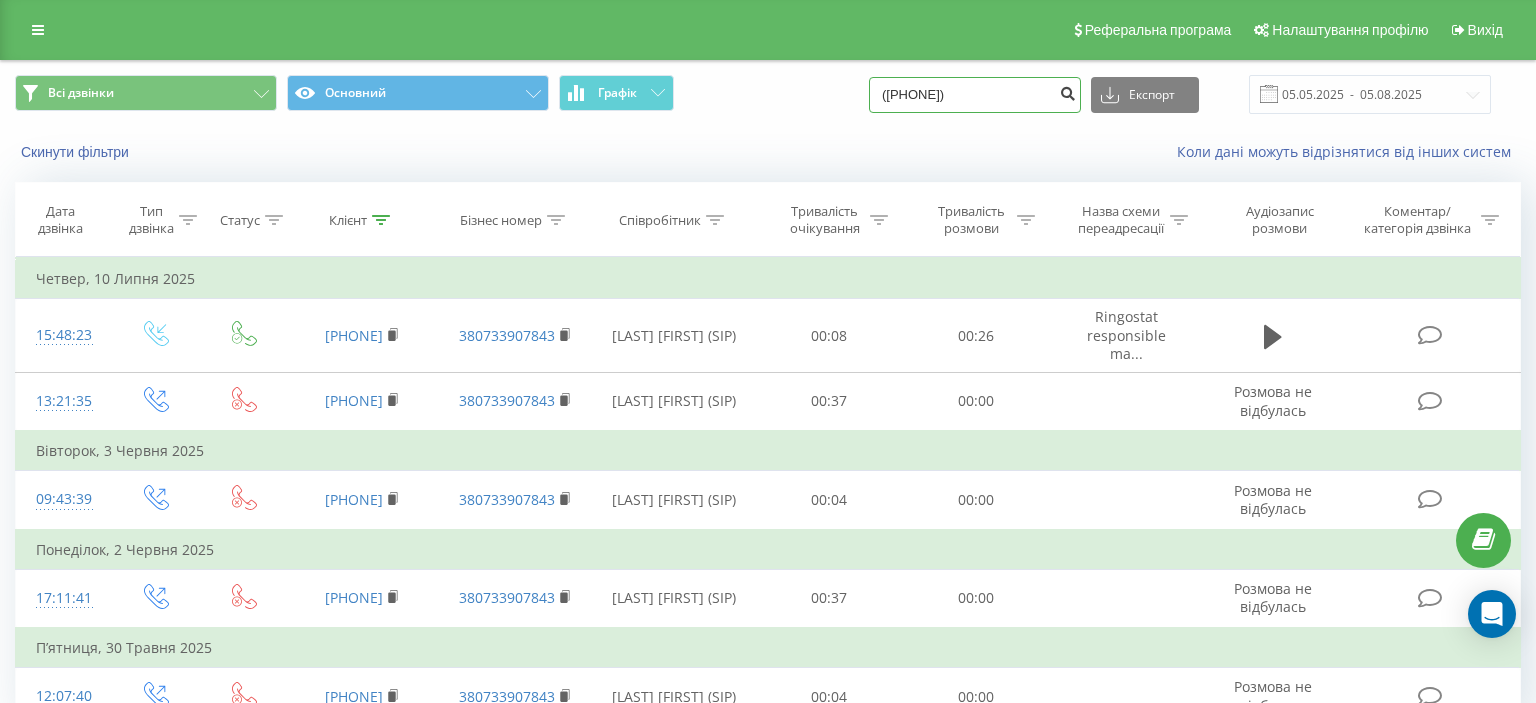 type on "099 025 34 36" 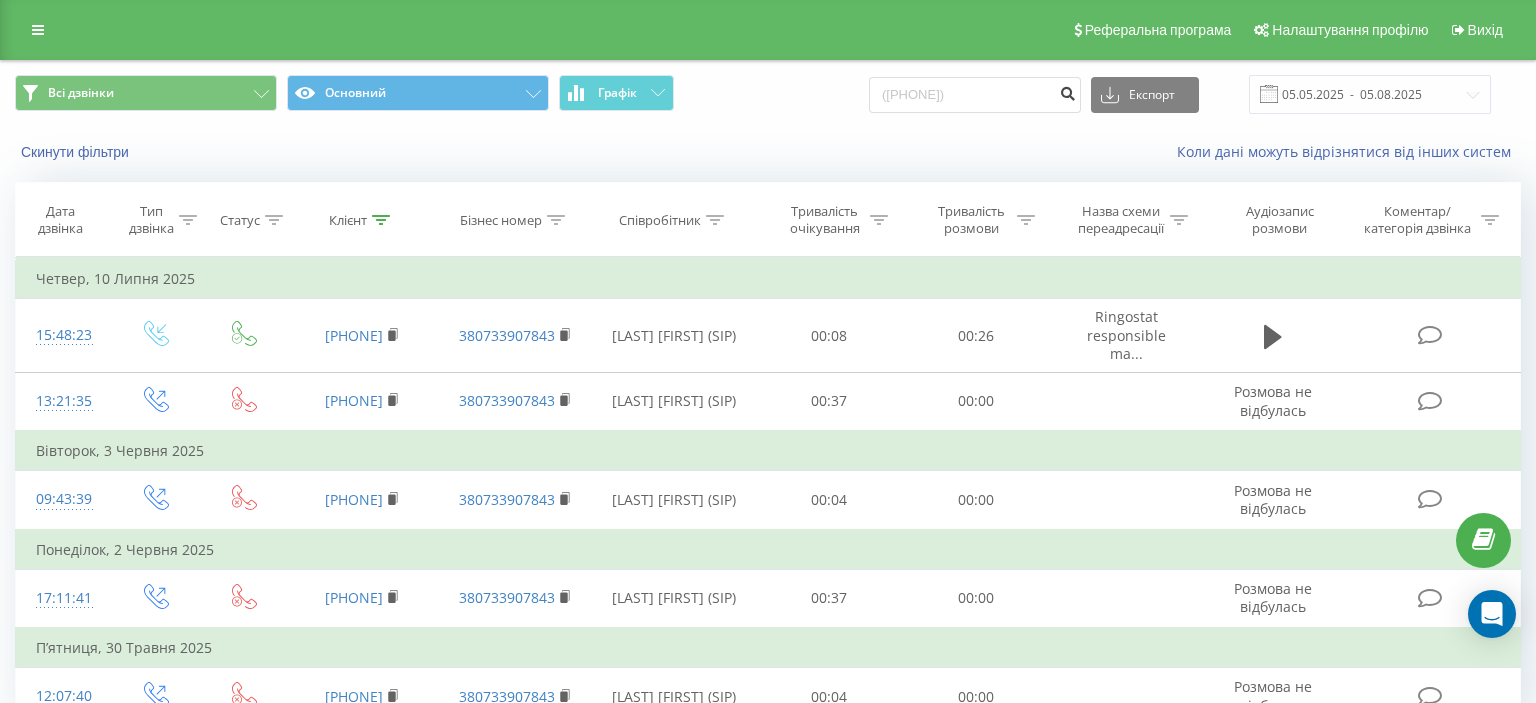 click at bounding box center [1067, 91] 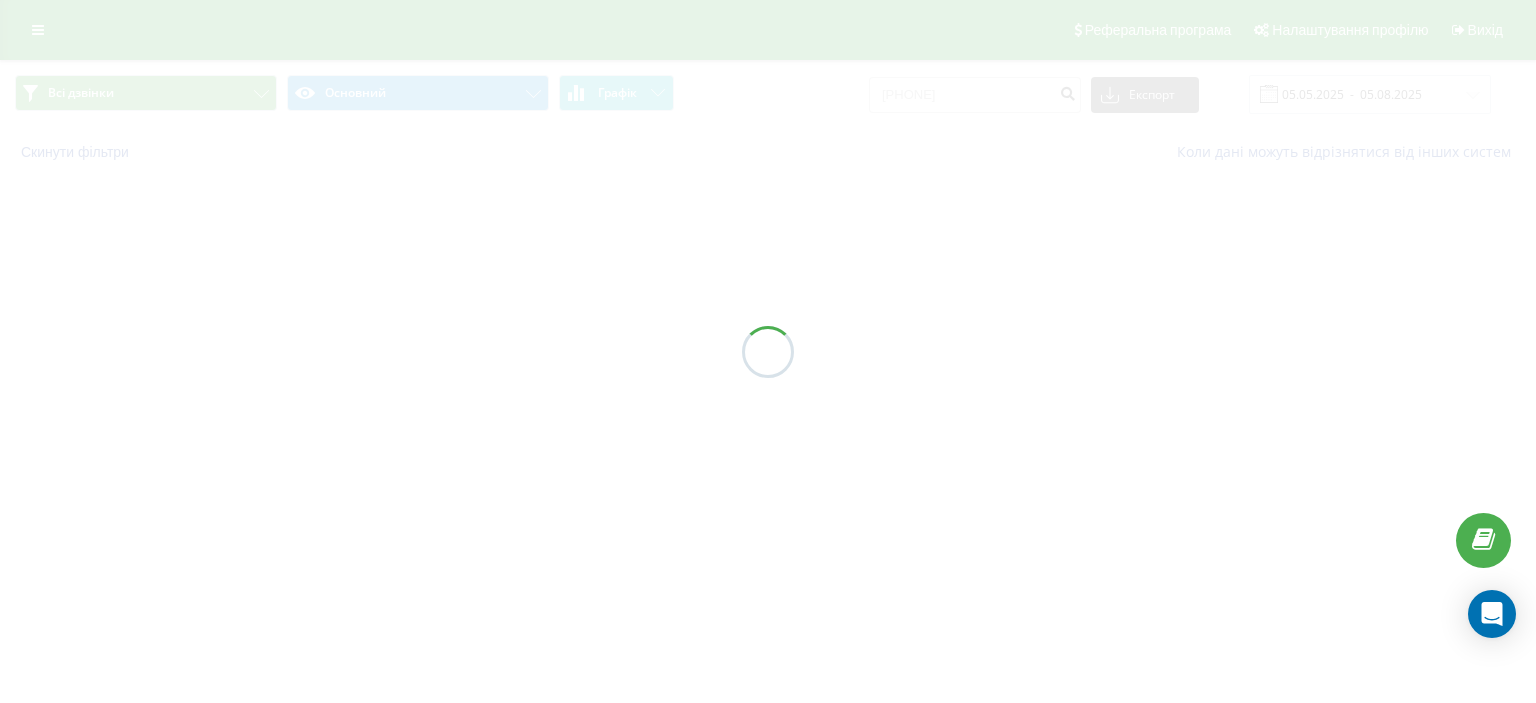 scroll, scrollTop: 0, scrollLeft: 0, axis: both 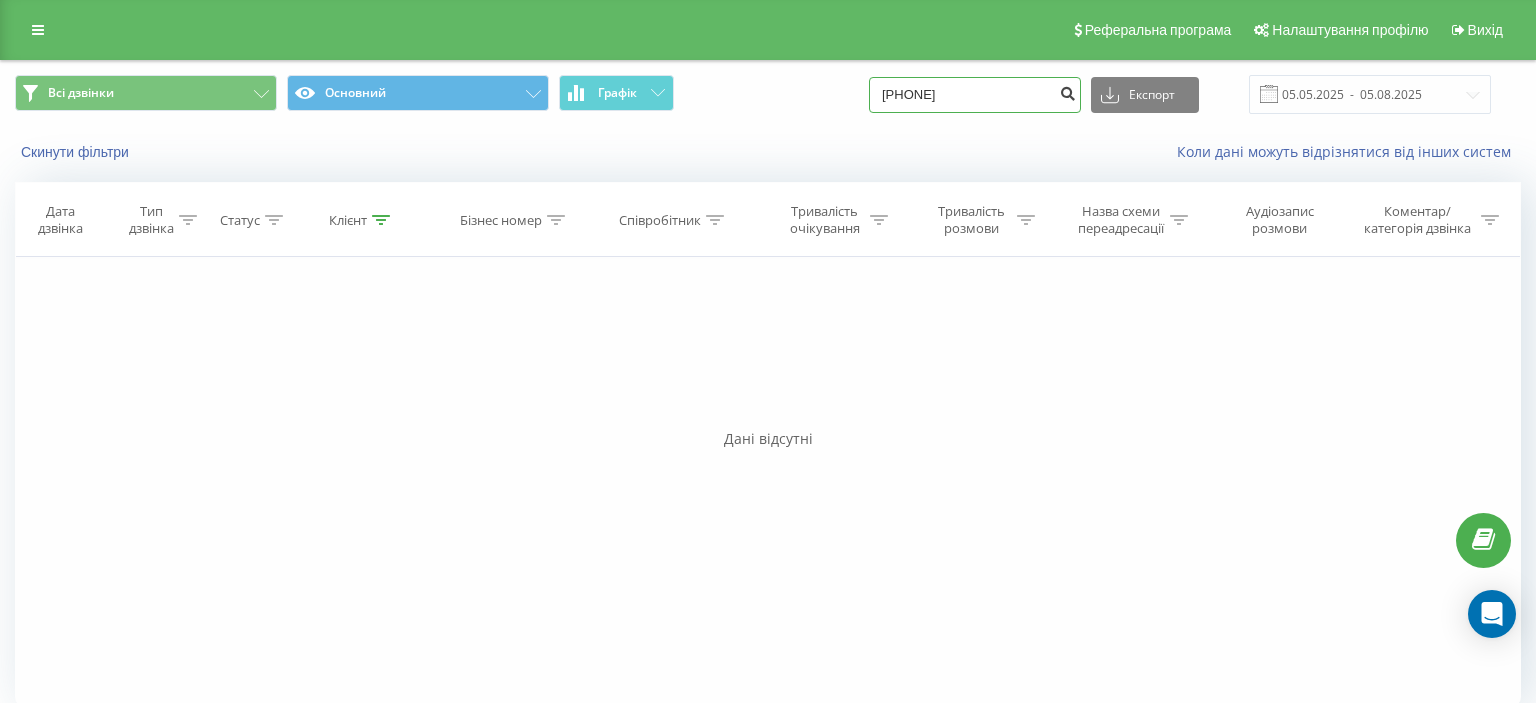 drag, startPoint x: 905, startPoint y: 100, endPoint x: 1078, endPoint y: 100, distance: 173 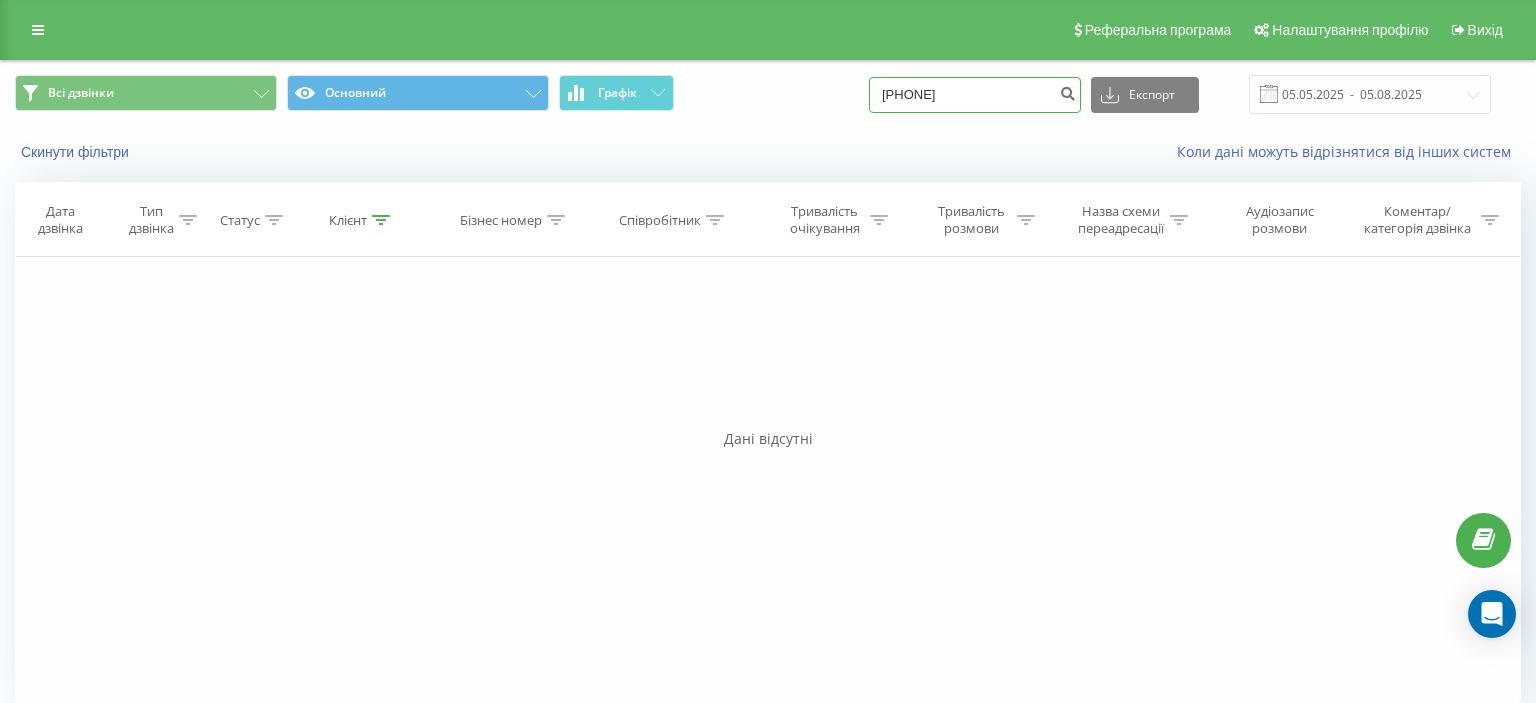 paste on "(099) 370 33 8" 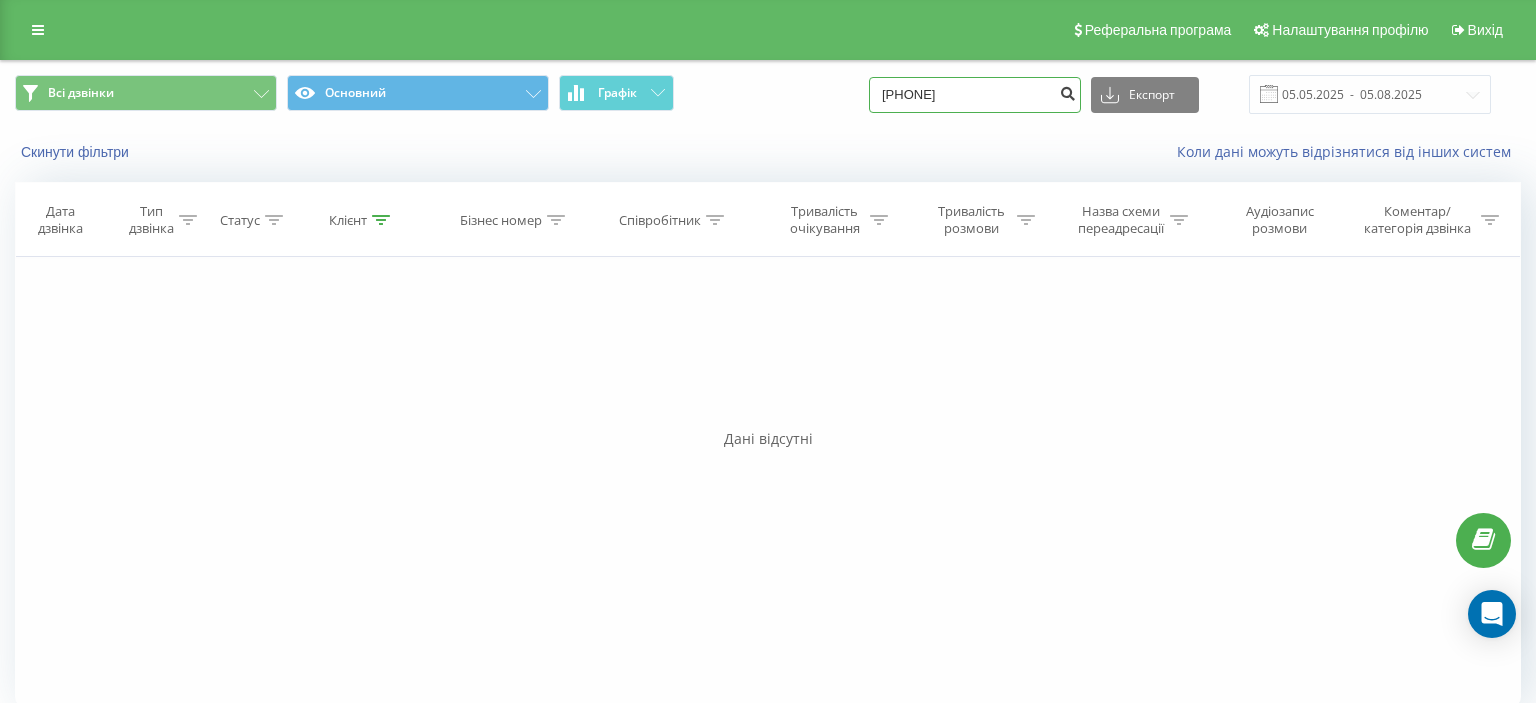 type on "099 370 33 86" 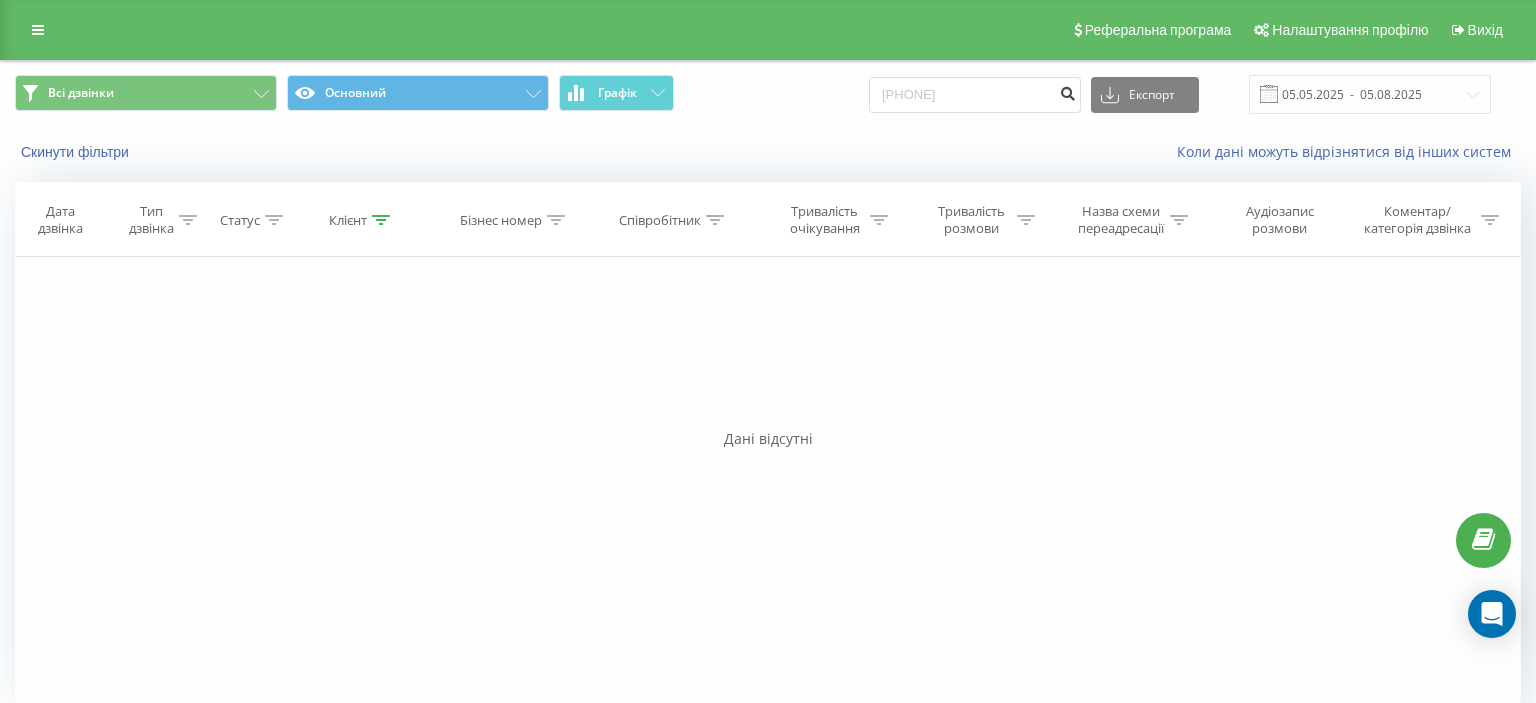 click at bounding box center [1067, 91] 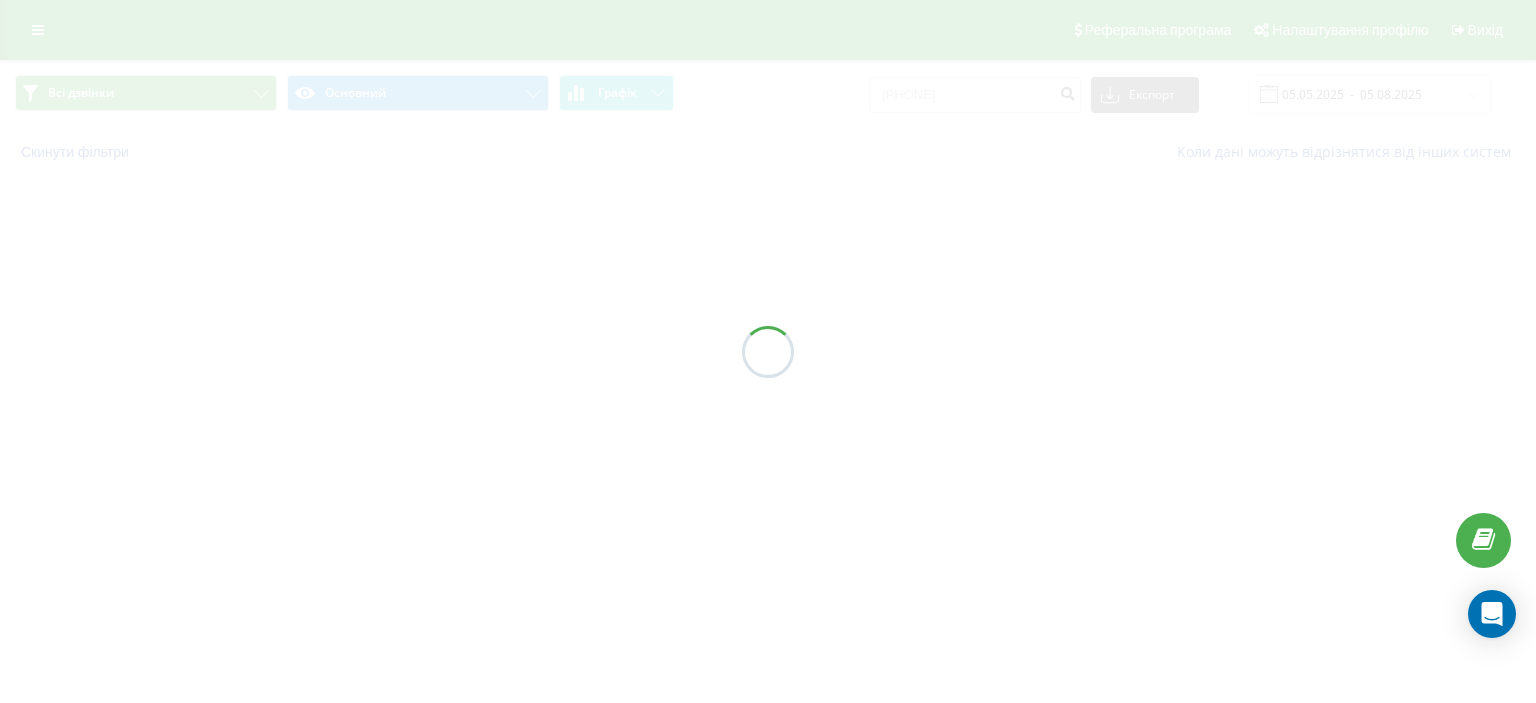 scroll, scrollTop: 0, scrollLeft: 0, axis: both 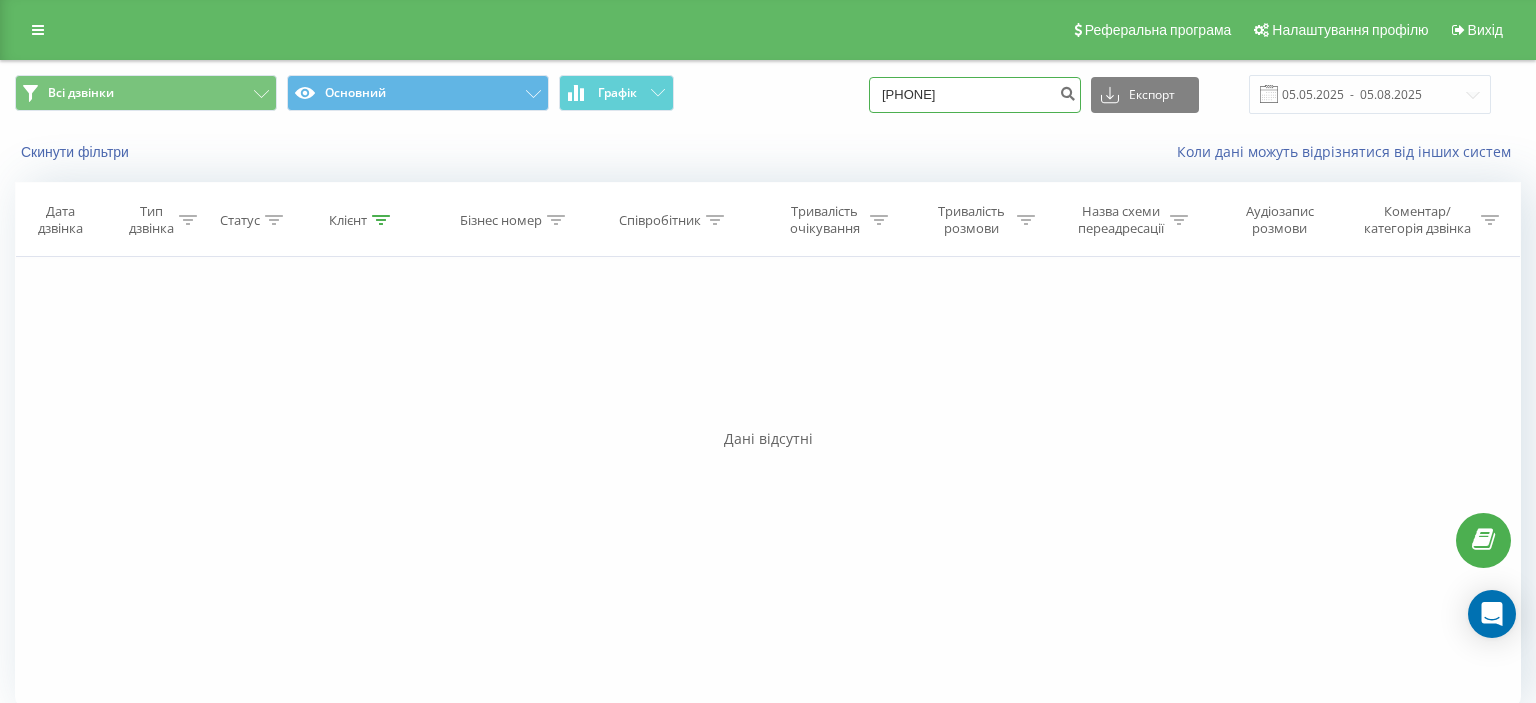 drag, startPoint x: 904, startPoint y: 98, endPoint x: 1012, endPoint y: 89, distance: 108.37435 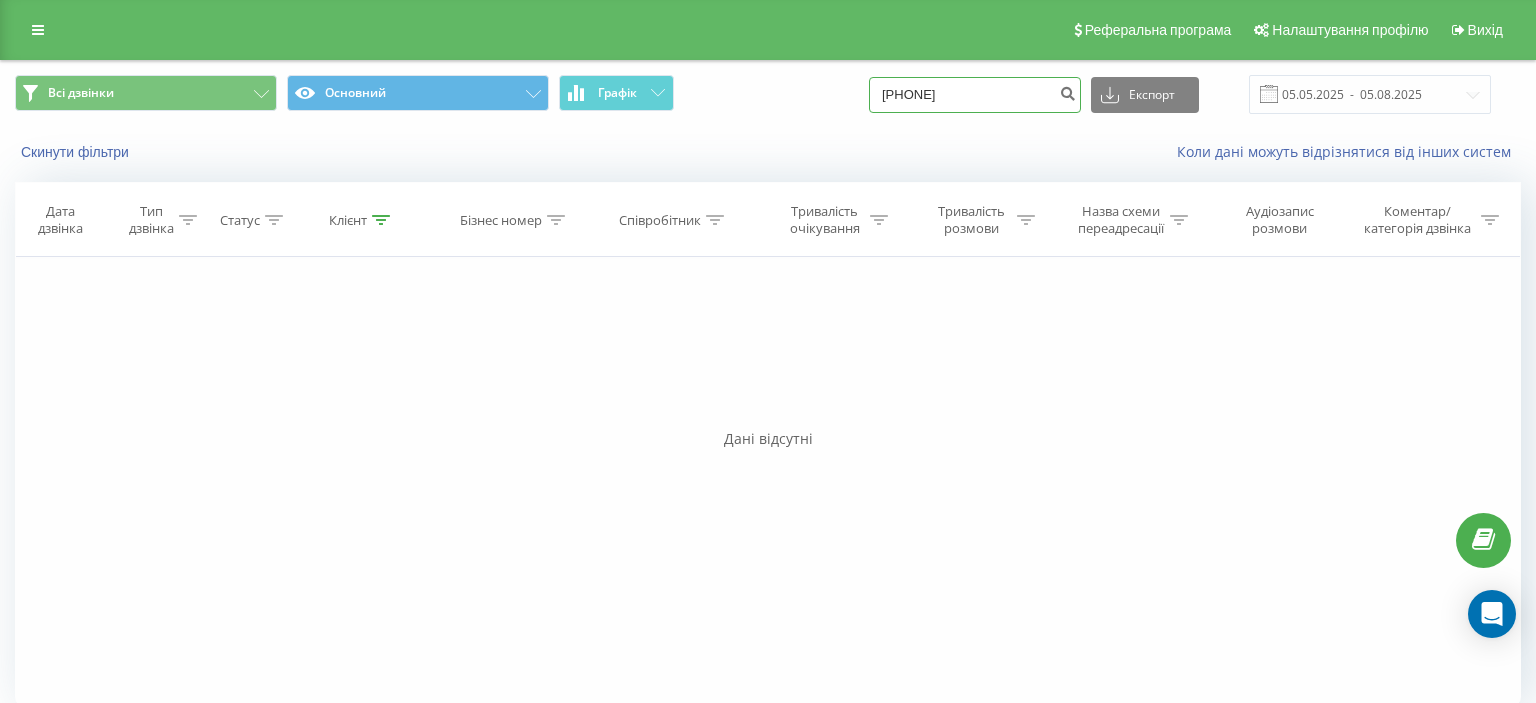 paste on "([PHONE]" 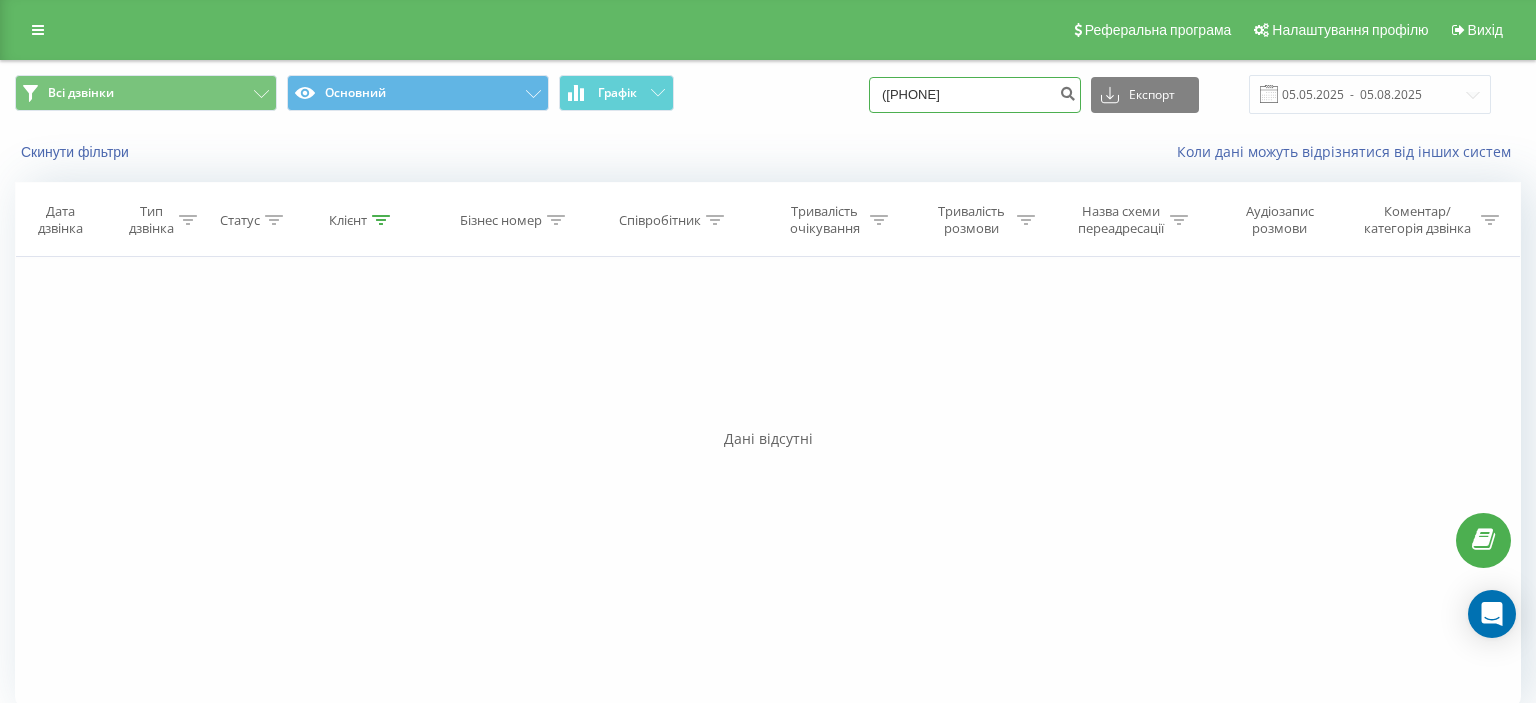 click on "([PHONE]" at bounding box center (975, 95) 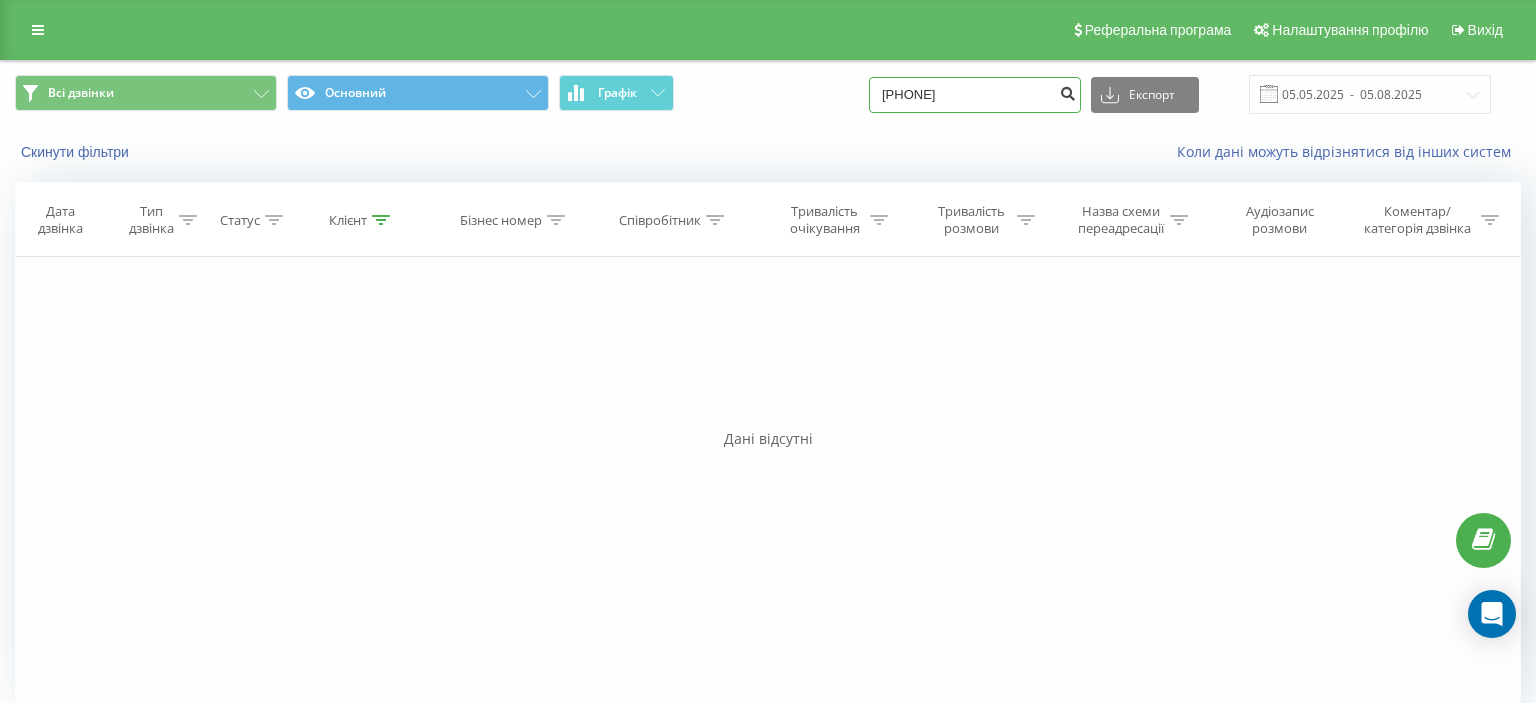 type on "068 729 49 11" 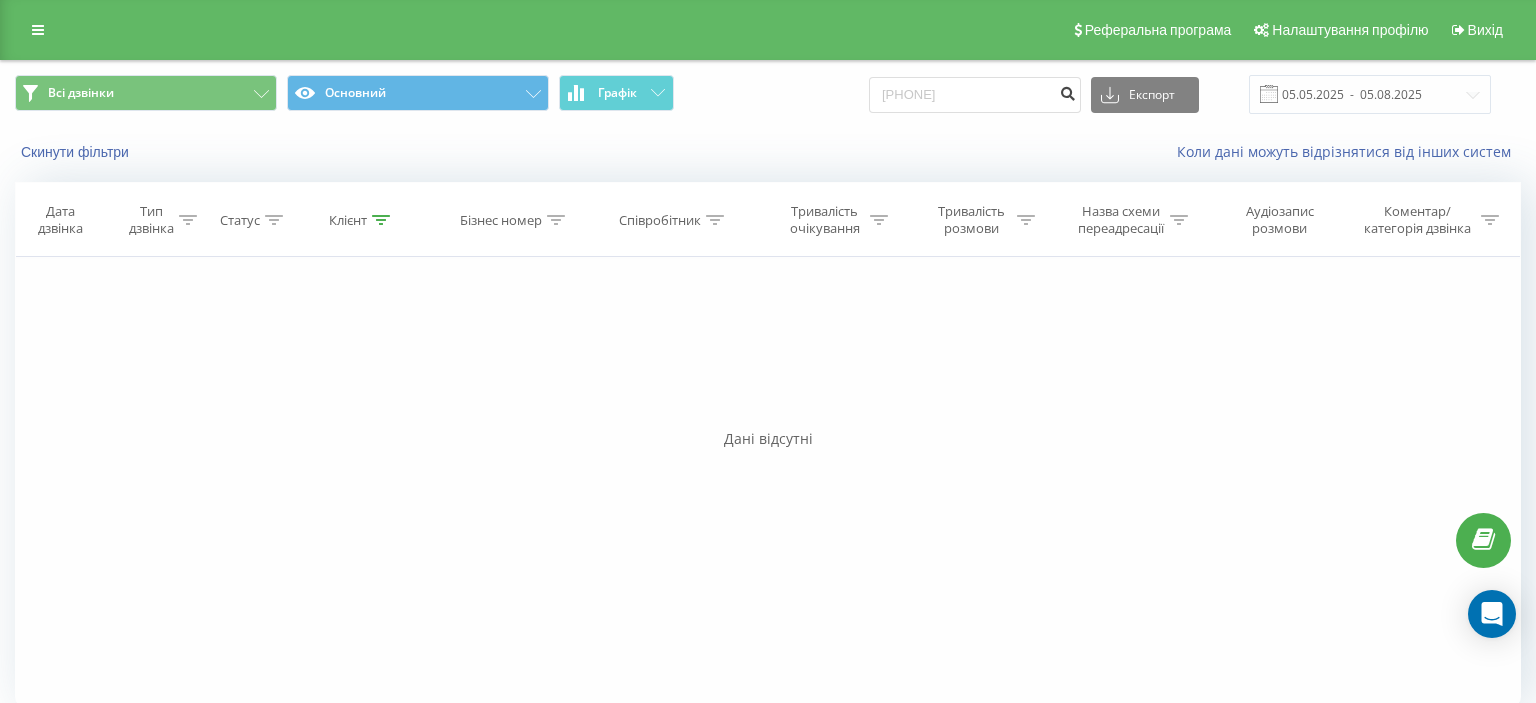 click at bounding box center [1067, 91] 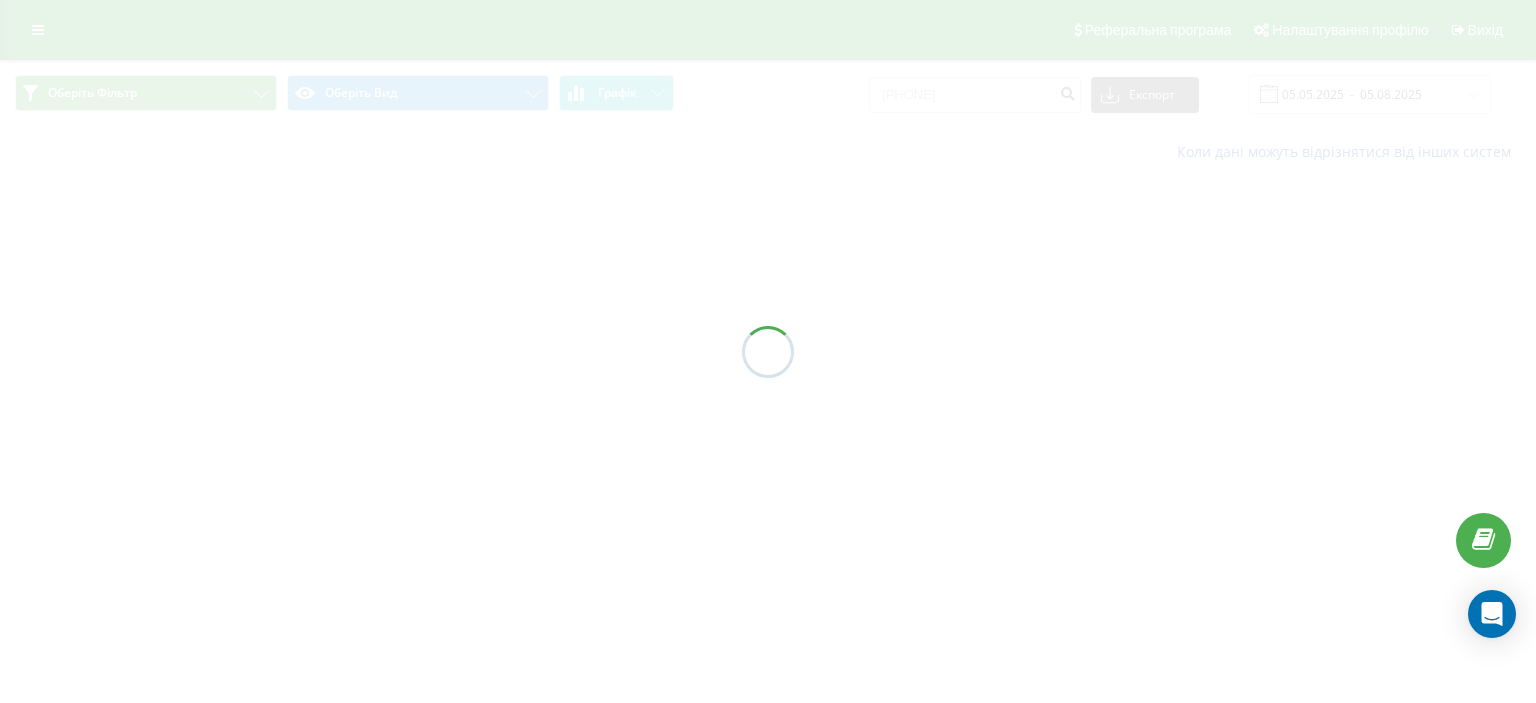 scroll, scrollTop: 0, scrollLeft: 0, axis: both 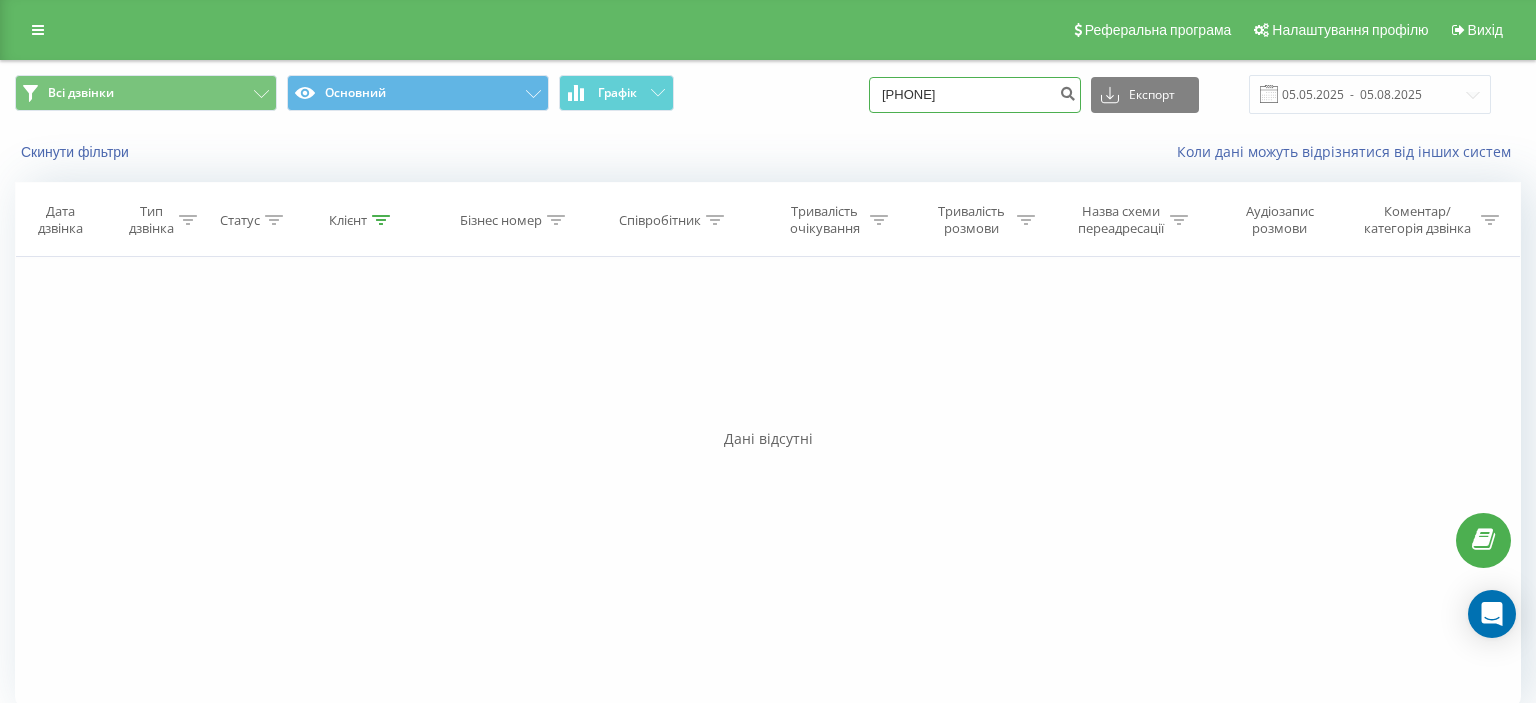 click on "[PHONE]" at bounding box center [975, 95] 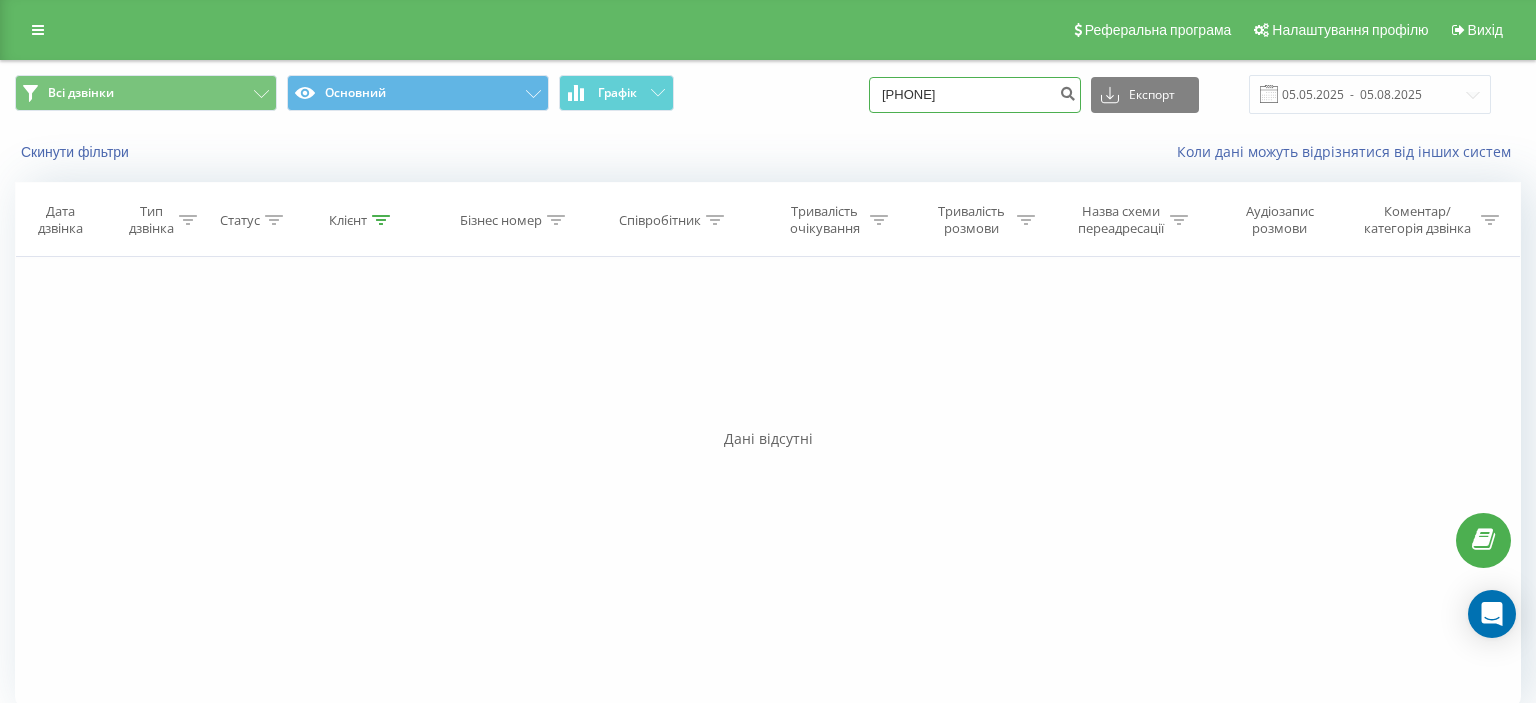 paste on "([AREA]) [PHONE]" 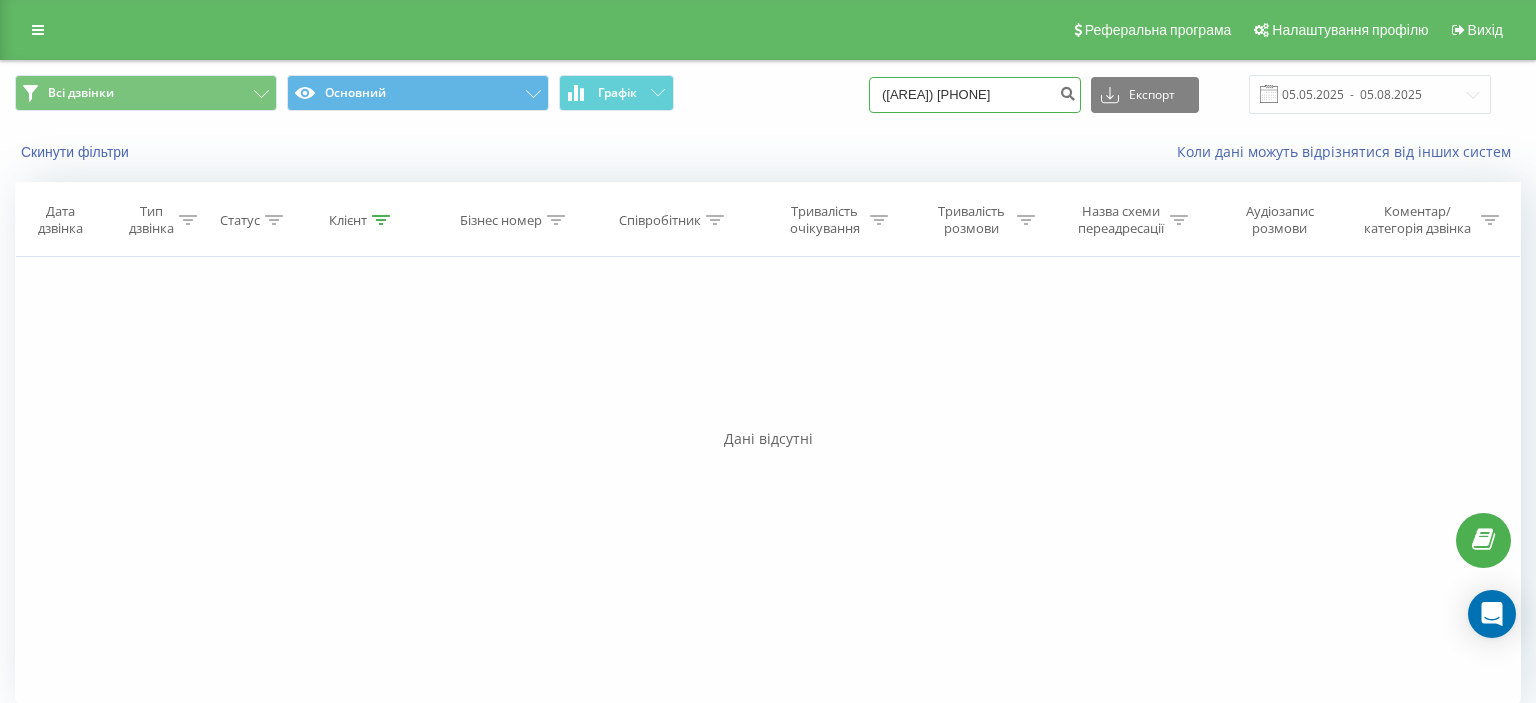 click on "(096) 540 13 97" at bounding box center (975, 95) 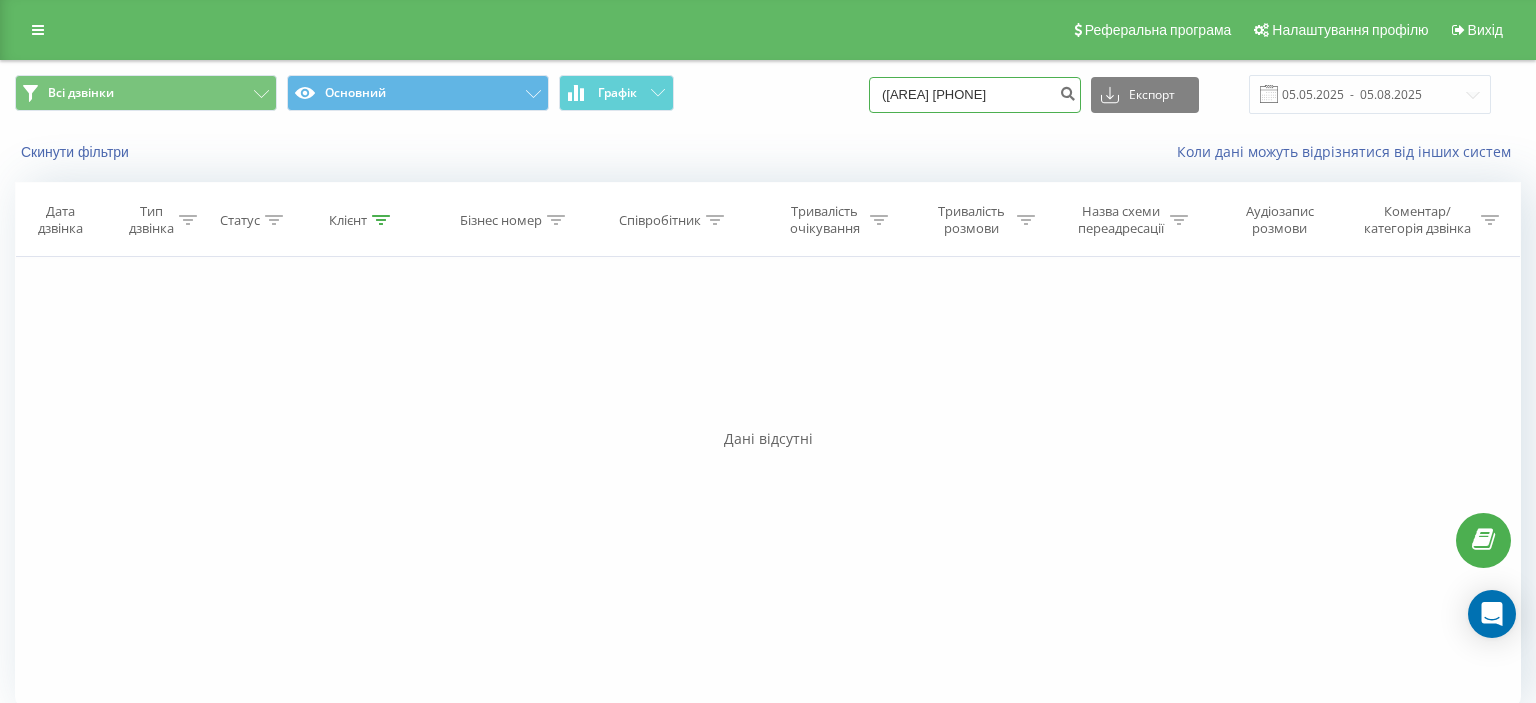 click on "(096 540 13 97" at bounding box center (975, 95) 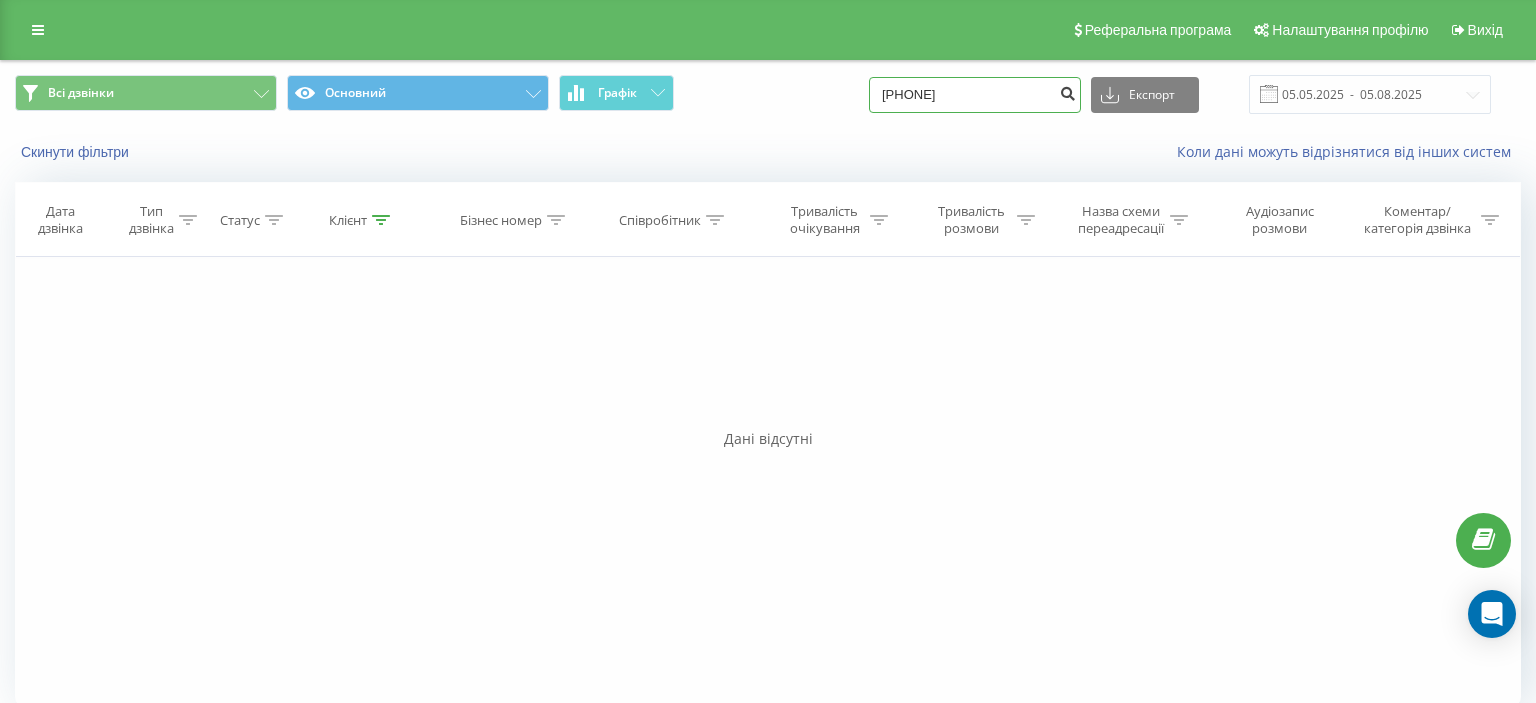 type on "096 540 13 97" 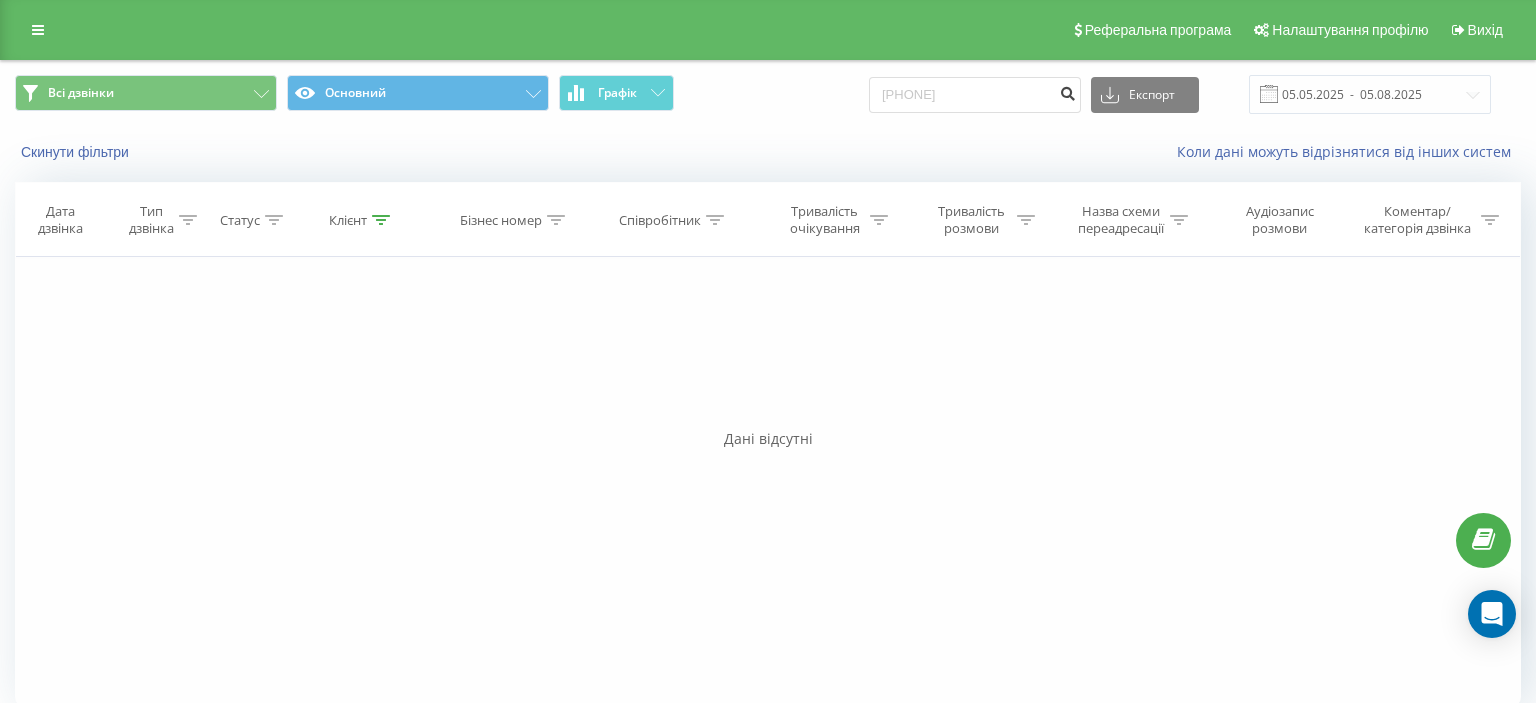 click at bounding box center [1067, 91] 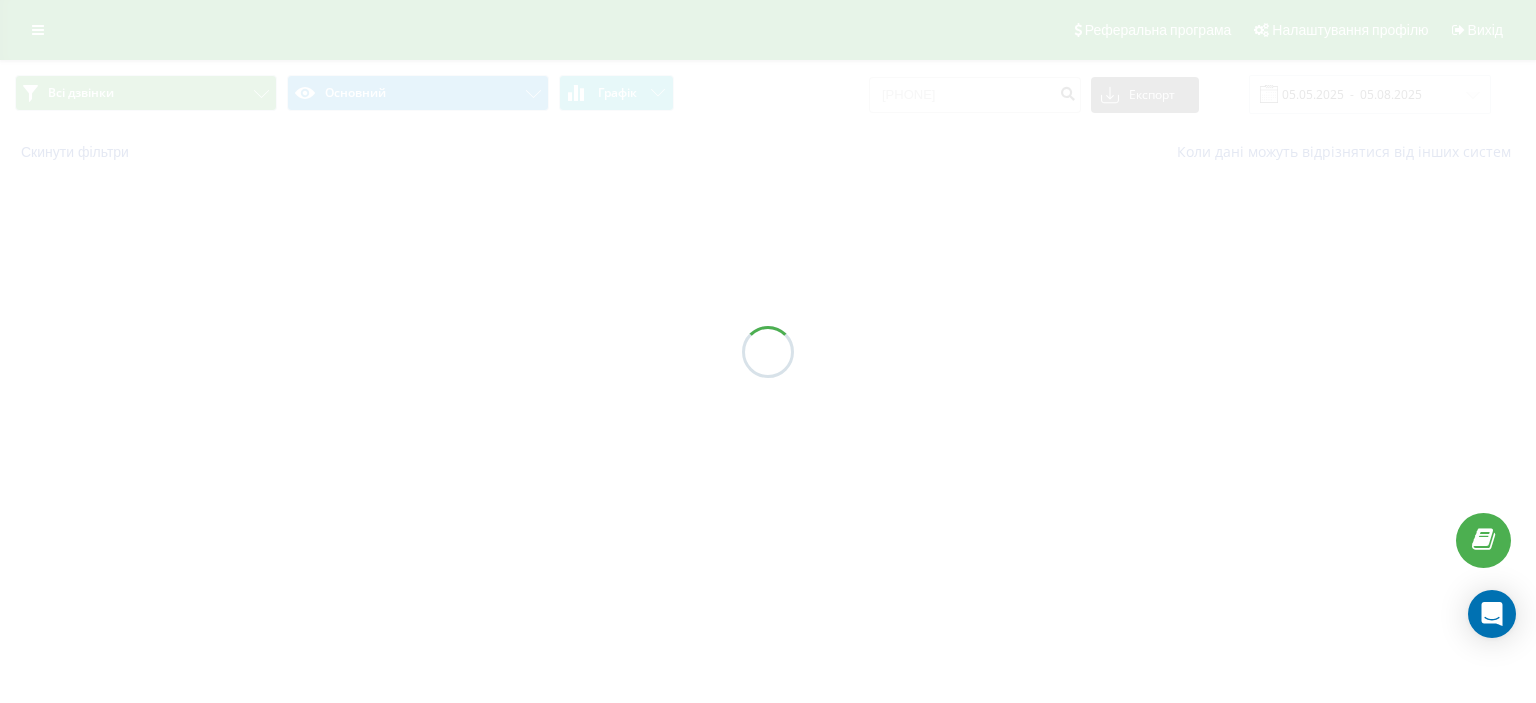 scroll, scrollTop: 0, scrollLeft: 0, axis: both 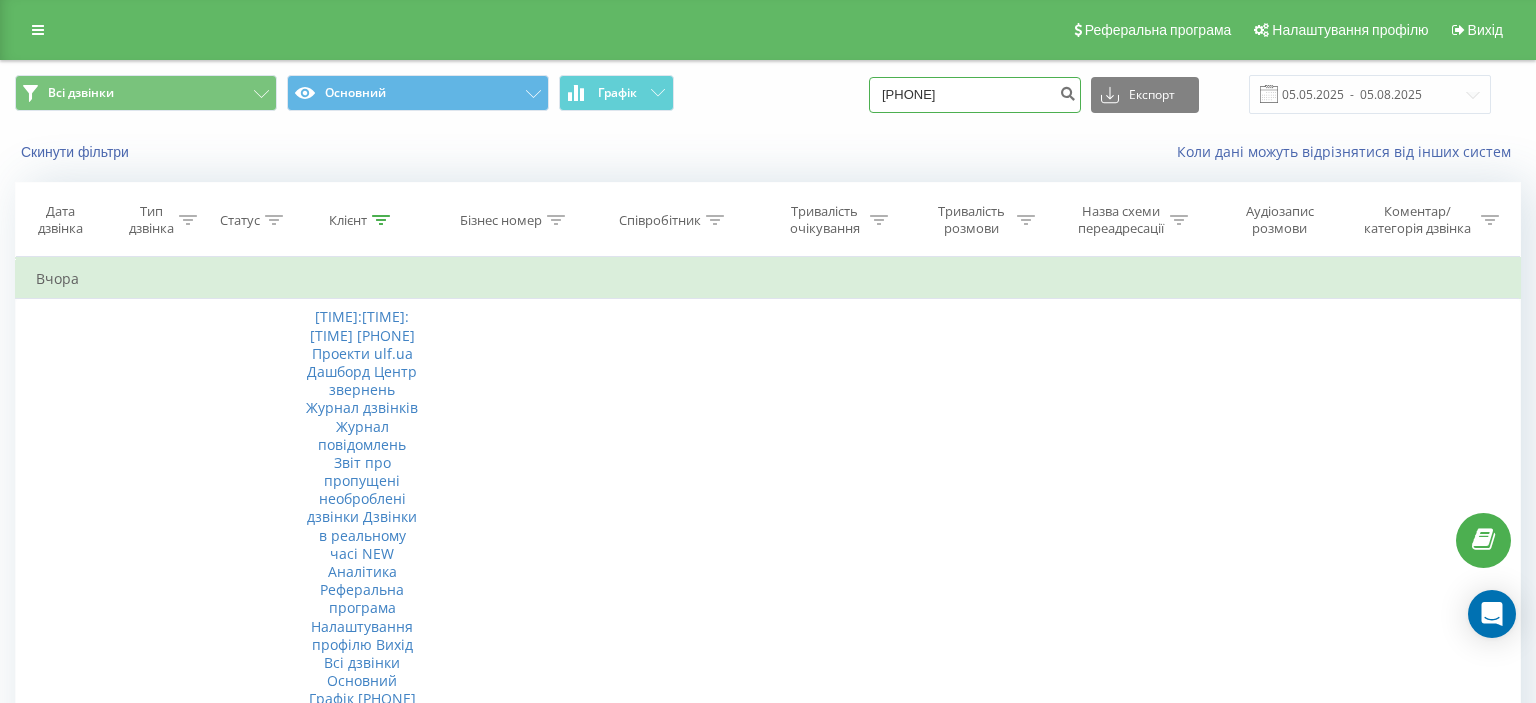 drag, startPoint x: 906, startPoint y: 98, endPoint x: 1042, endPoint y: 83, distance: 136.8247 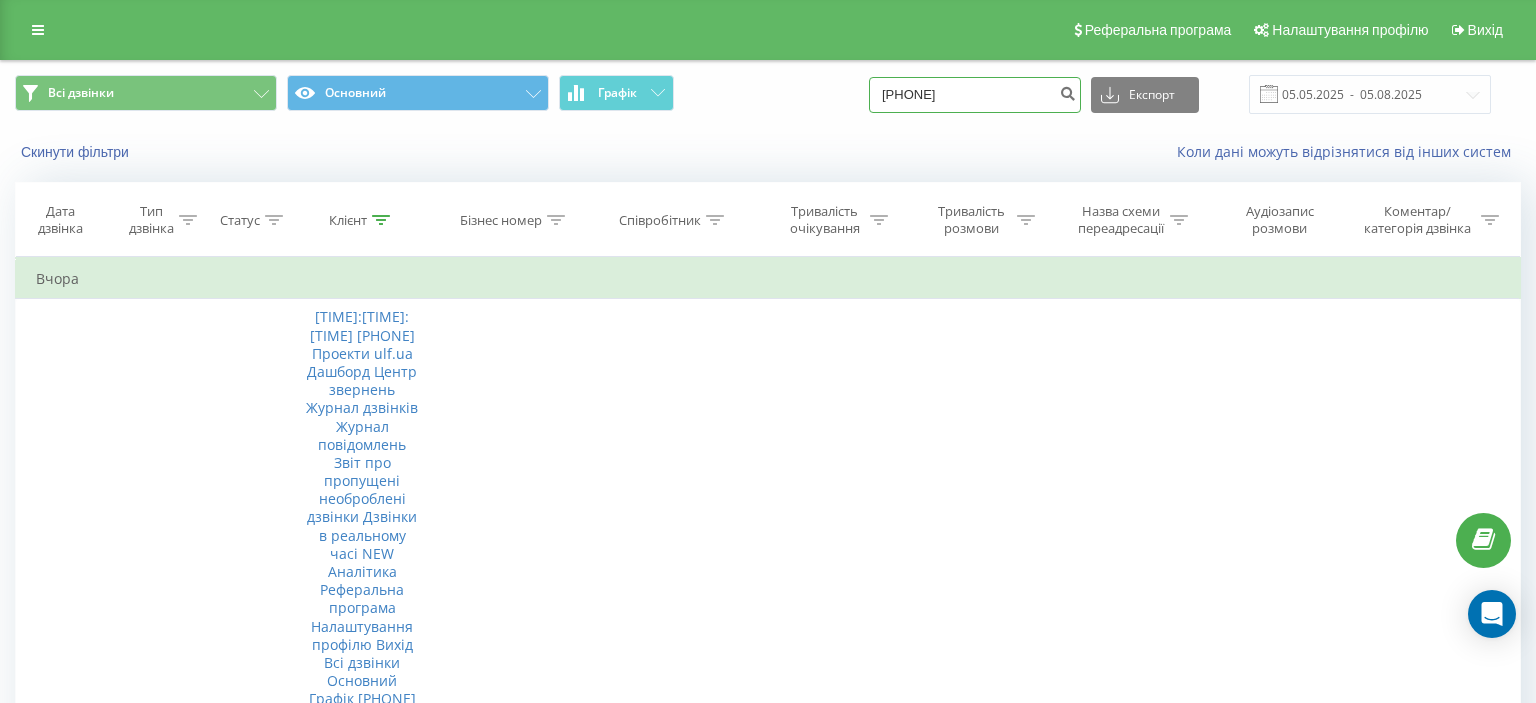 paste on "([PHONE]" 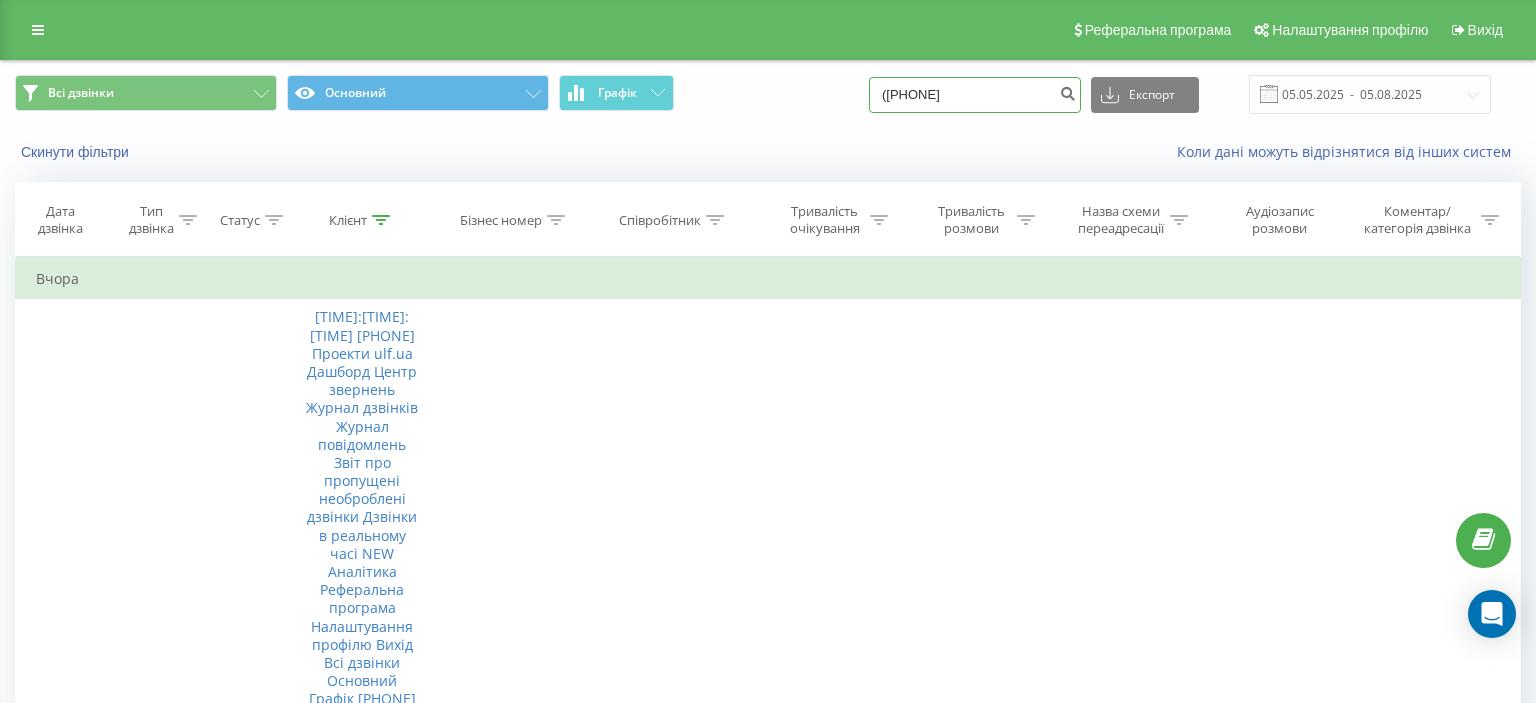 click on "([PHONE]" at bounding box center [975, 95] 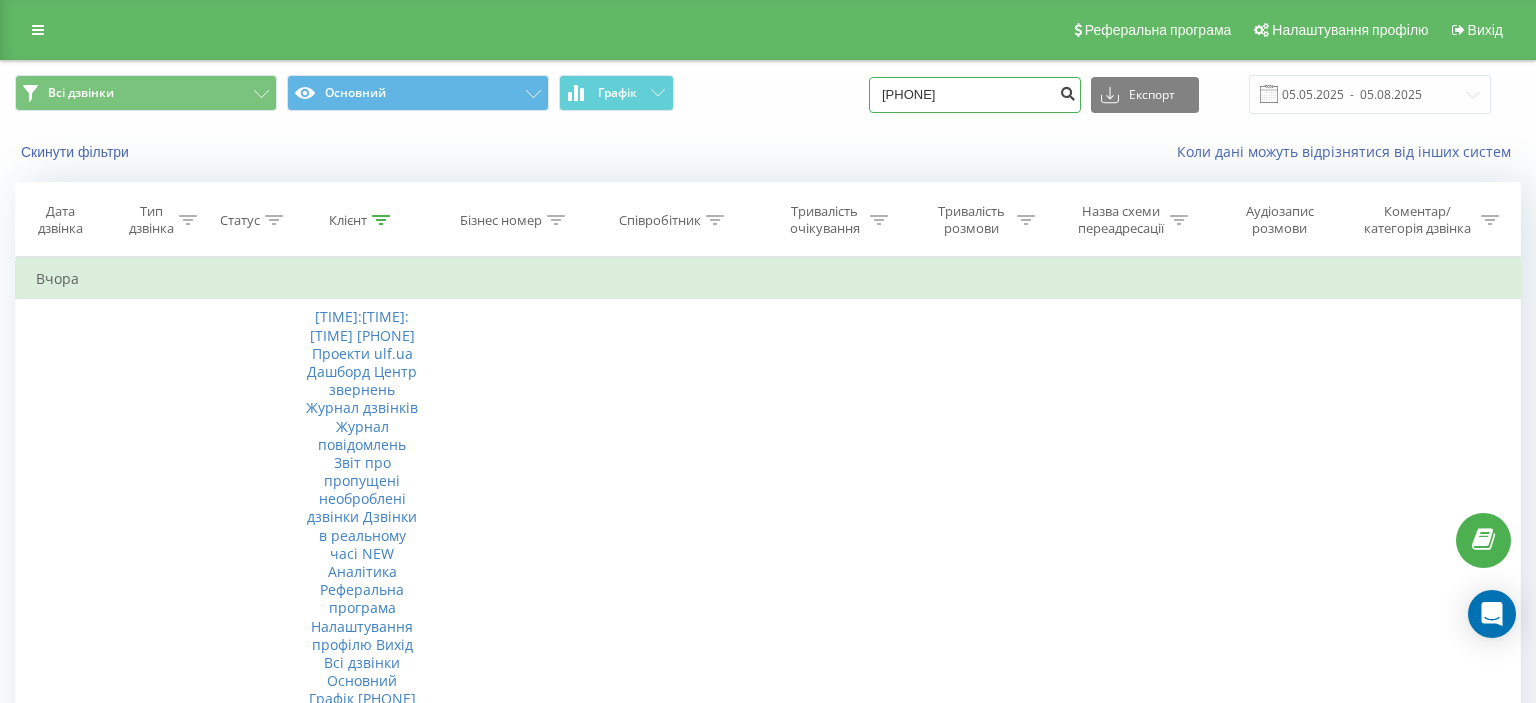 type on "[PHONE]" 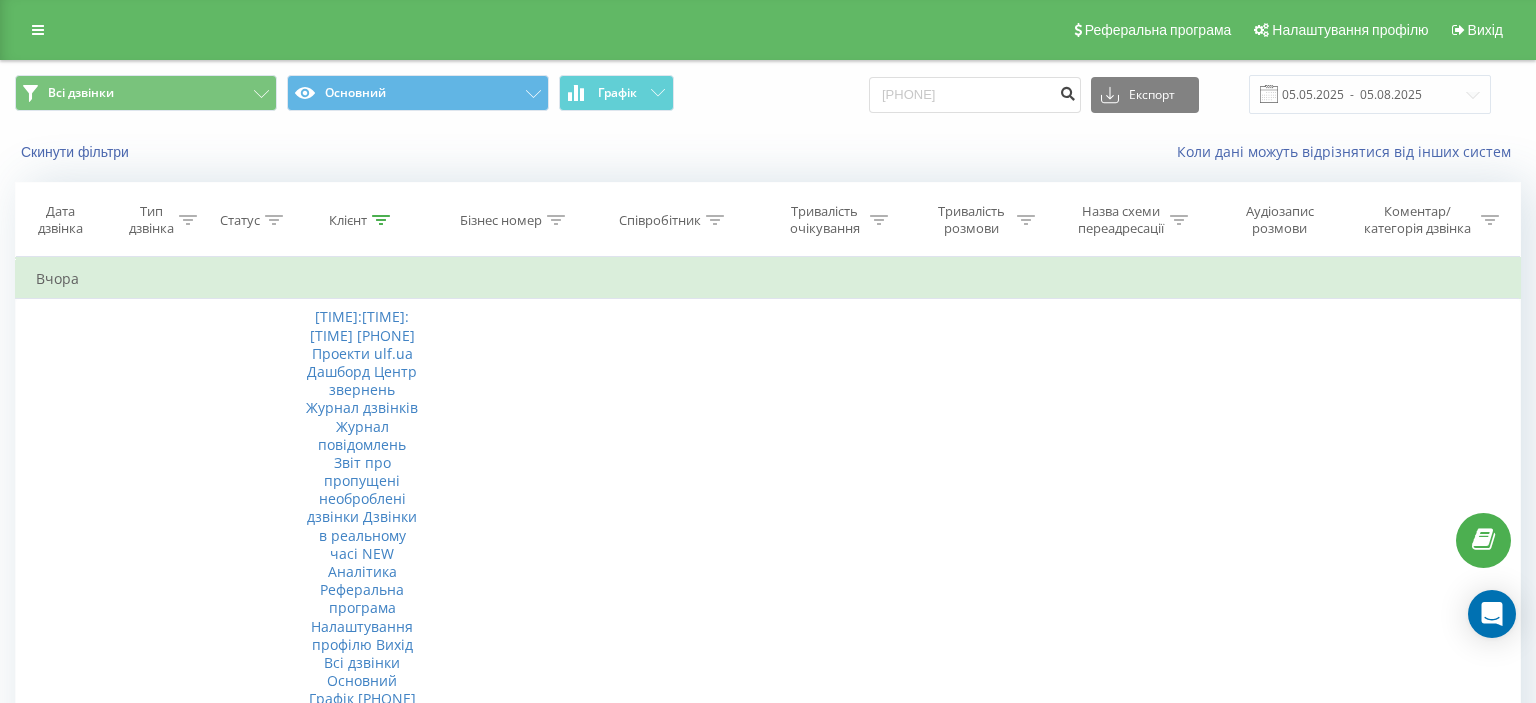 click at bounding box center [1067, 91] 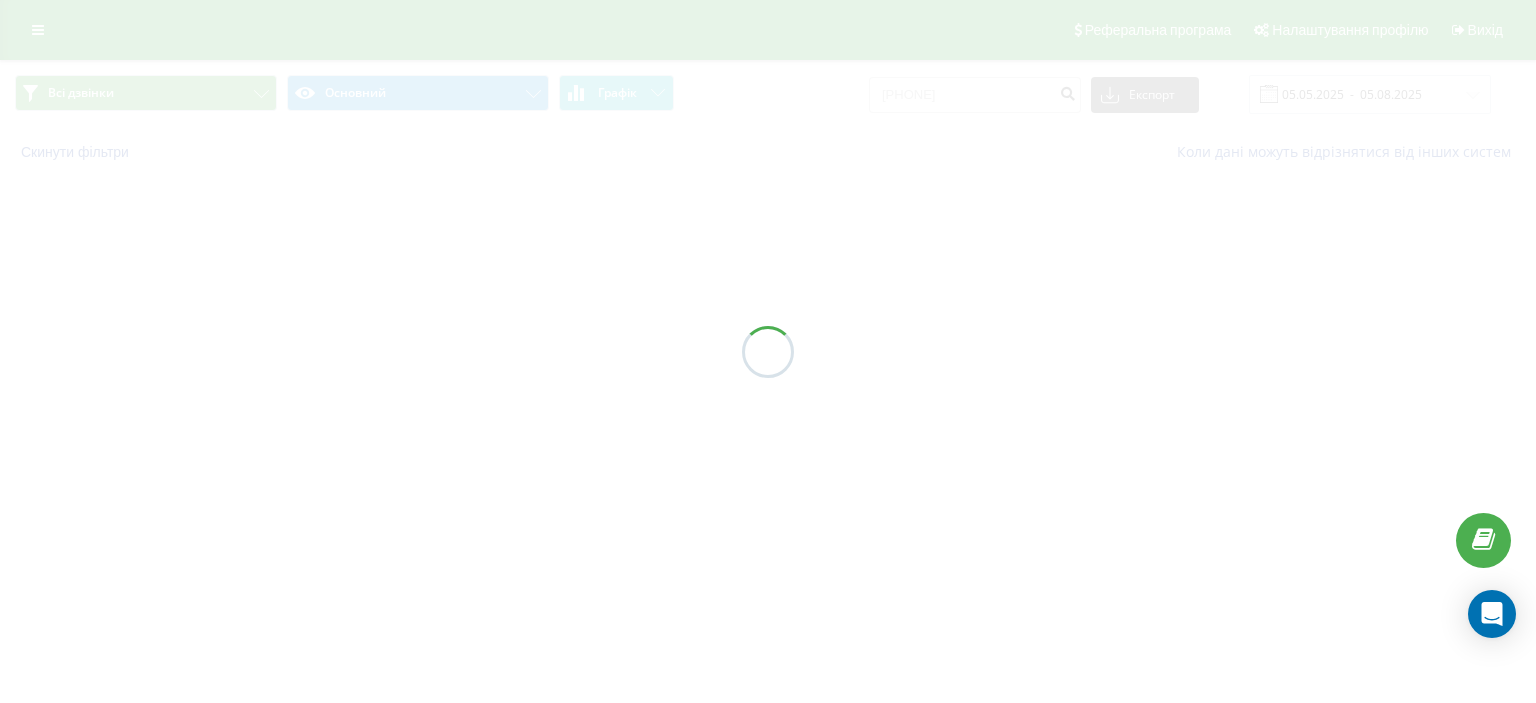 scroll, scrollTop: 0, scrollLeft: 0, axis: both 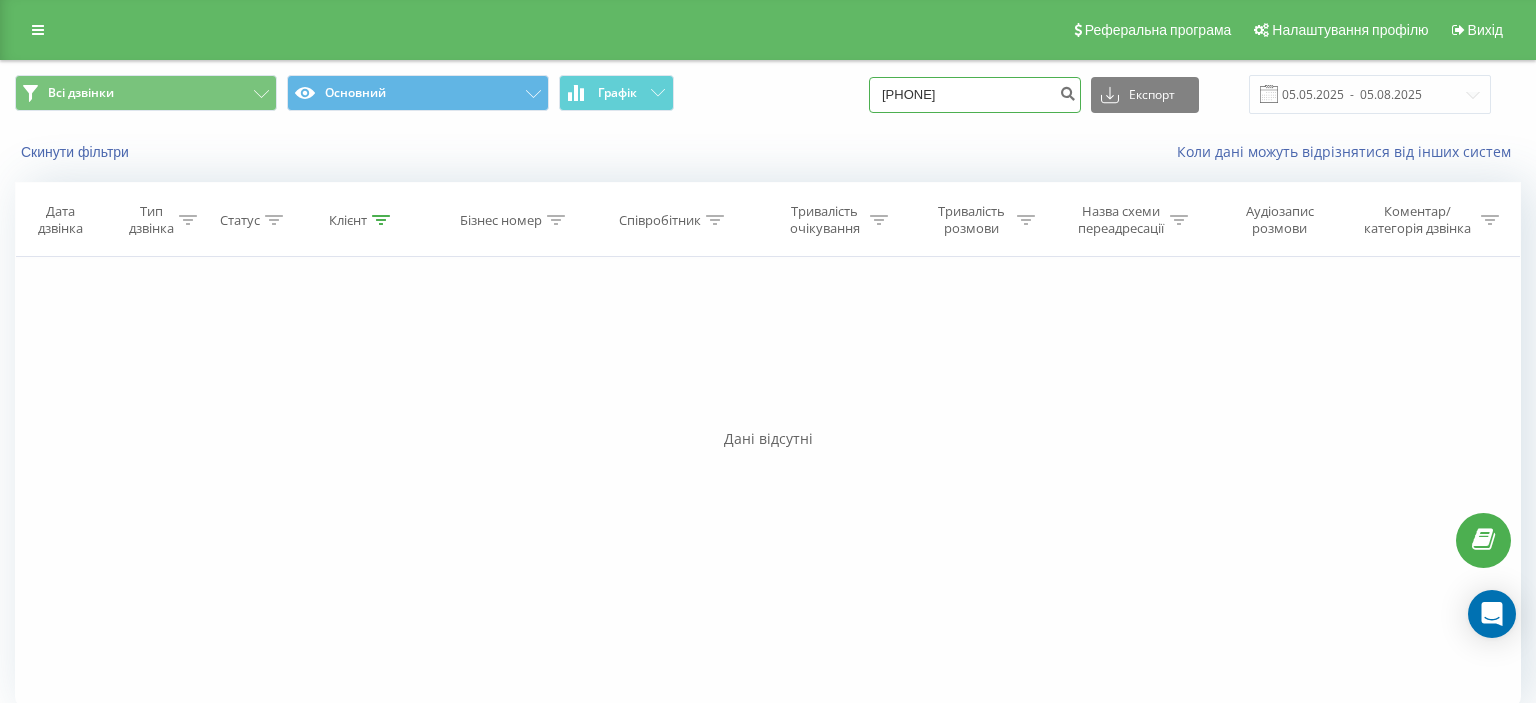 drag, startPoint x: 908, startPoint y: 96, endPoint x: 1058, endPoint y: 82, distance: 150.65192 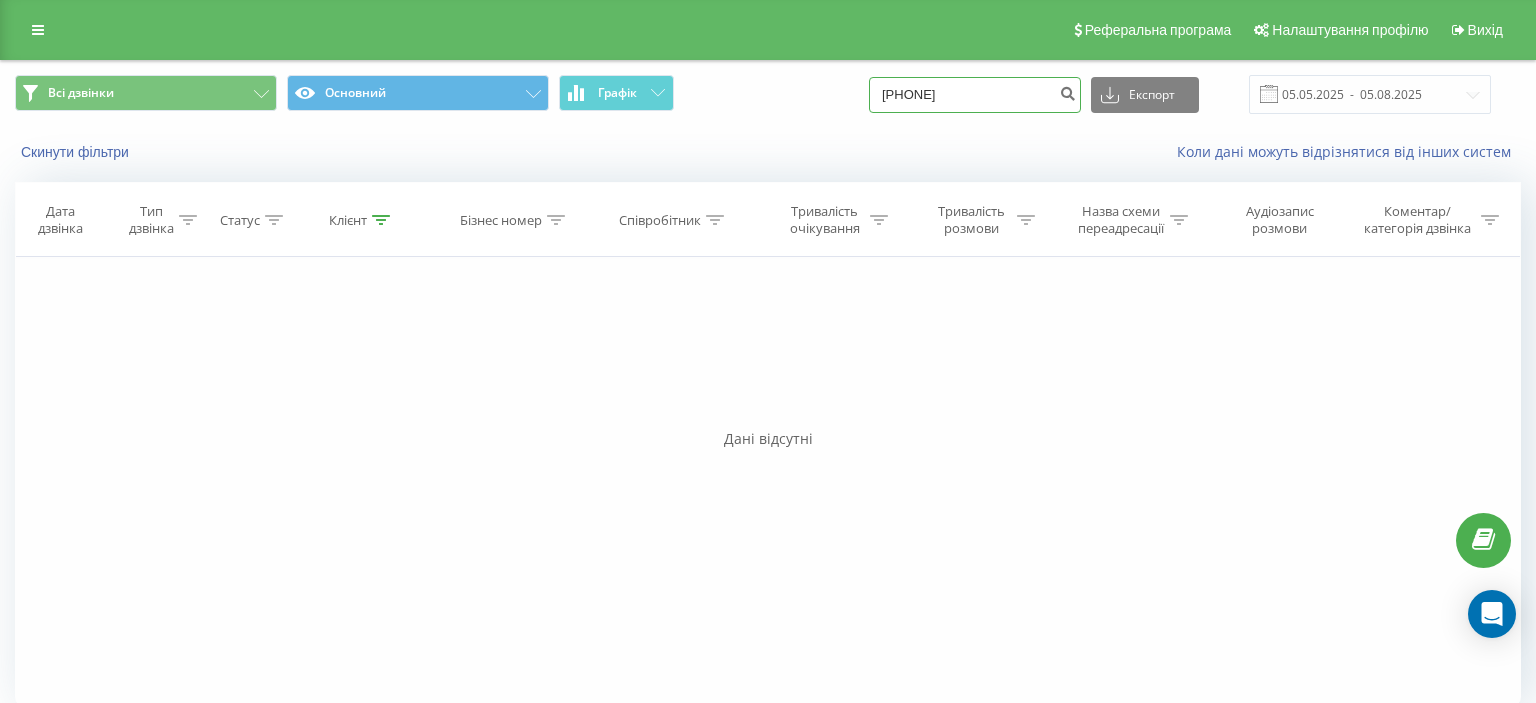 paste on "(096) 755 27 86" 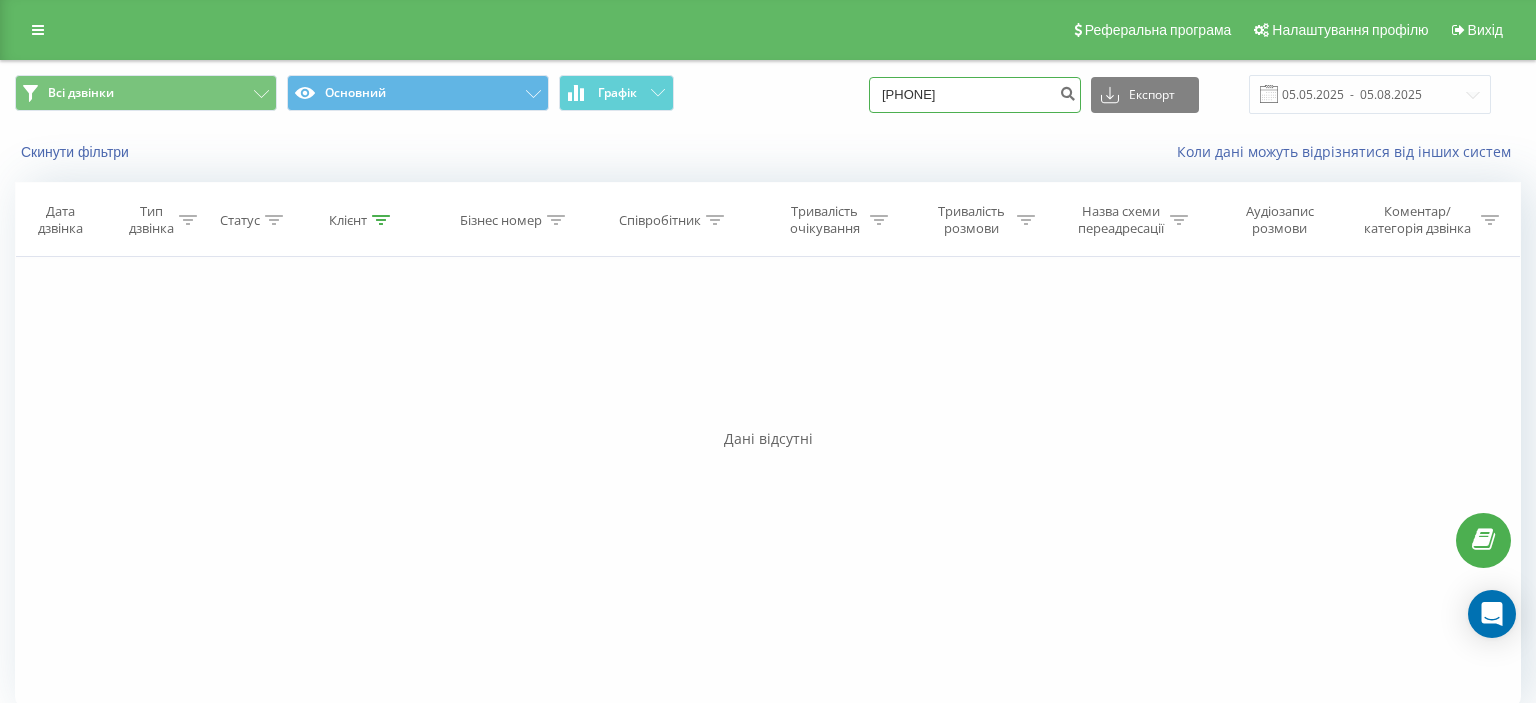 click on "(096) 755 27 86" at bounding box center (975, 95) 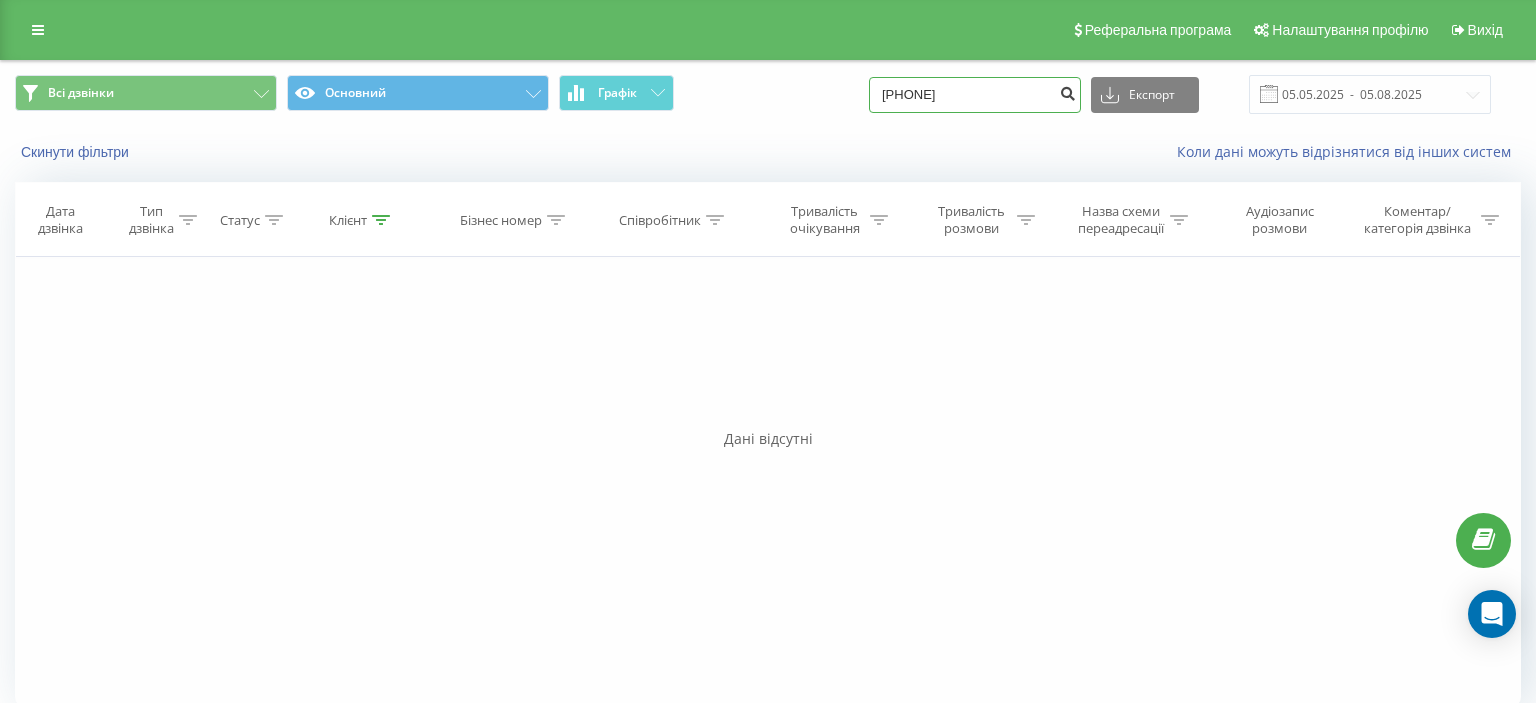 type on "096 755 27 86" 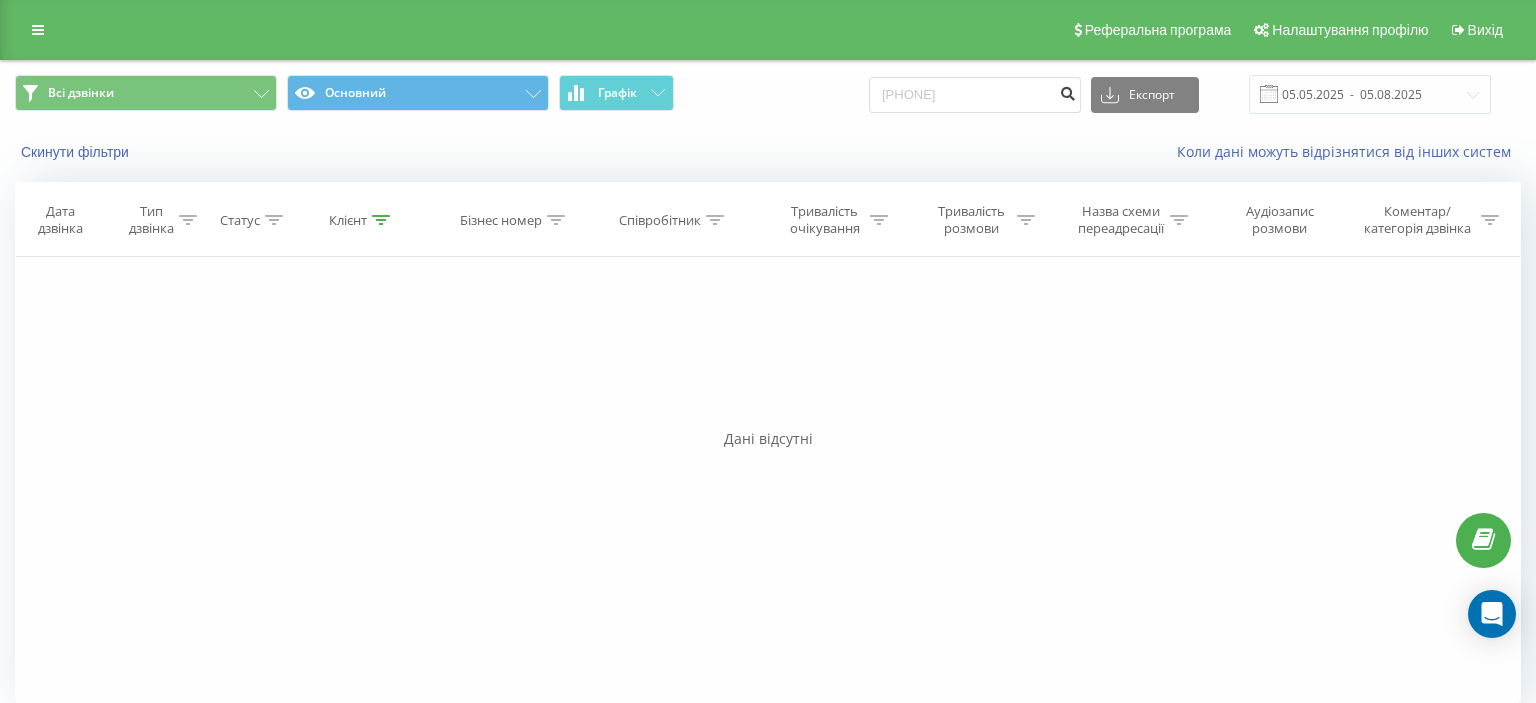 click at bounding box center (1067, 91) 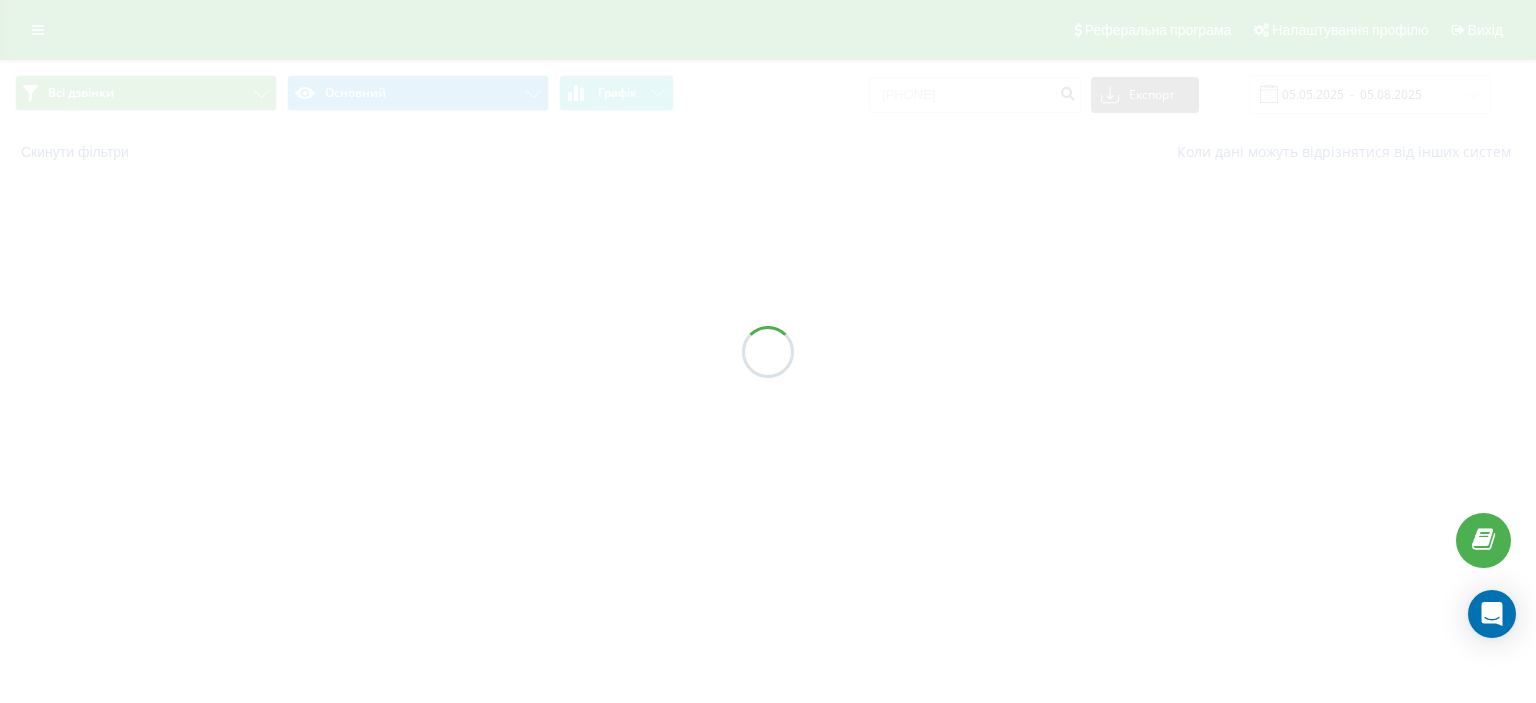 scroll, scrollTop: 0, scrollLeft: 0, axis: both 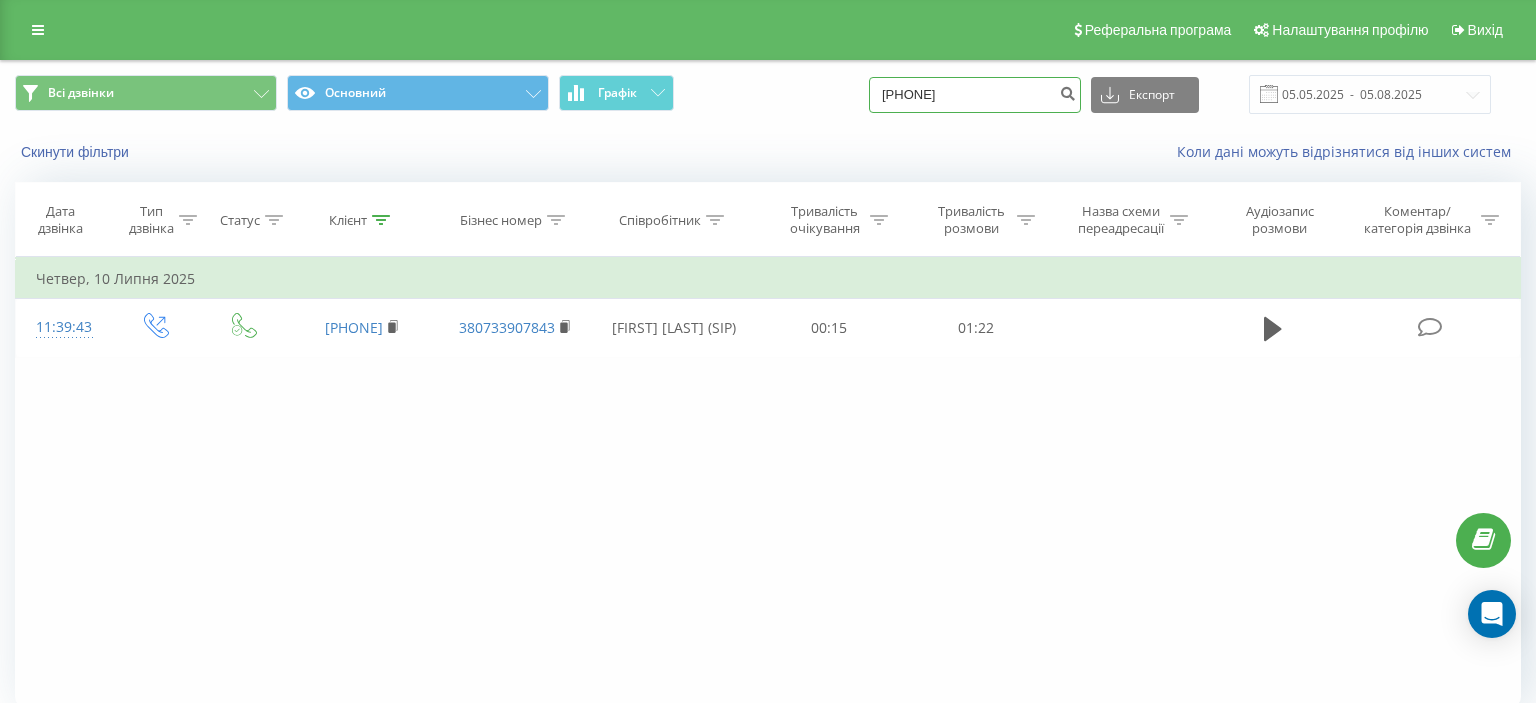 drag, startPoint x: 901, startPoint y: 95, endPoint x: 1019, endPoint y: 83, distance: 118.6086 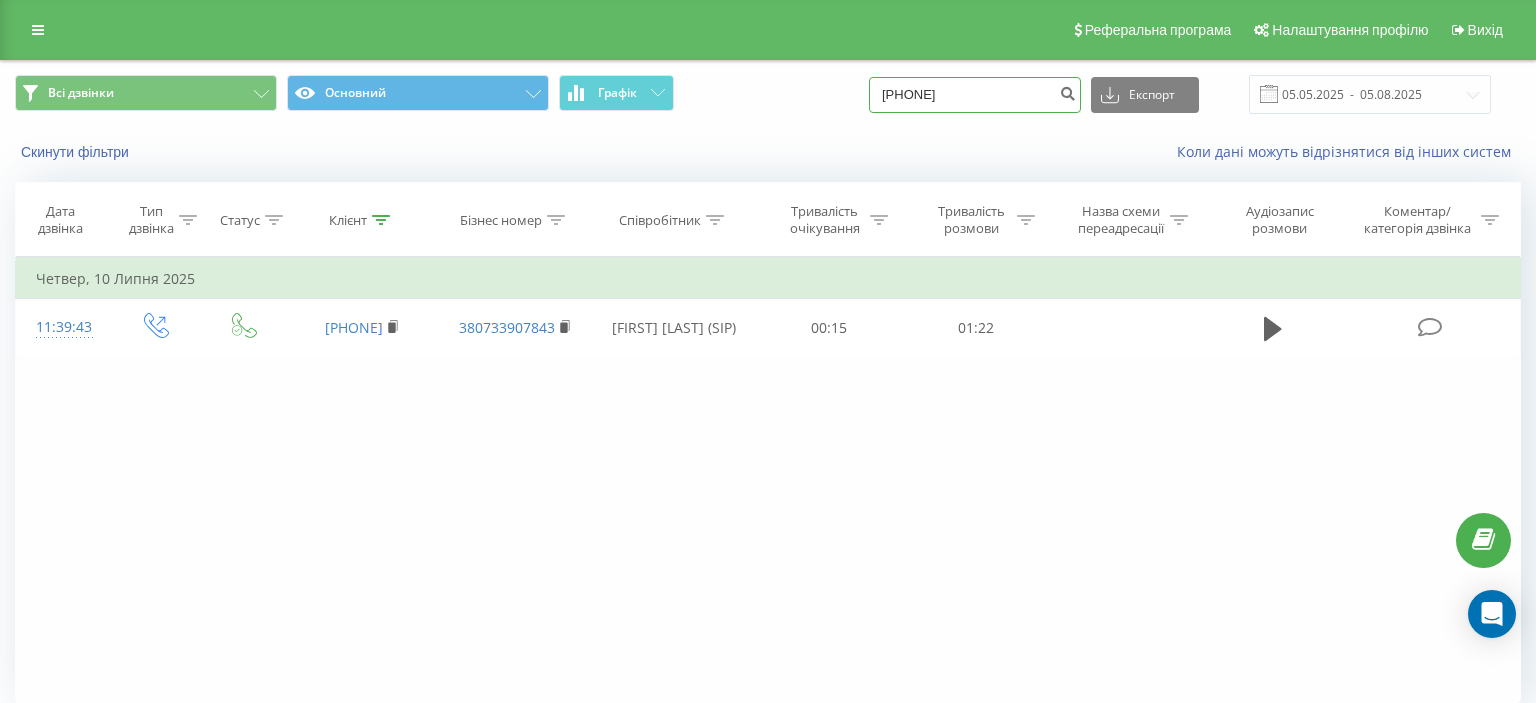 paste on "(068) 801 54 94" 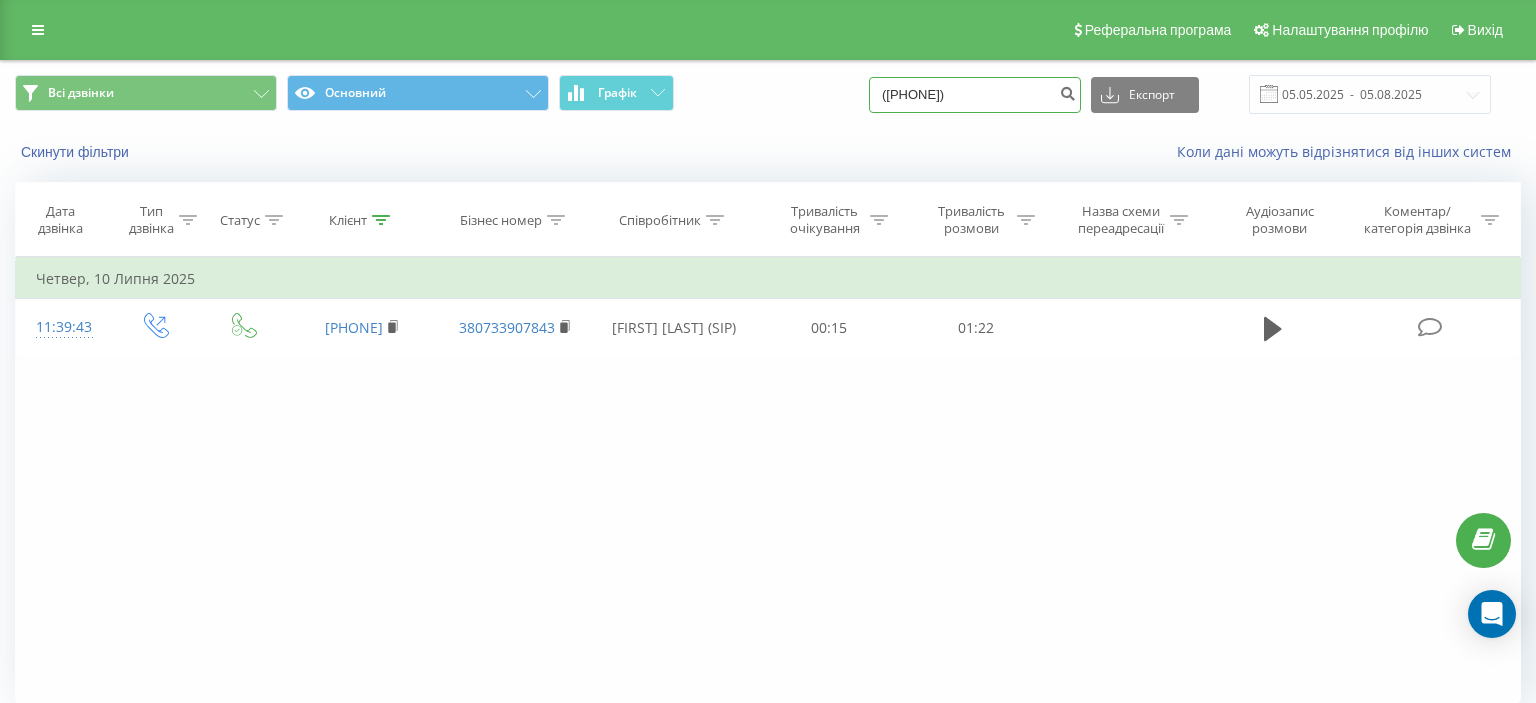 click on "(068) 801 54 94" at bounding box center (975, 95) 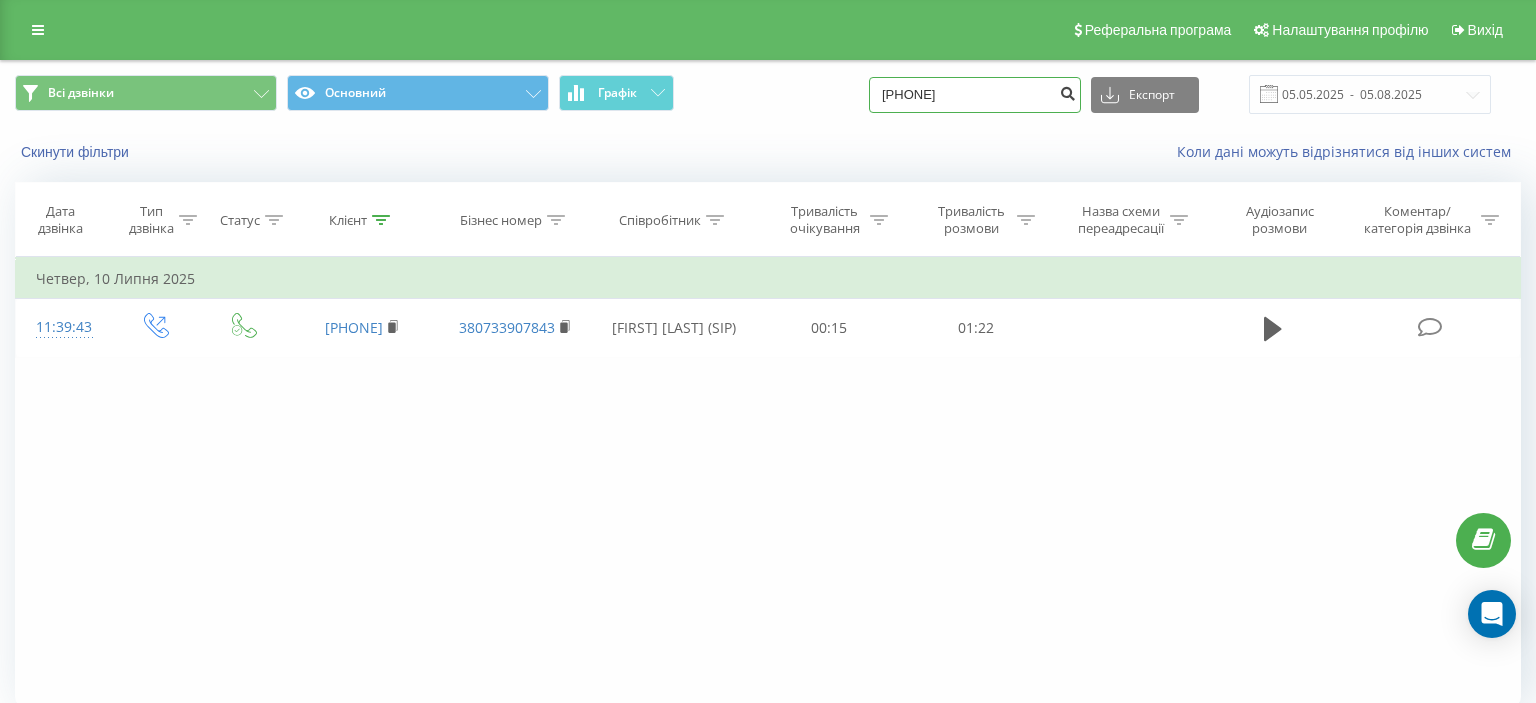 type on "068 801 54 94" 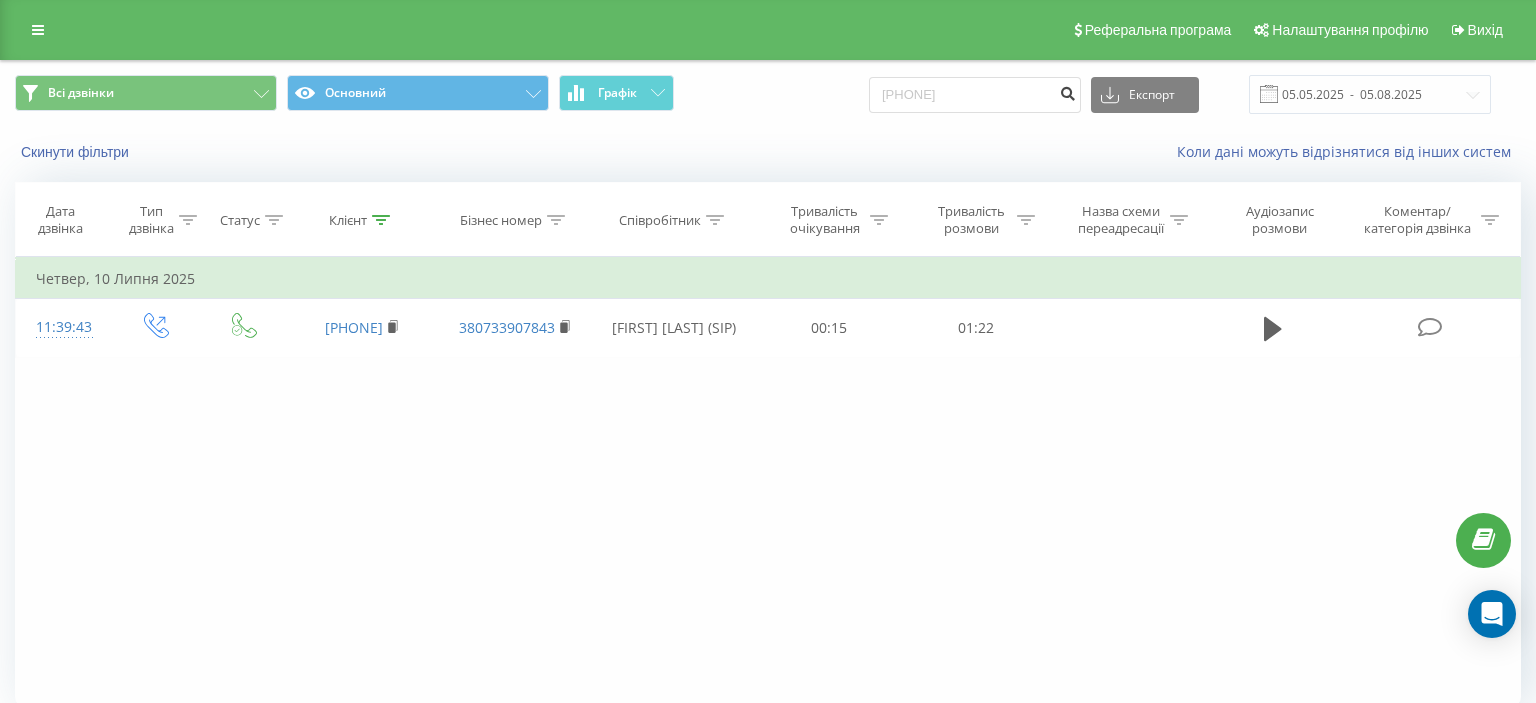 click at bounding box center (1067, 91) 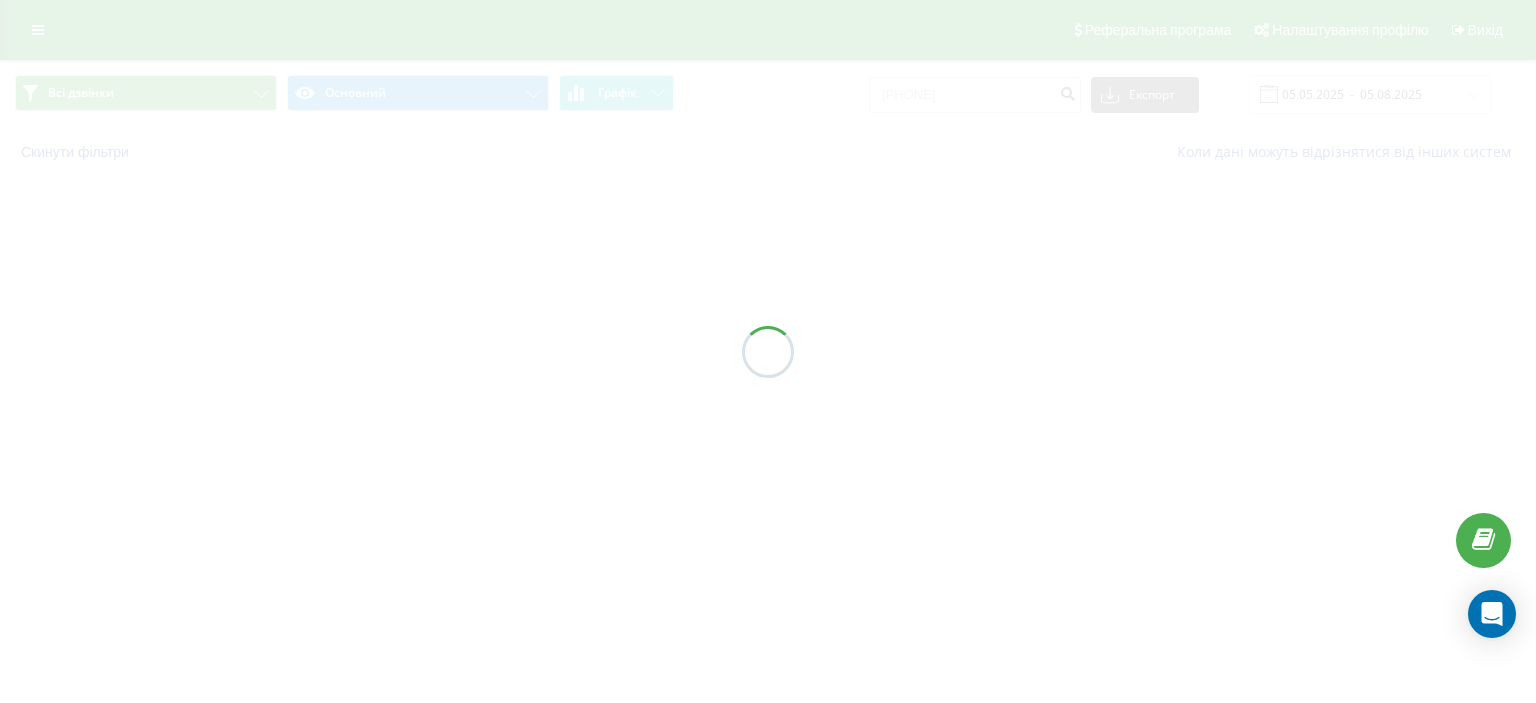 scroll, scrollTop: 0, scrollLeft: 0, axis: both 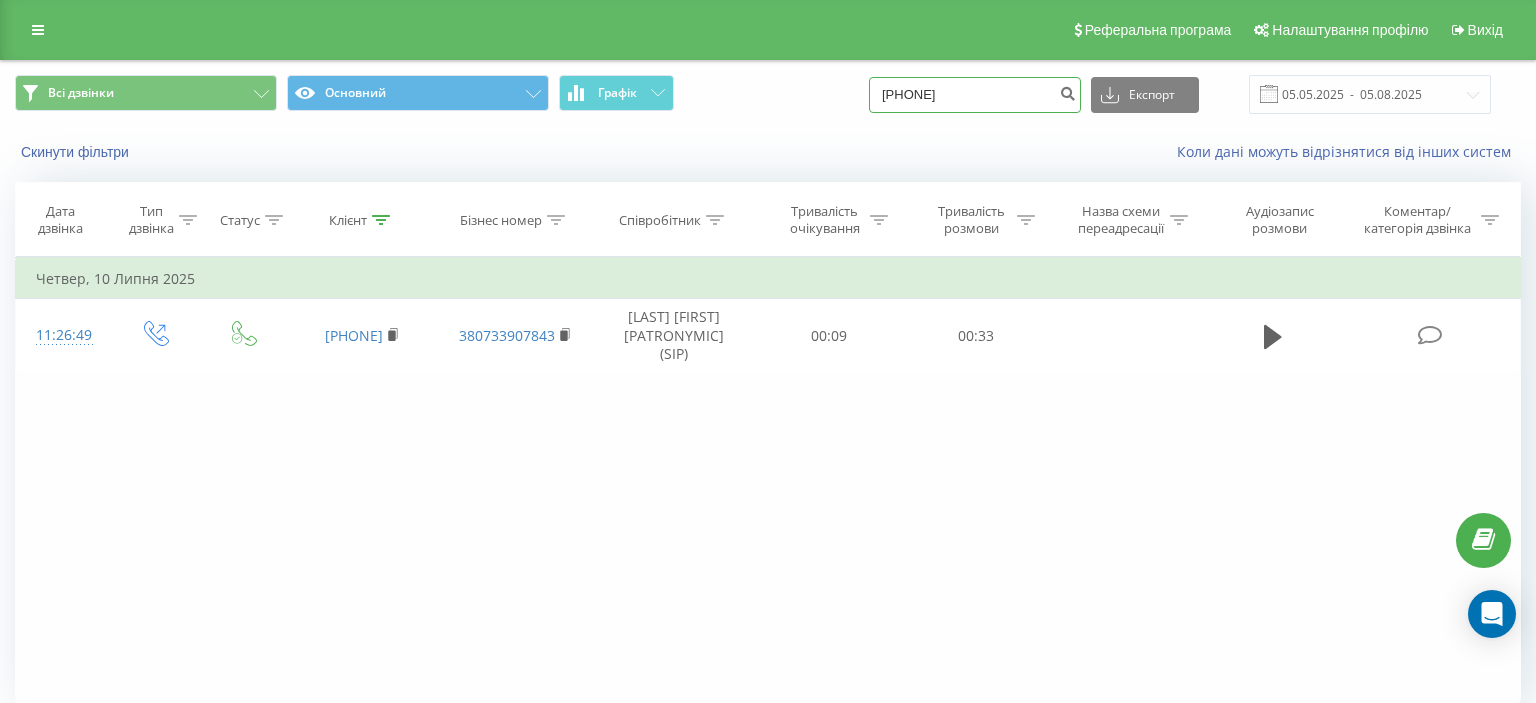drag, startPoint x: 902, startPoint y: 98, endPoint x: 1043, endPoint y: 79, distance: 142.27438 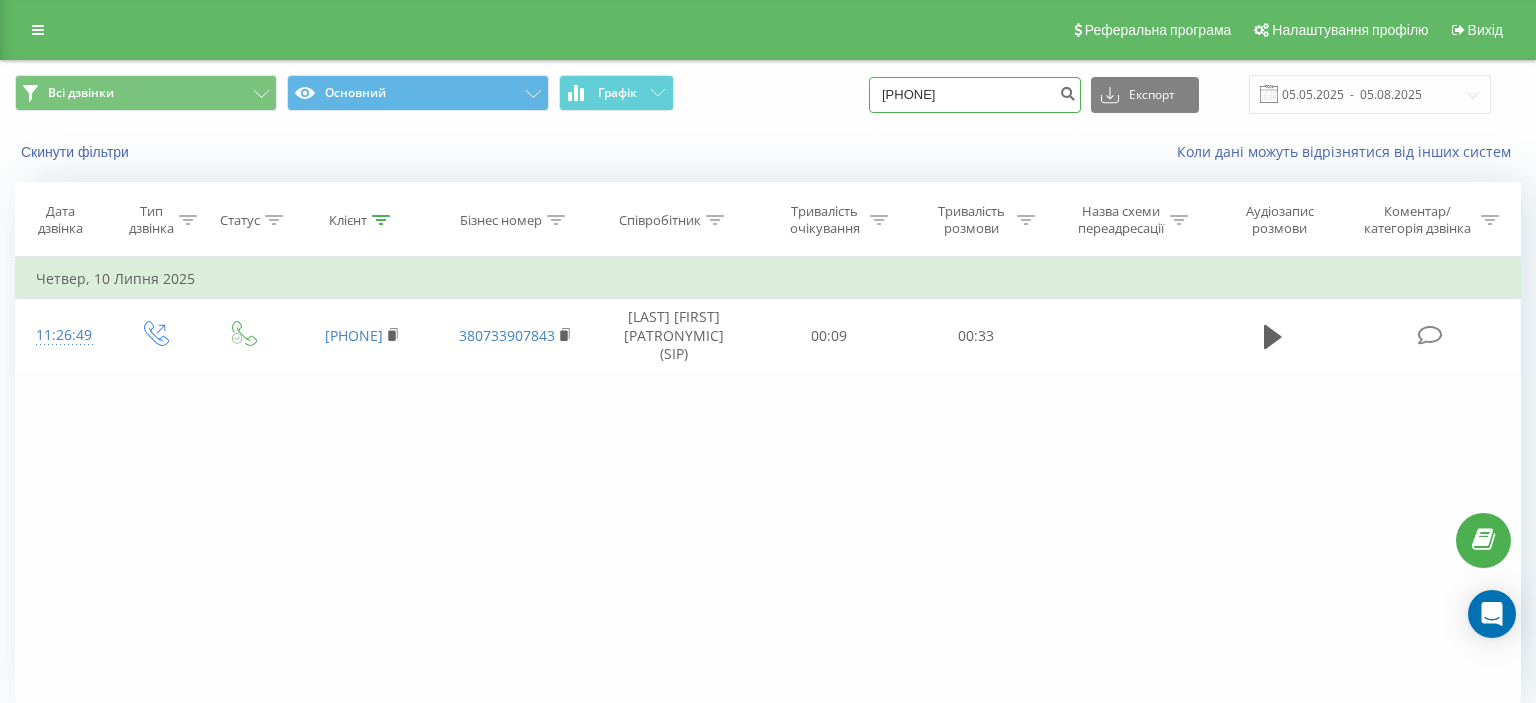 paste on "([PHONE])" 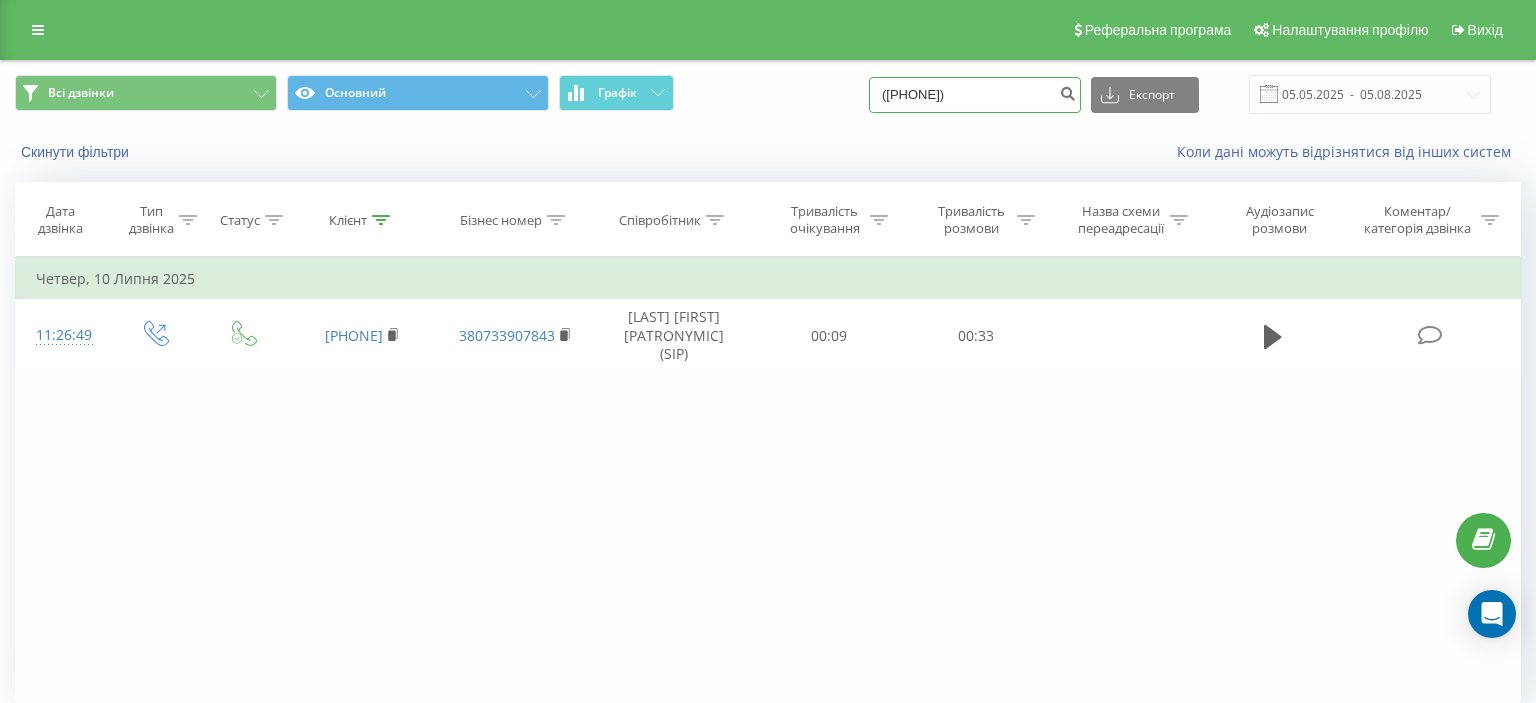 click on "([PHONE])" at bounding box center [975, 95] 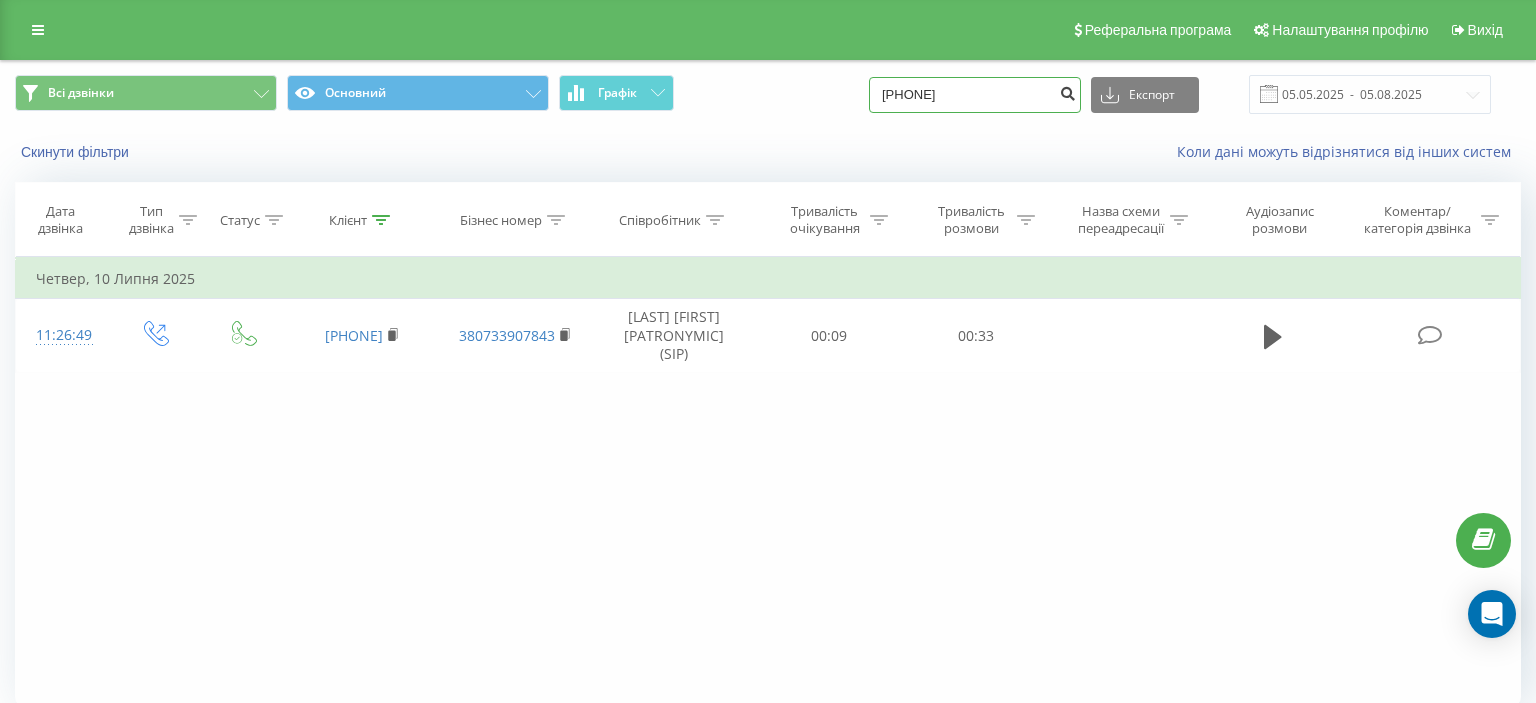 type on "[PHONE]" 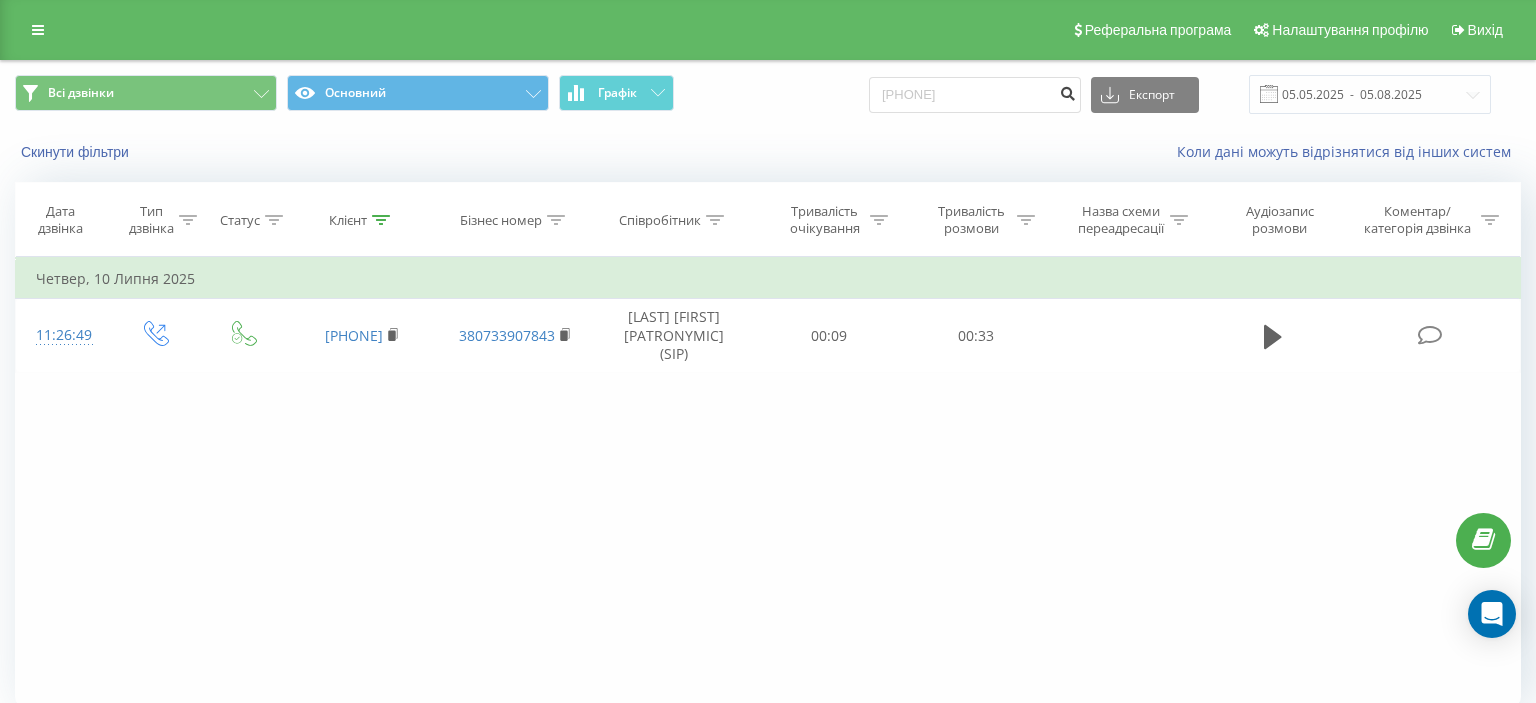click at bounding box center (1067, 91) 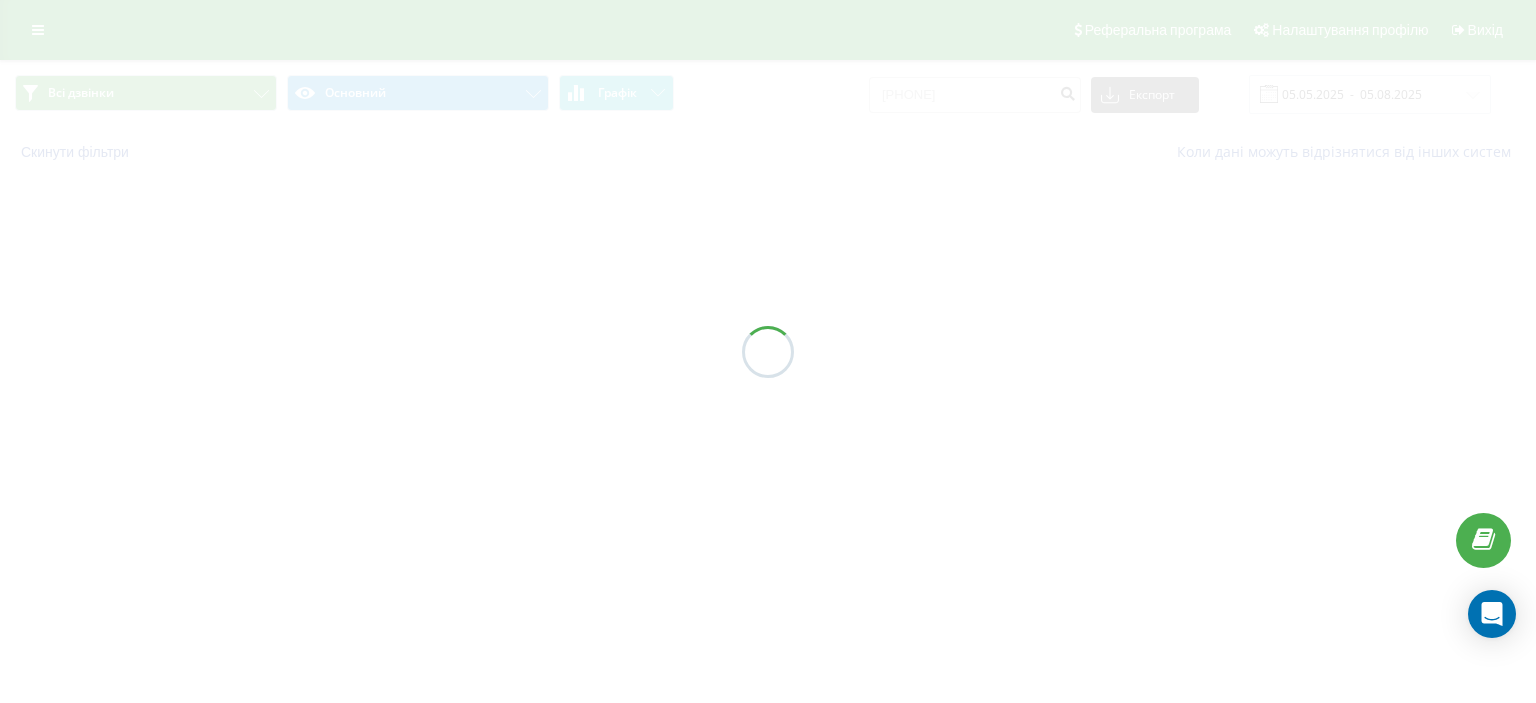 scroll, scrollTop: 0, scrollLeft: 0, axis: both 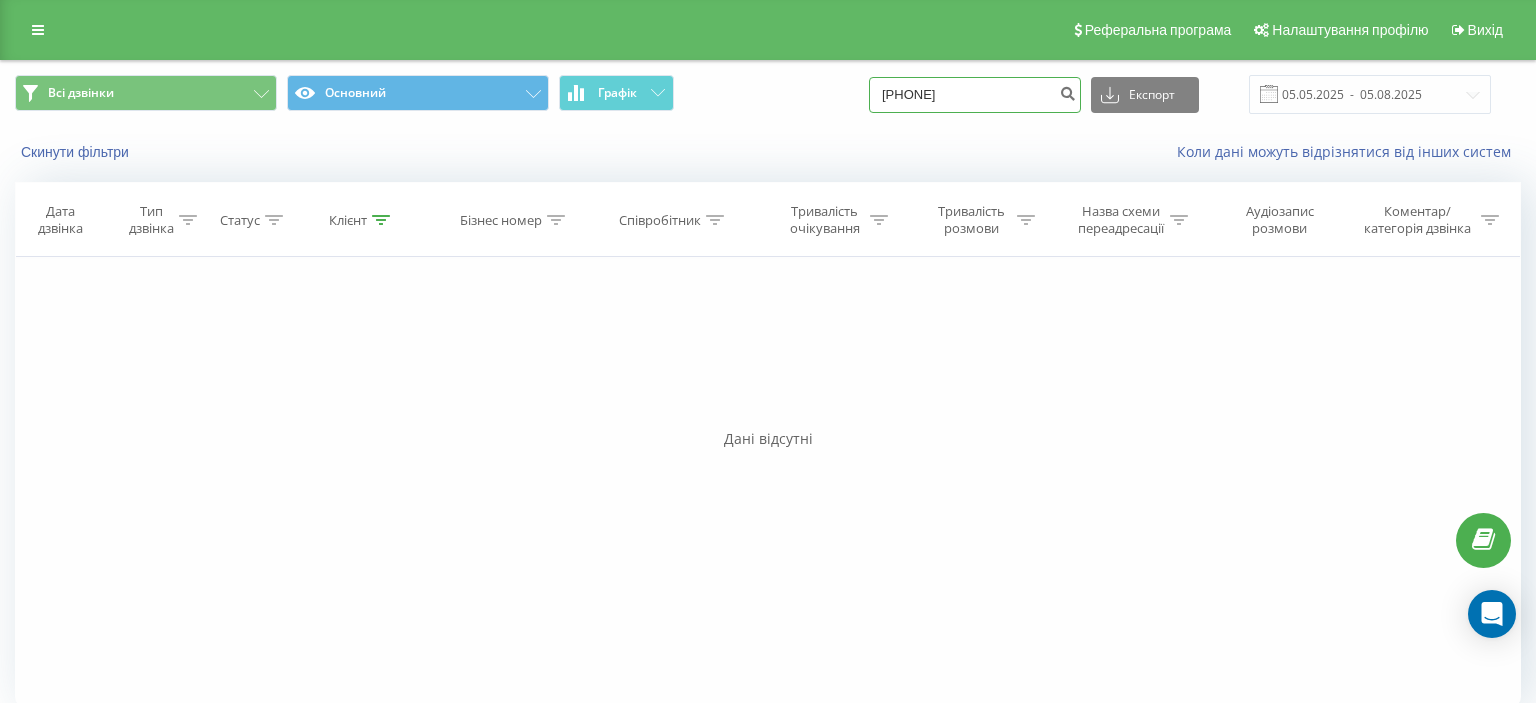 drag, startPoint x: 906, startPoint y: 97, endPoint x: 1024, endPoint y: 88, distance: 118.34272 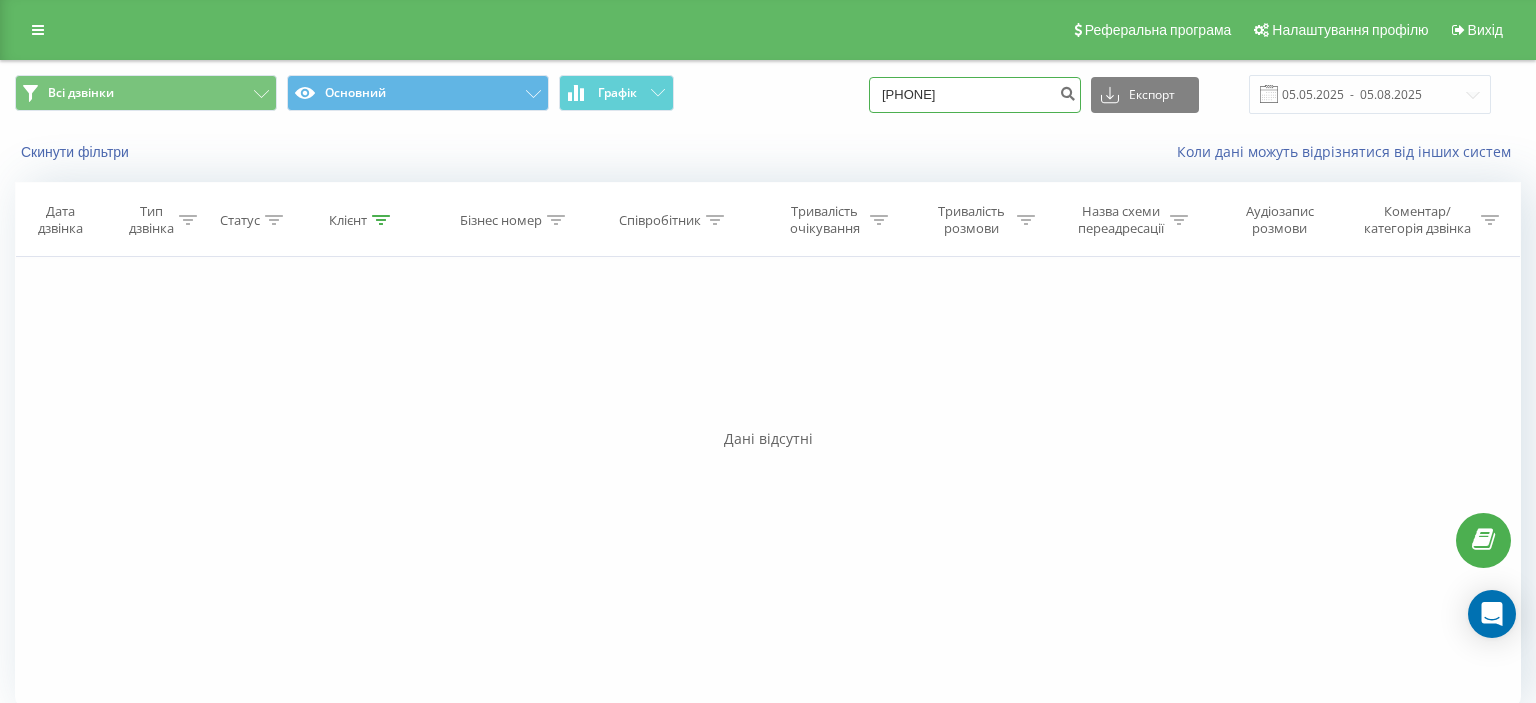 paste on "(095) 825 81 8" 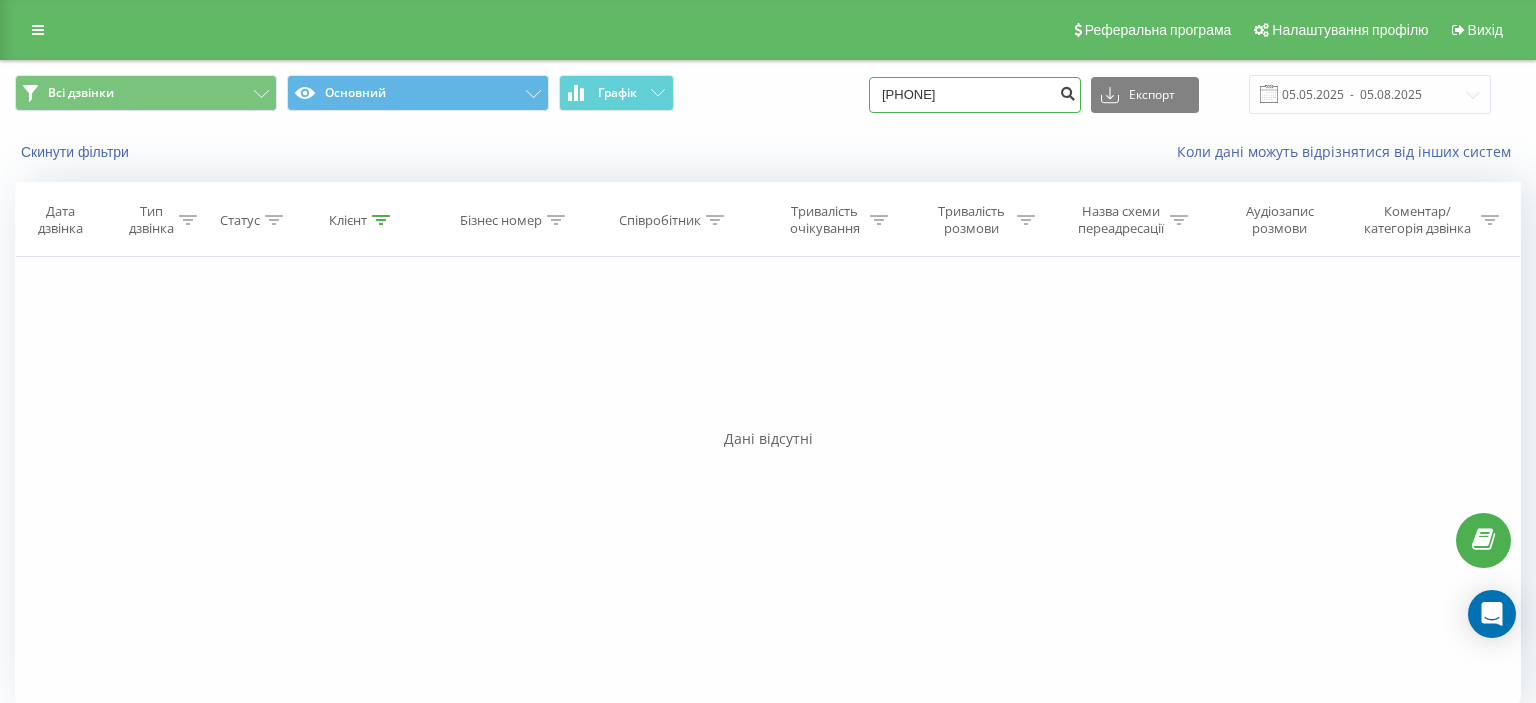 type on "095 825 81 89" 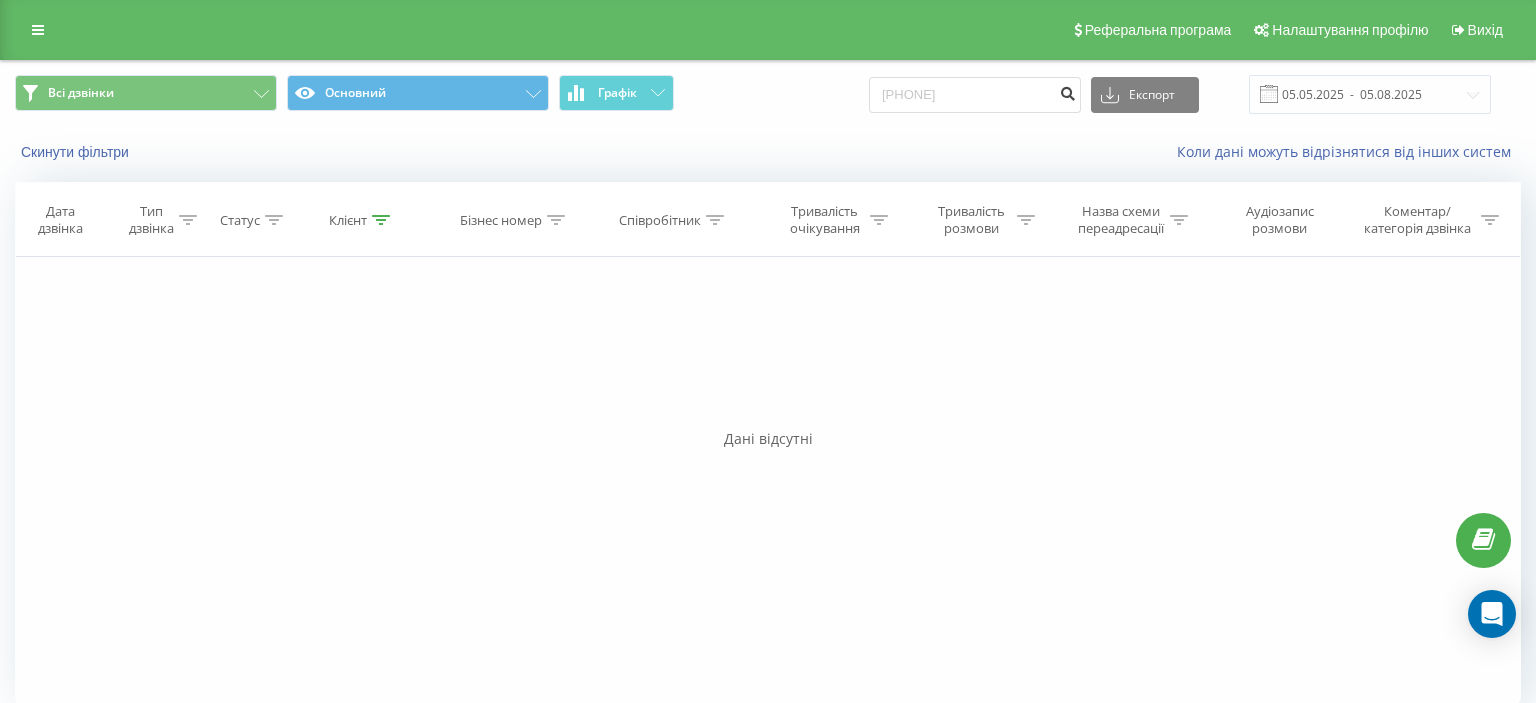 click at bounding box center (1067, 91) 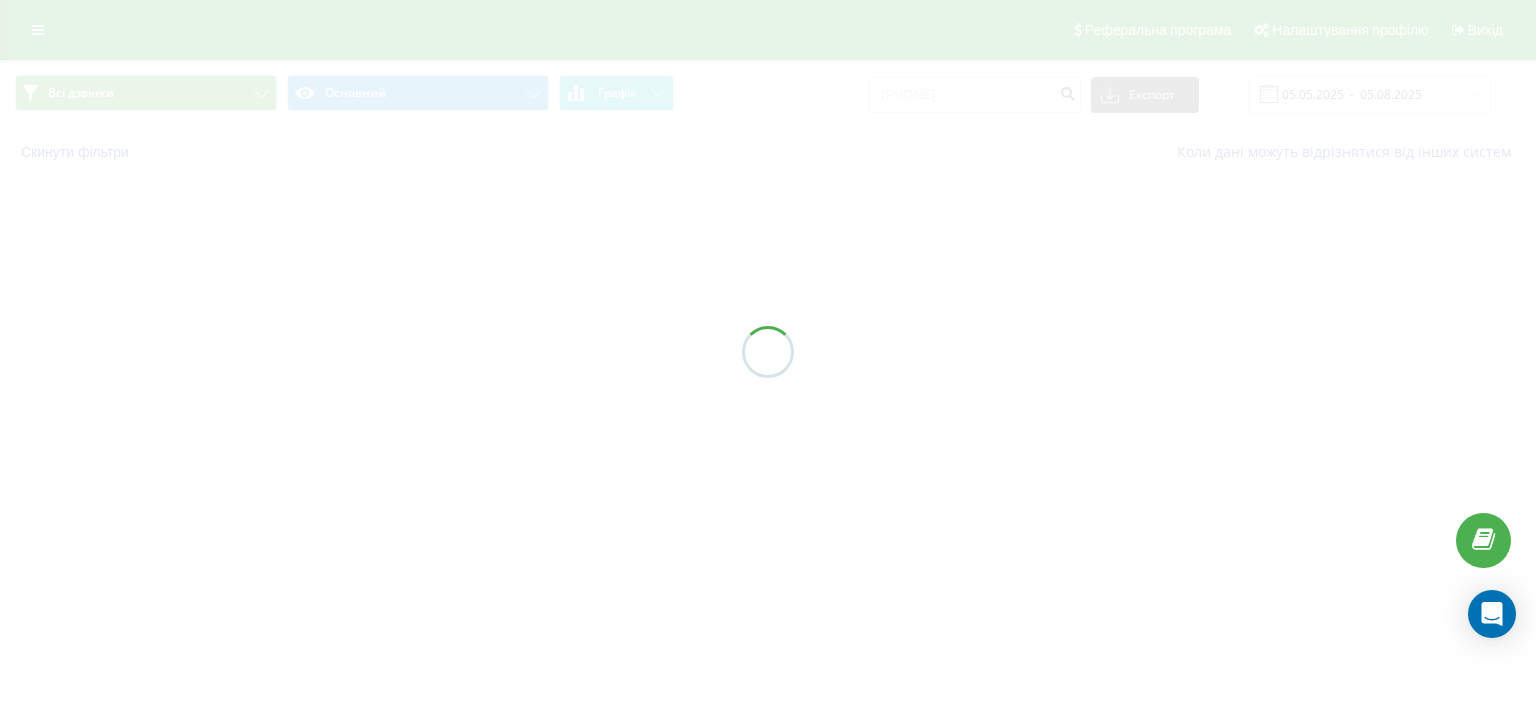 scroll, scrollTop: 0, scrollLeft: 0, axis: both 